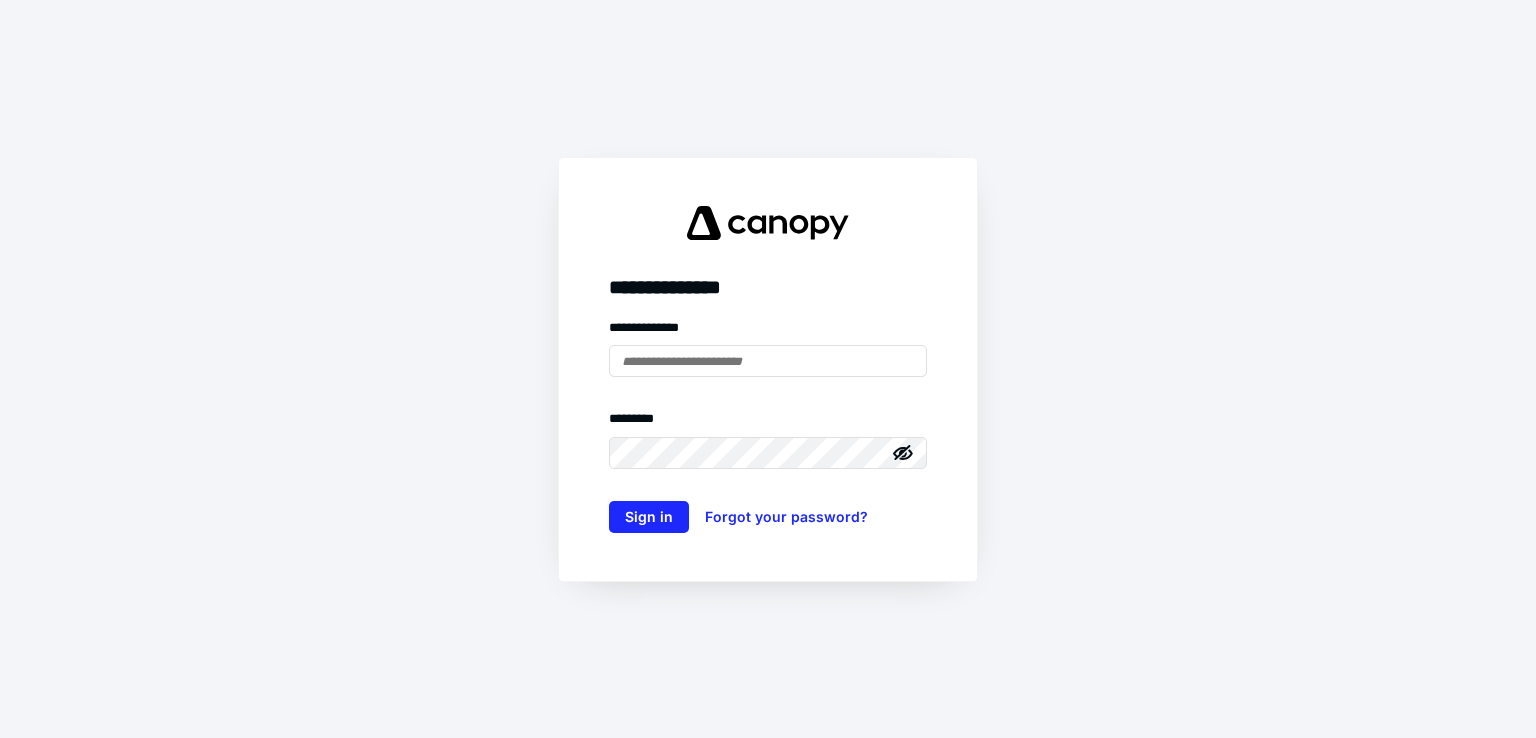 scroll, scrollTop: 0, scrollLeft: 0, axis: both 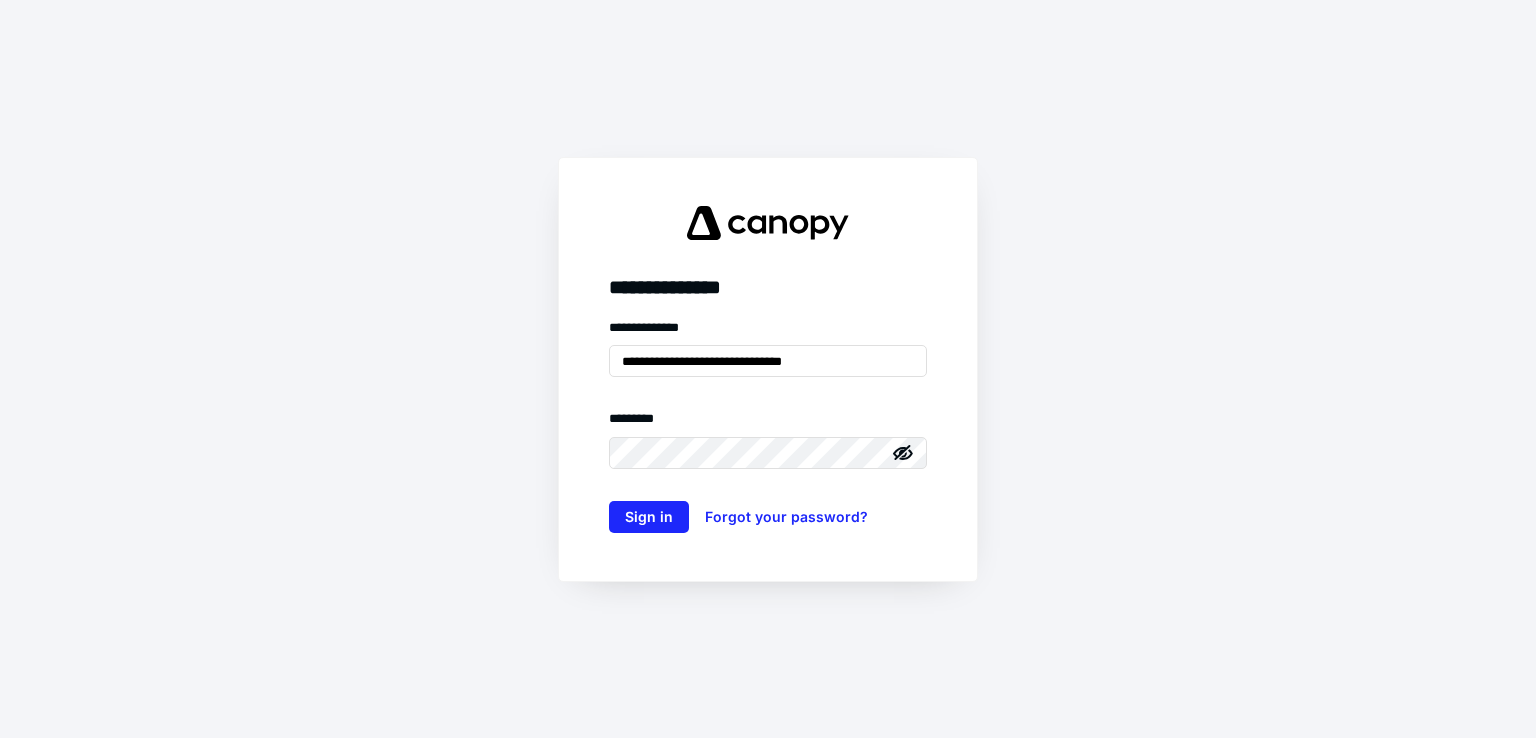 type on "**********" 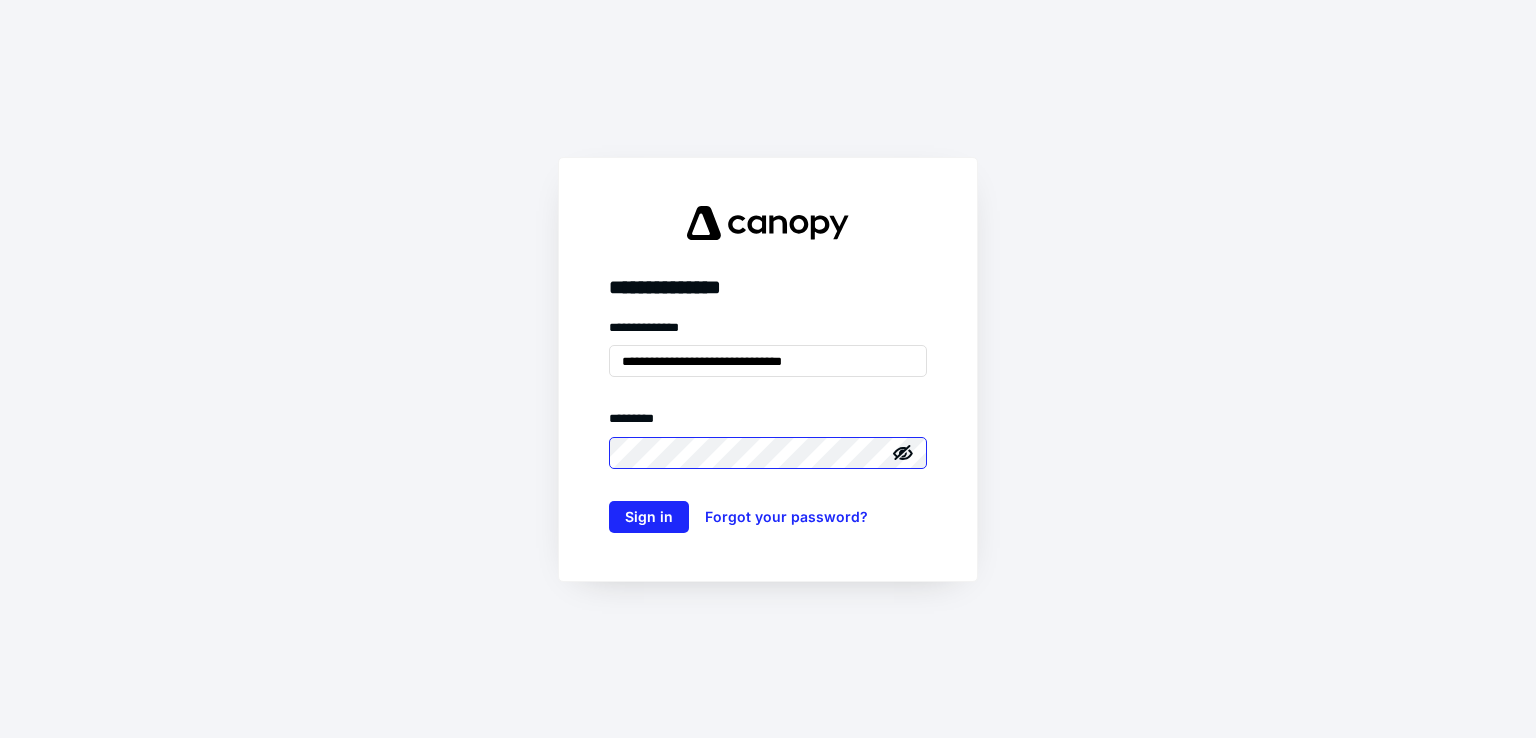 click on "Sign in" at bounding box center (649, 517) 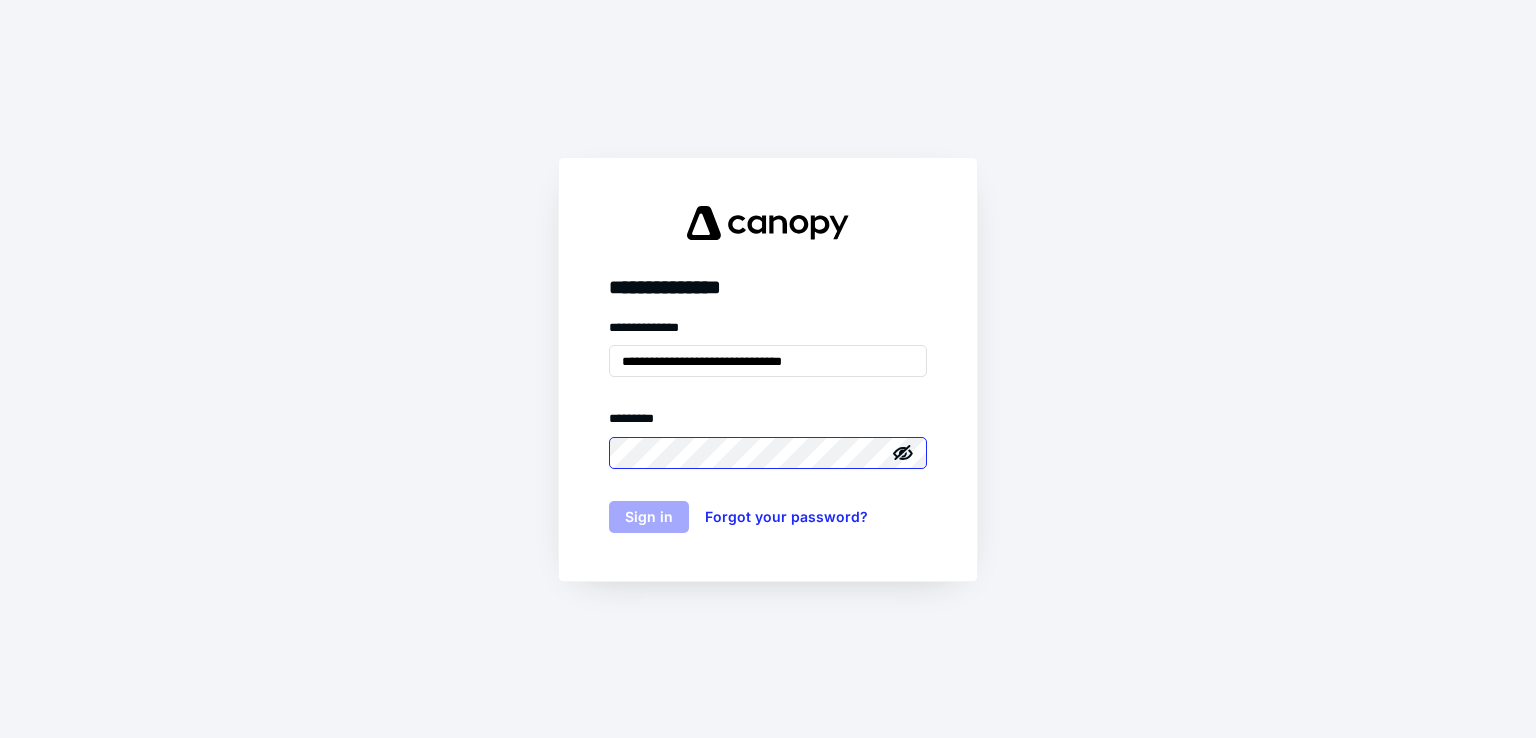 scroll, scrollTop: 0, scrollLeft: 0, axis: both 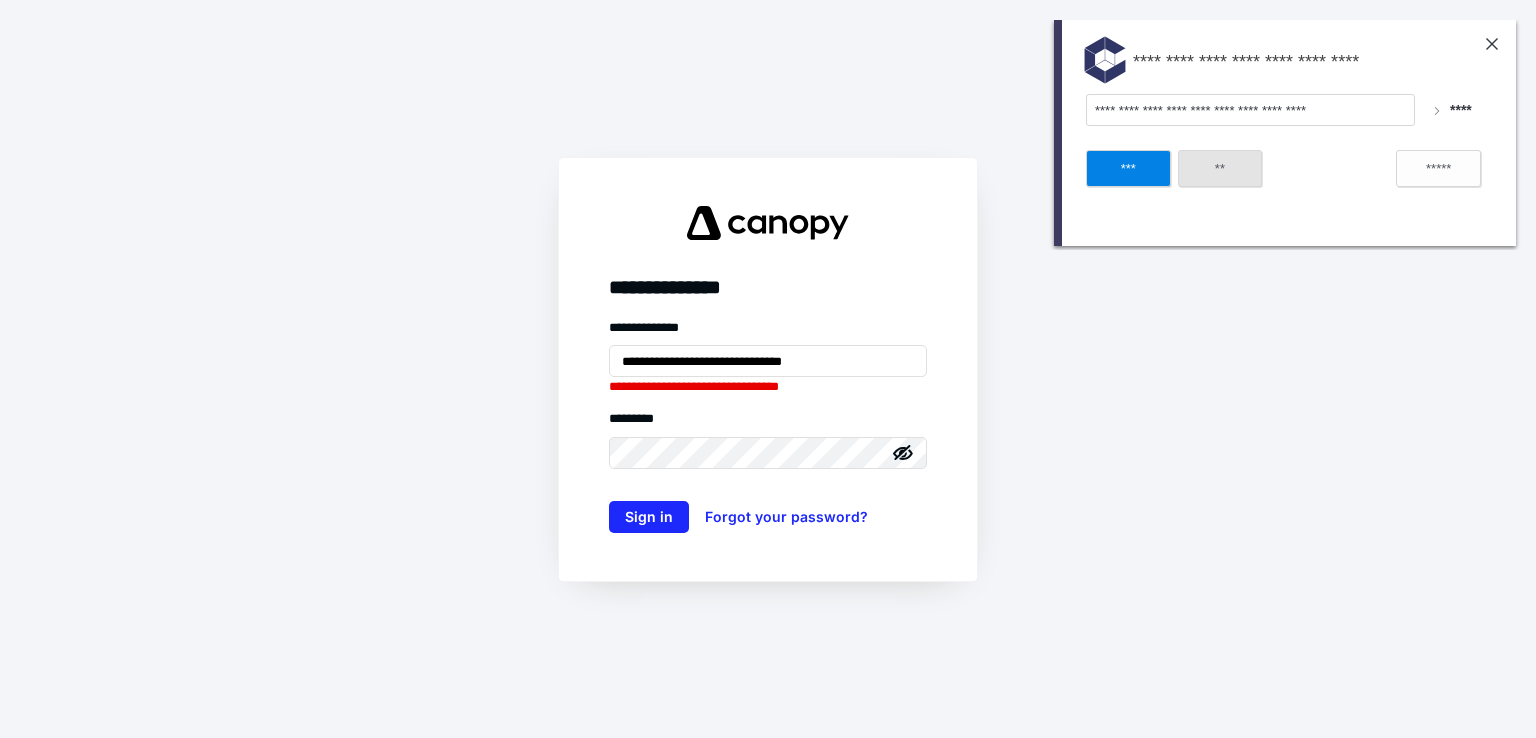 click on "**" at bounding box center (1220, 168) 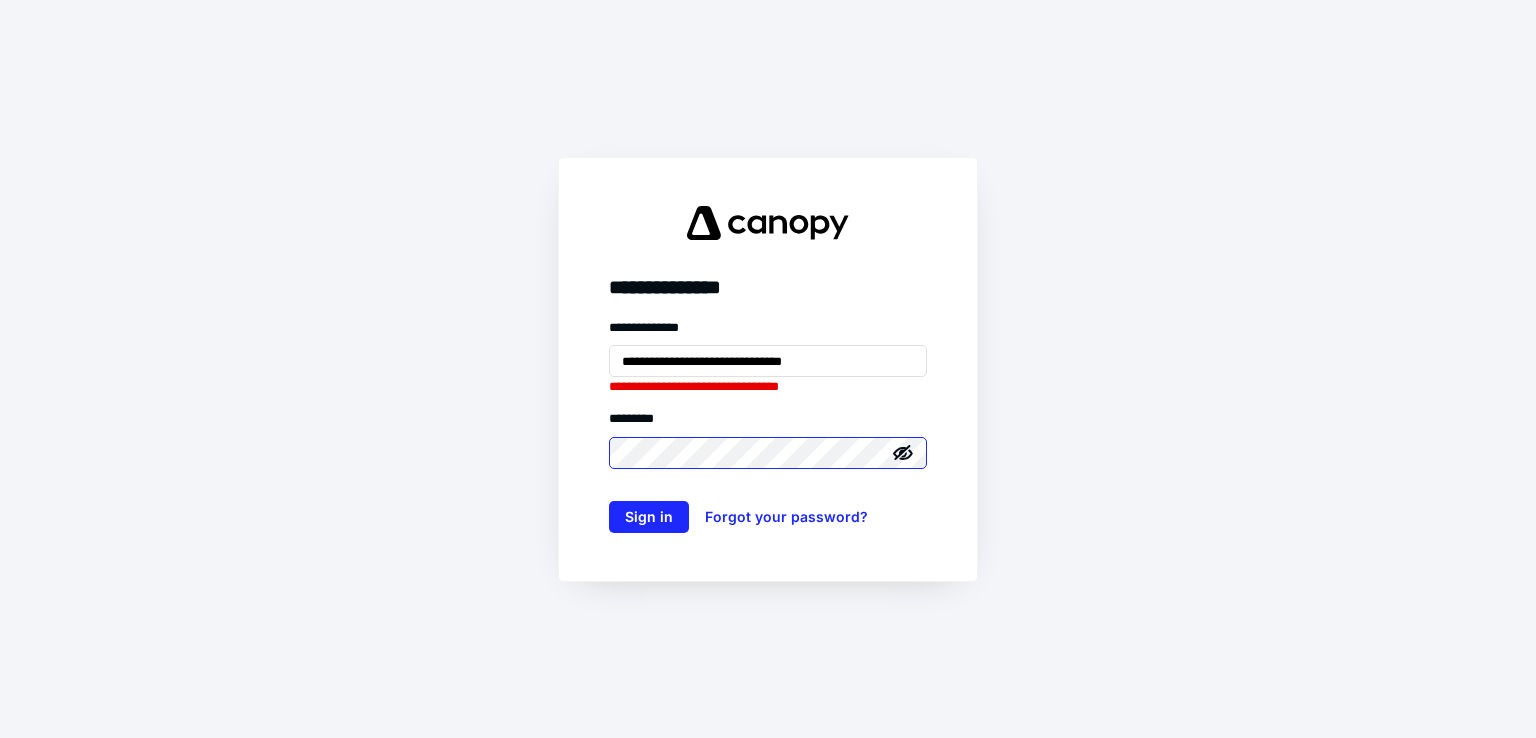 click on "Sign in" at bounding box center [649, 517] 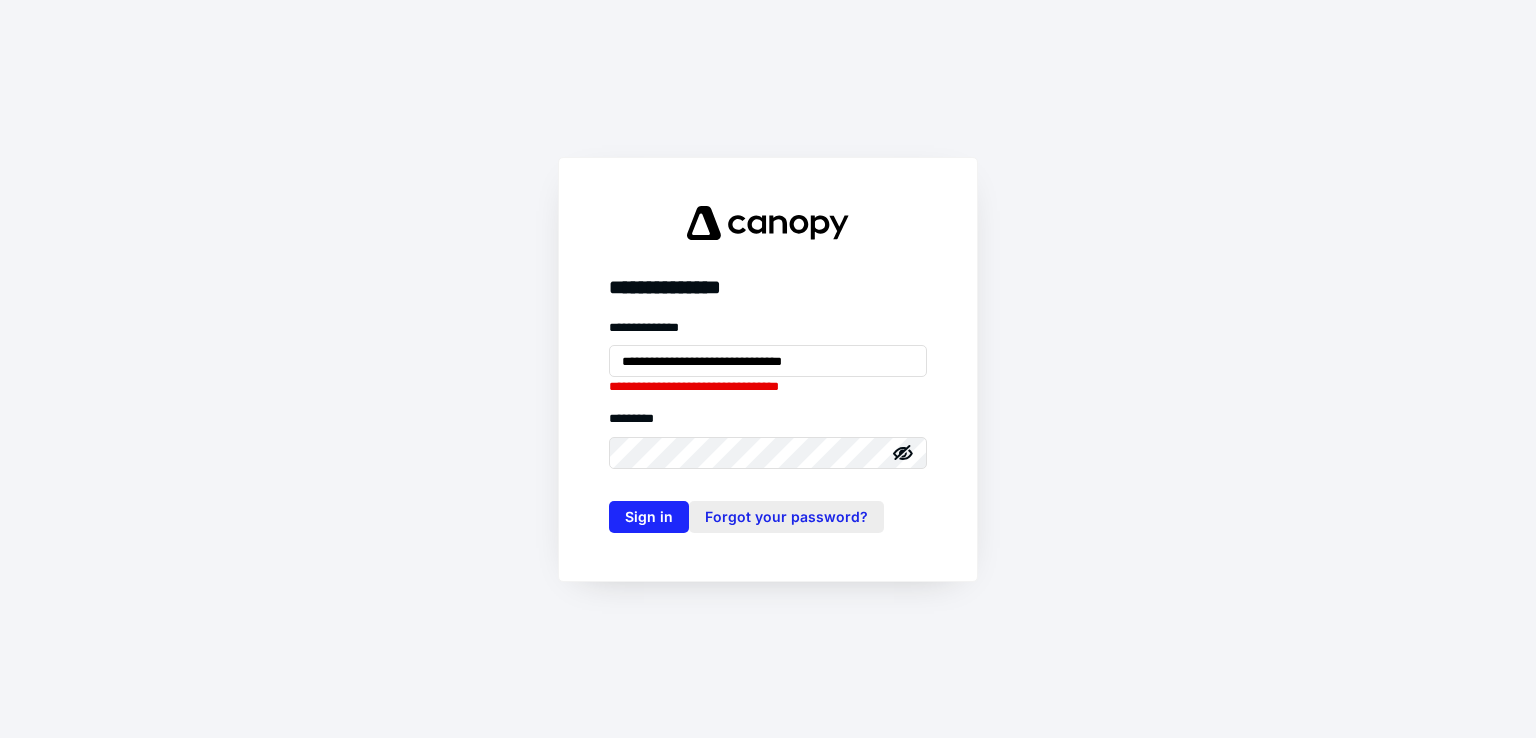 click on "Forgot your password?" at bounding box center (786, 517) 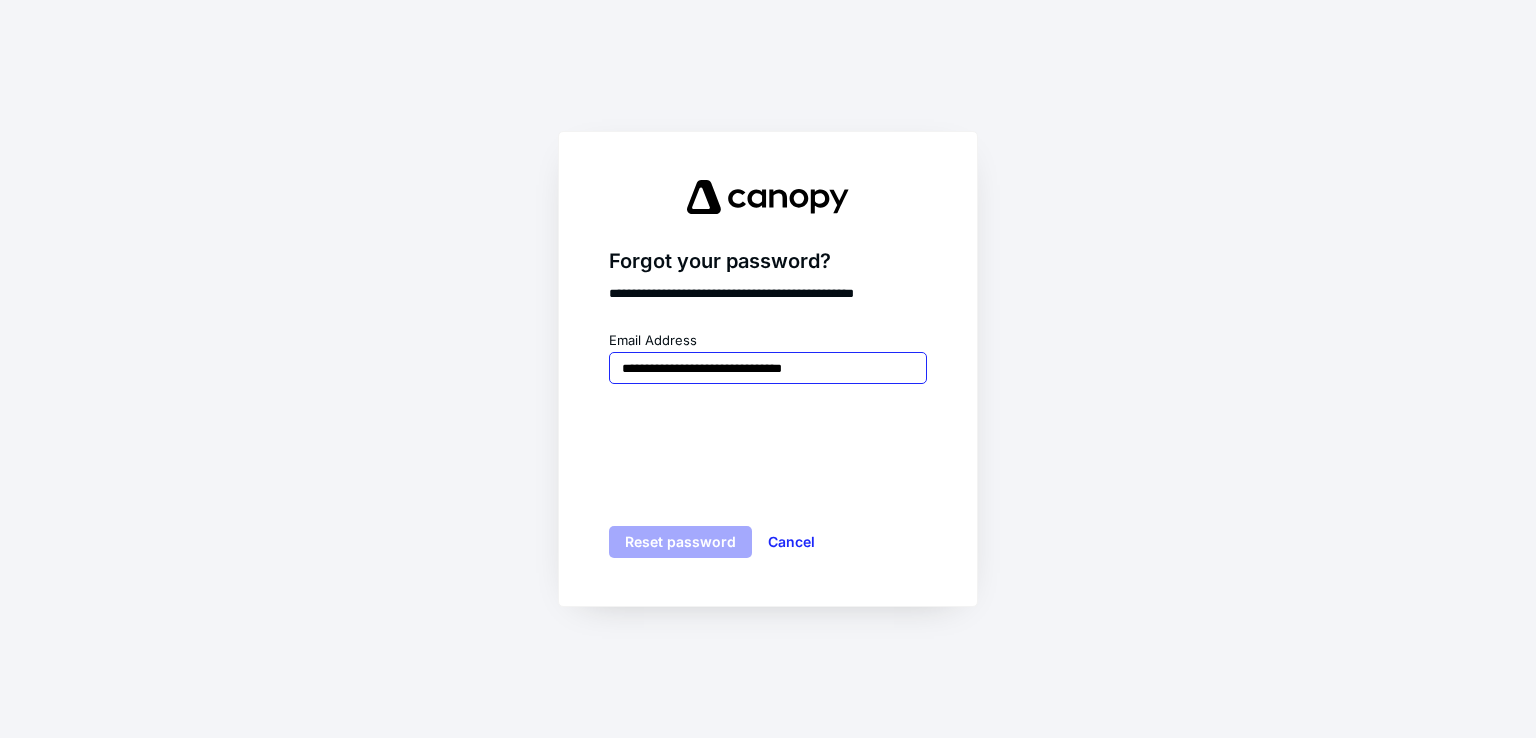 type on "**********" 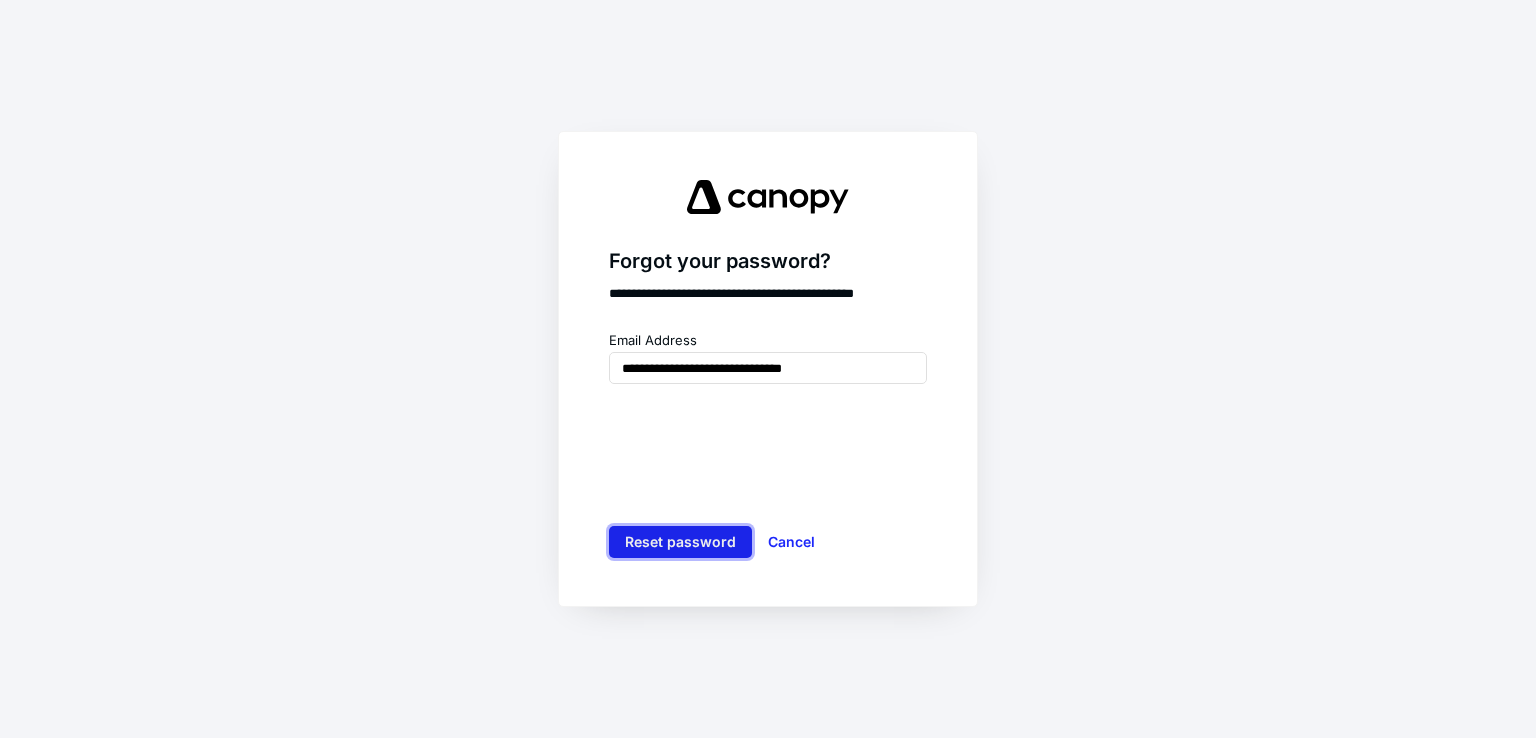 click on "Reset password" at bounding box center [680, 542] 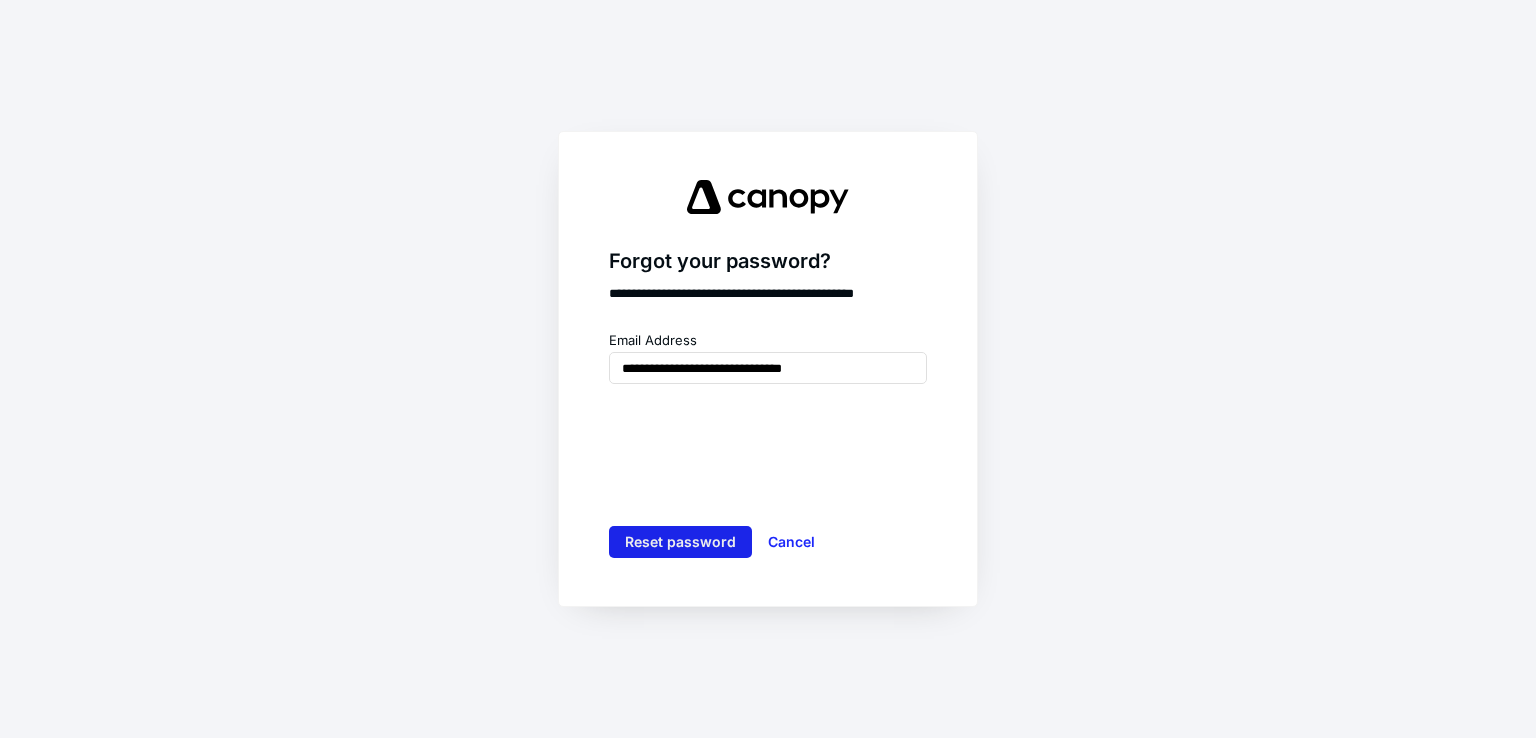 scroll, scrollTop: 0, scrollLeft: 0, axis: both 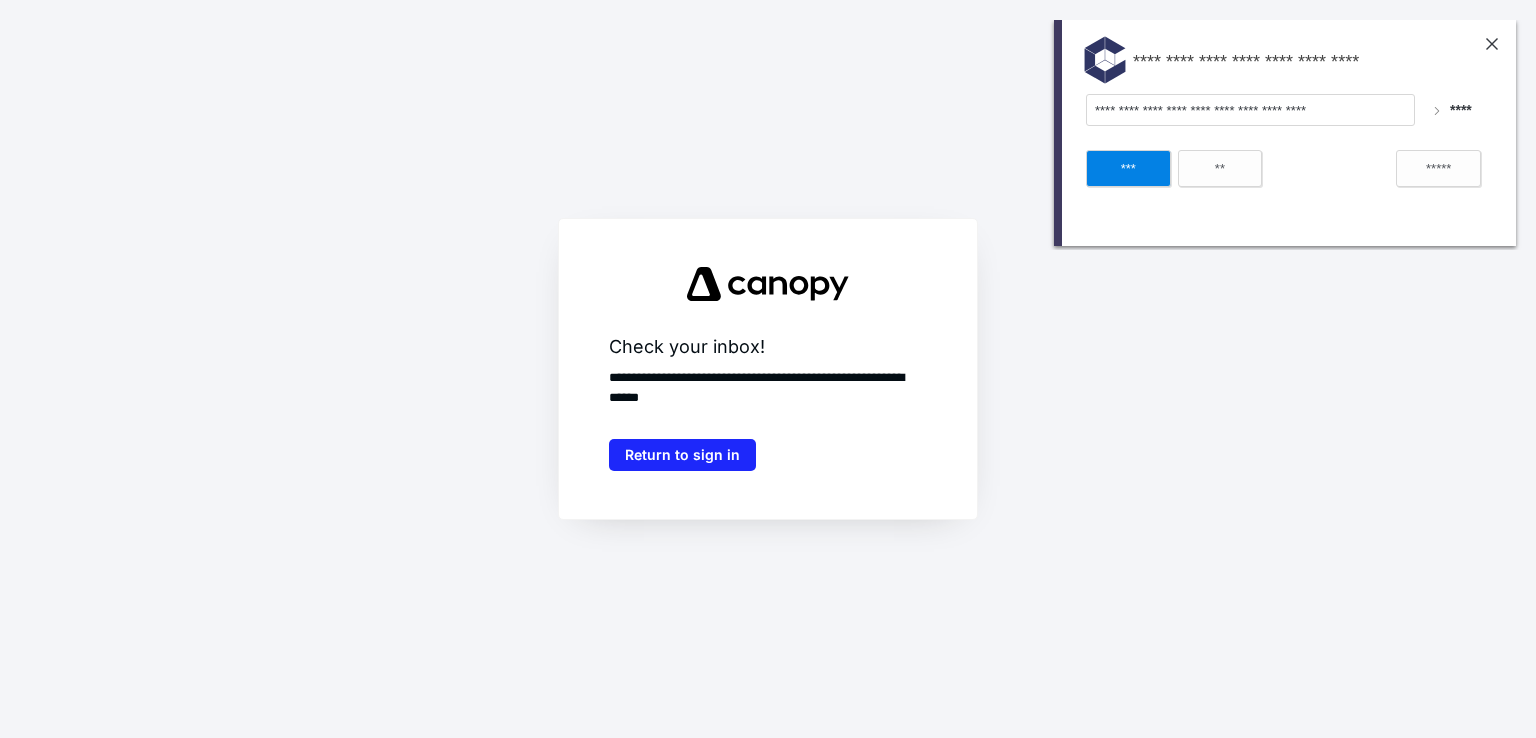 click on "**********" at bounding box center (1250, 110) 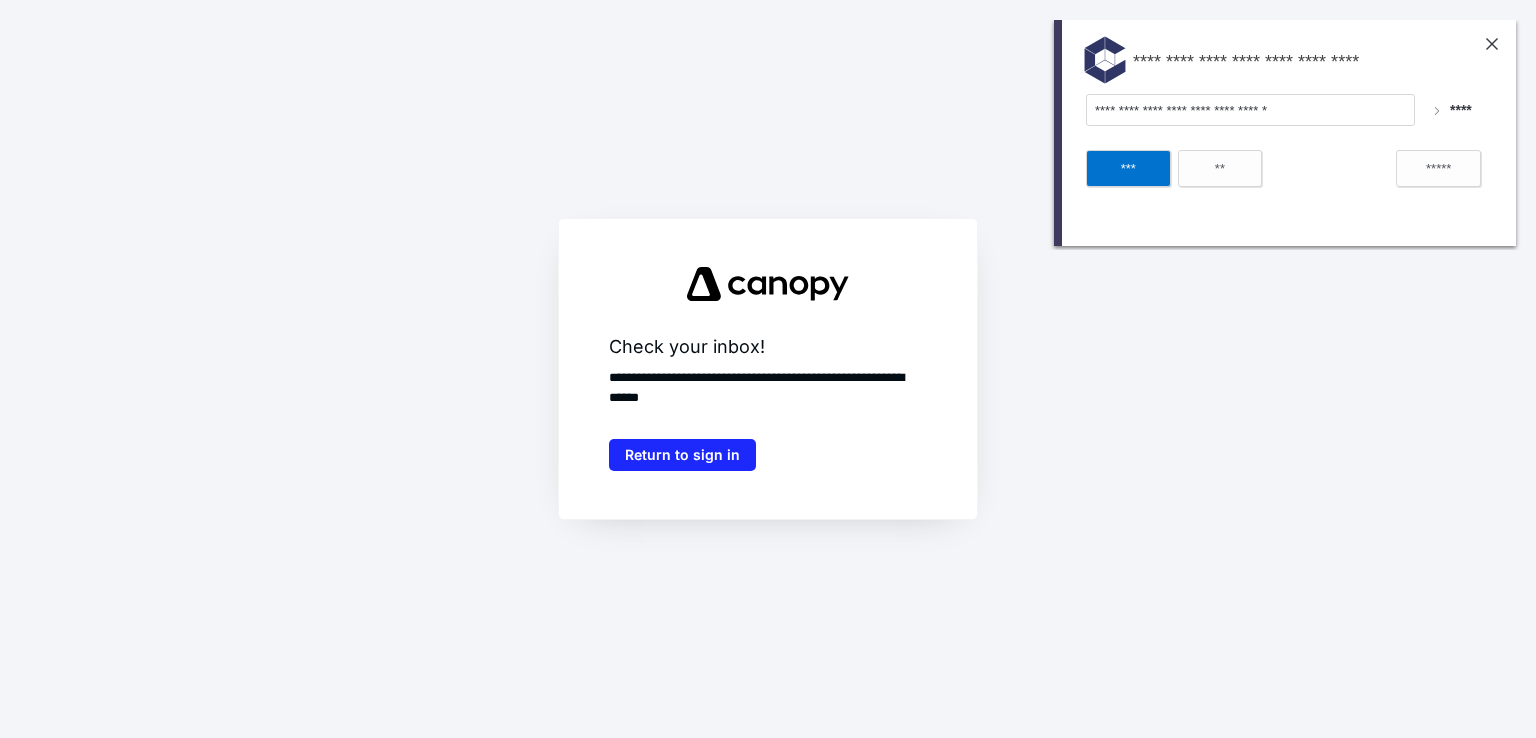 type on "**********" 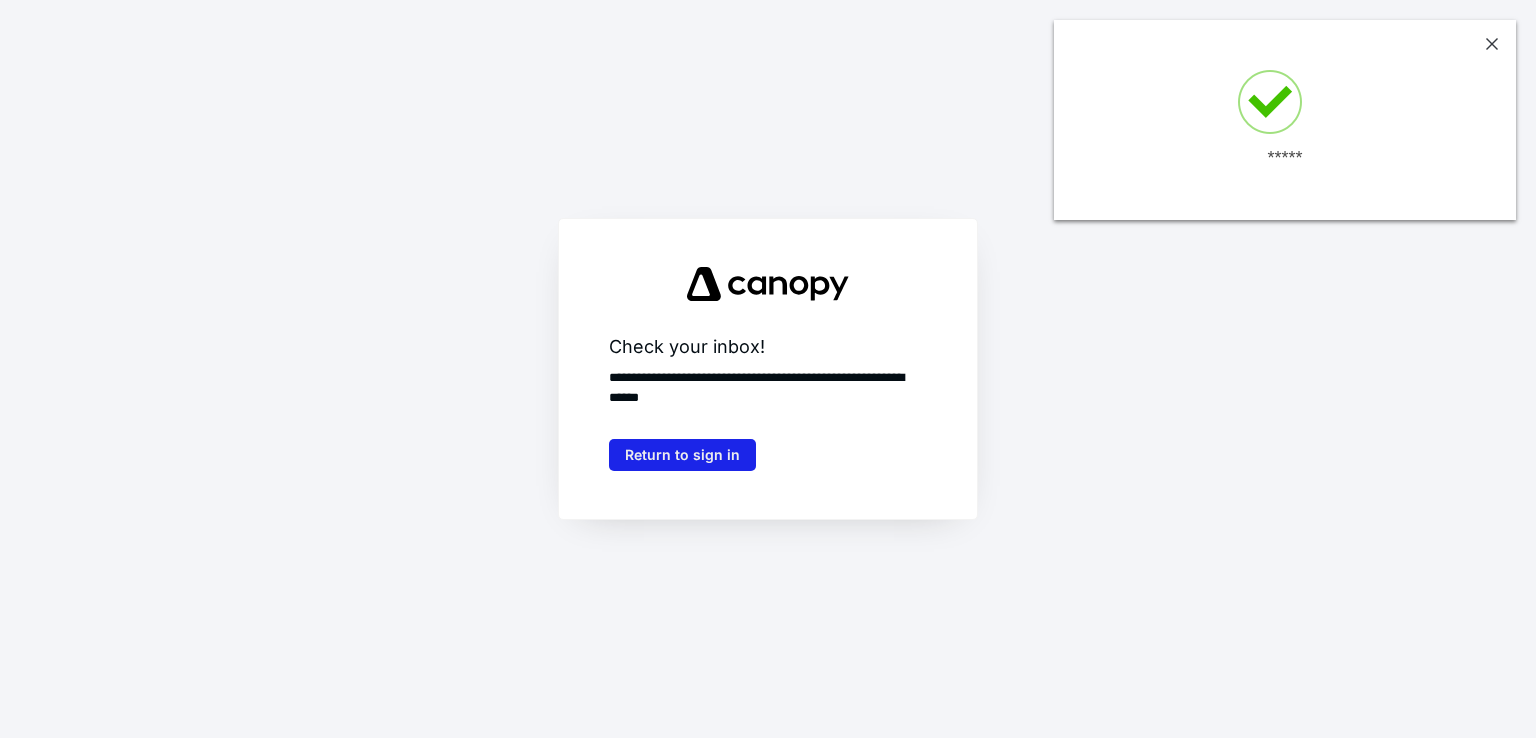 click on "Return to sign in" at bounding box center [682, 455] 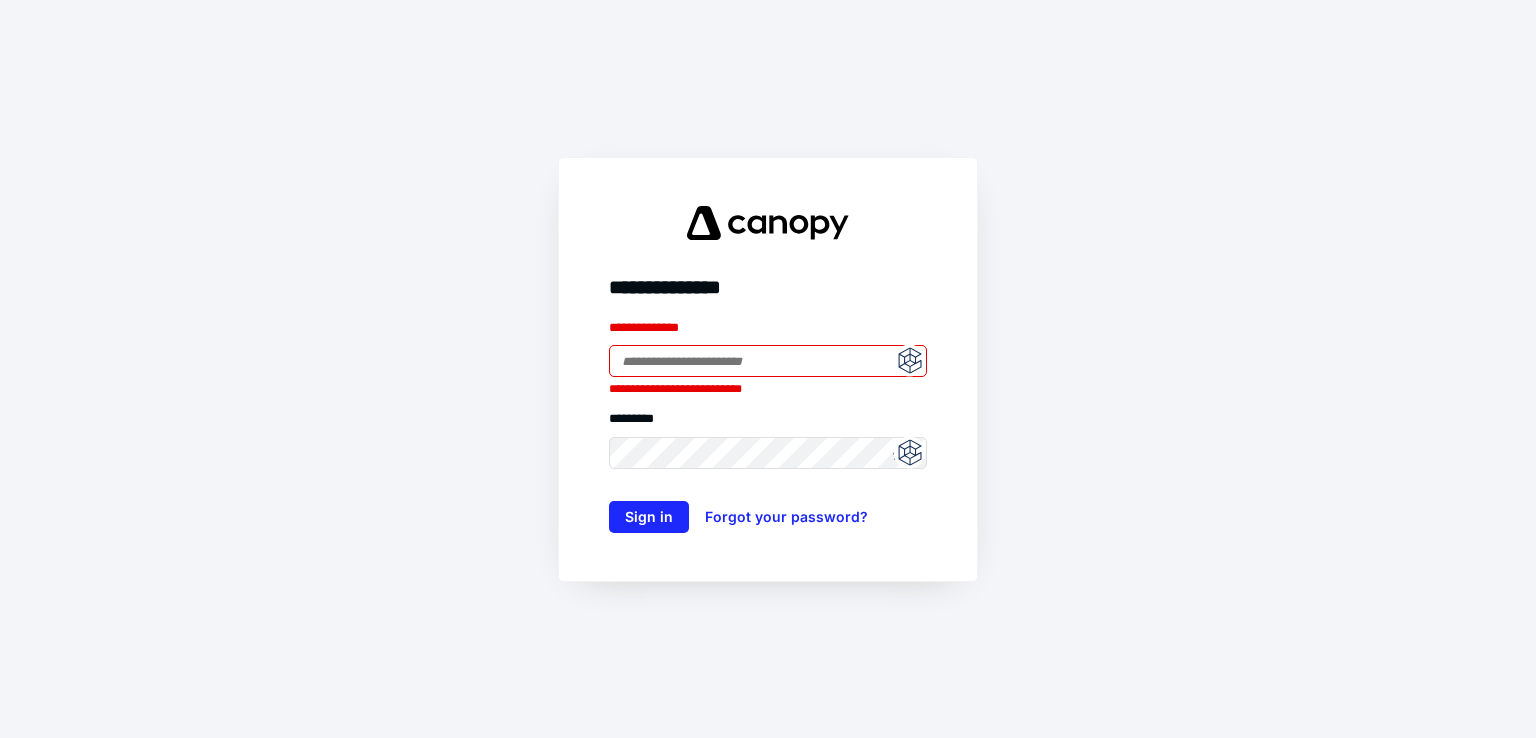 click on "**********" at bounding box center [682, 387] 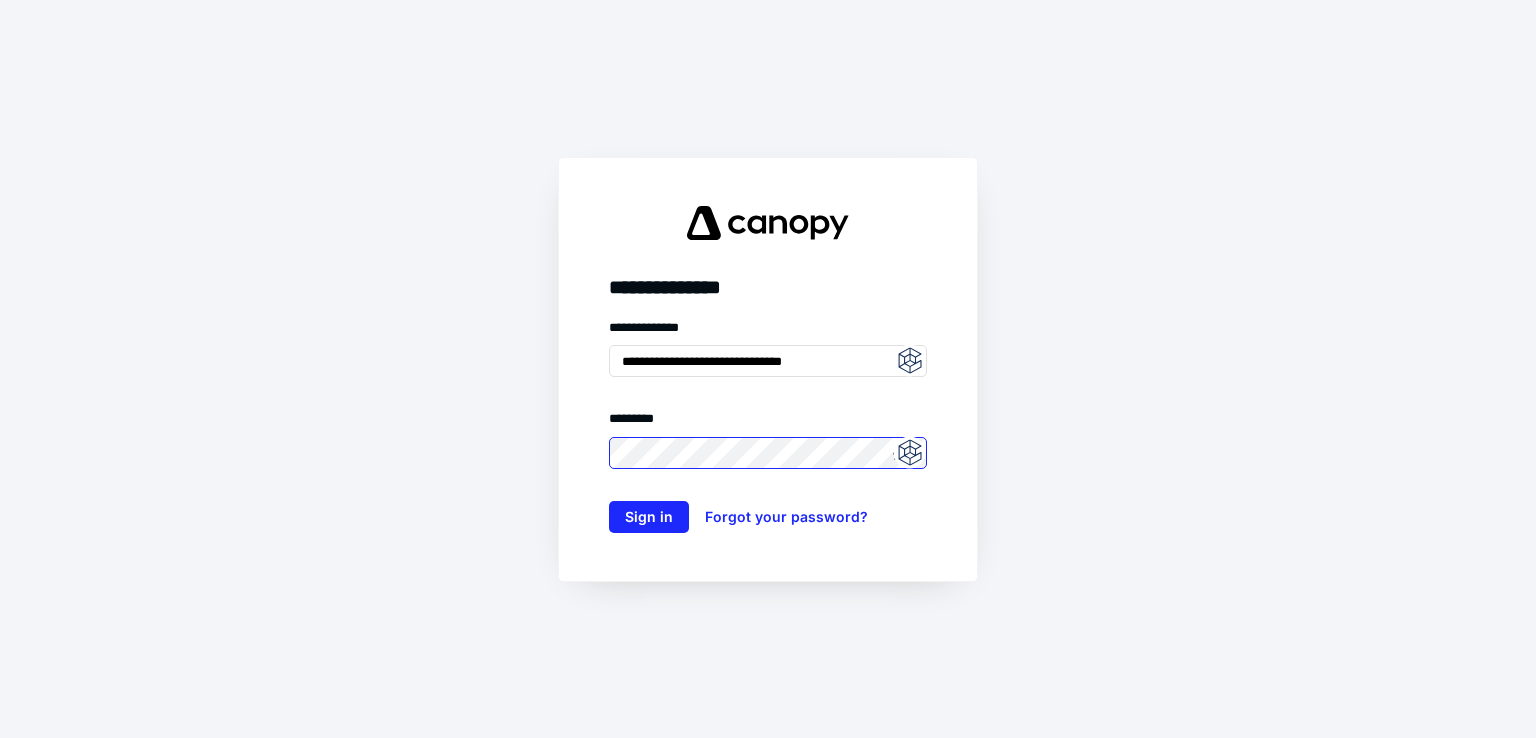 click on "Sign in" at bounding box center (649, 517) 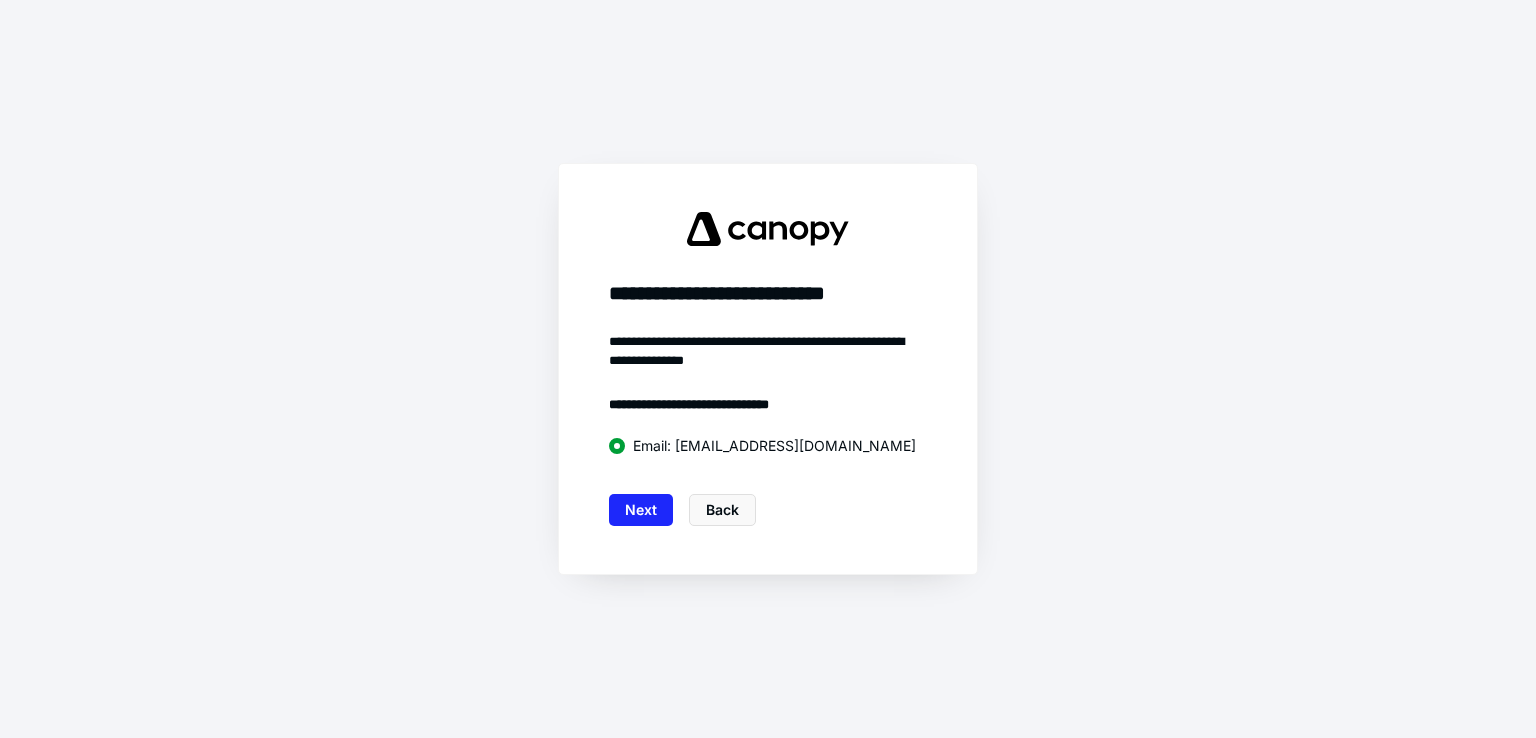 scroll, scrollTop: 0, scrollLeft: 0, axis: both 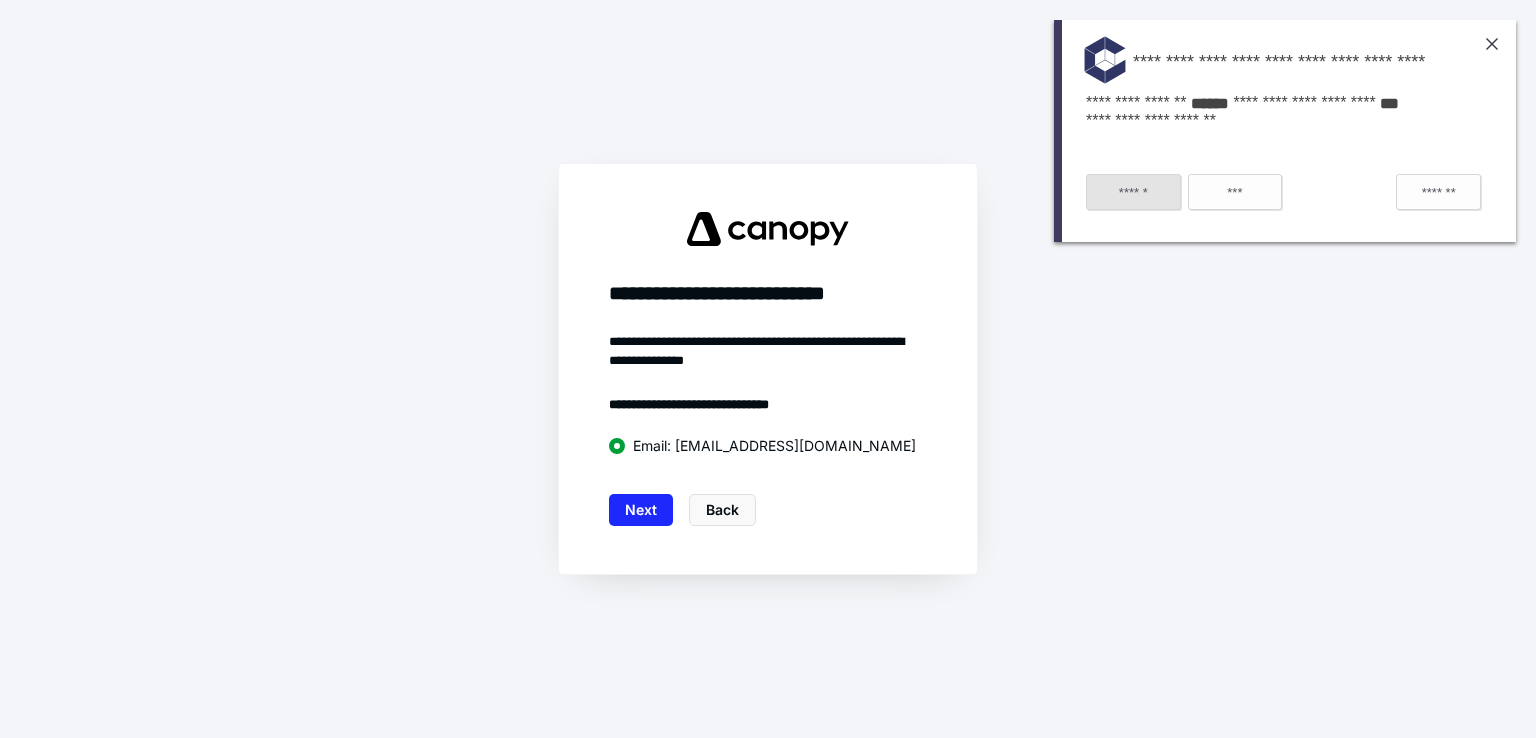 click on "******" at bounding box center (1133, 192) 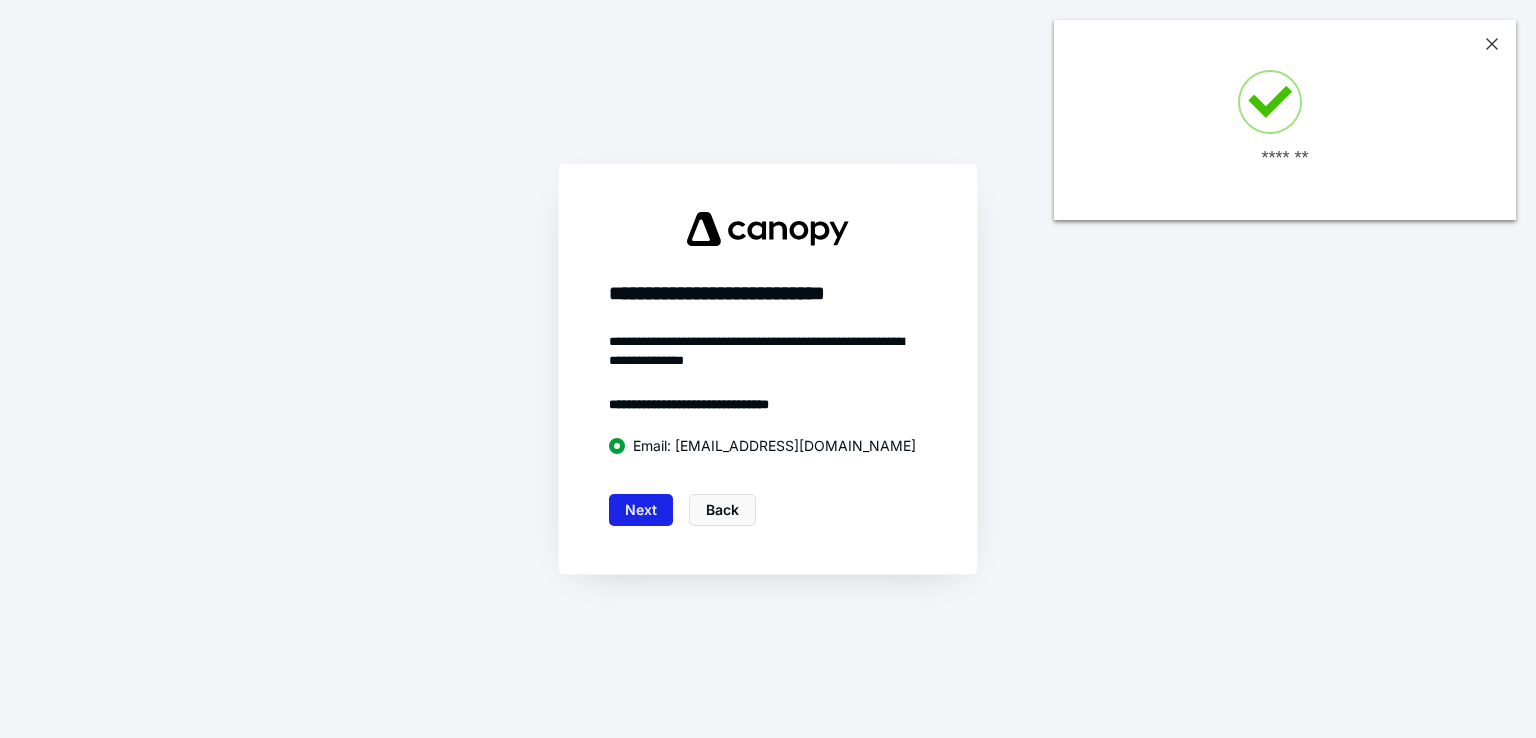 click on "Next" at bounding box center (641, 510) 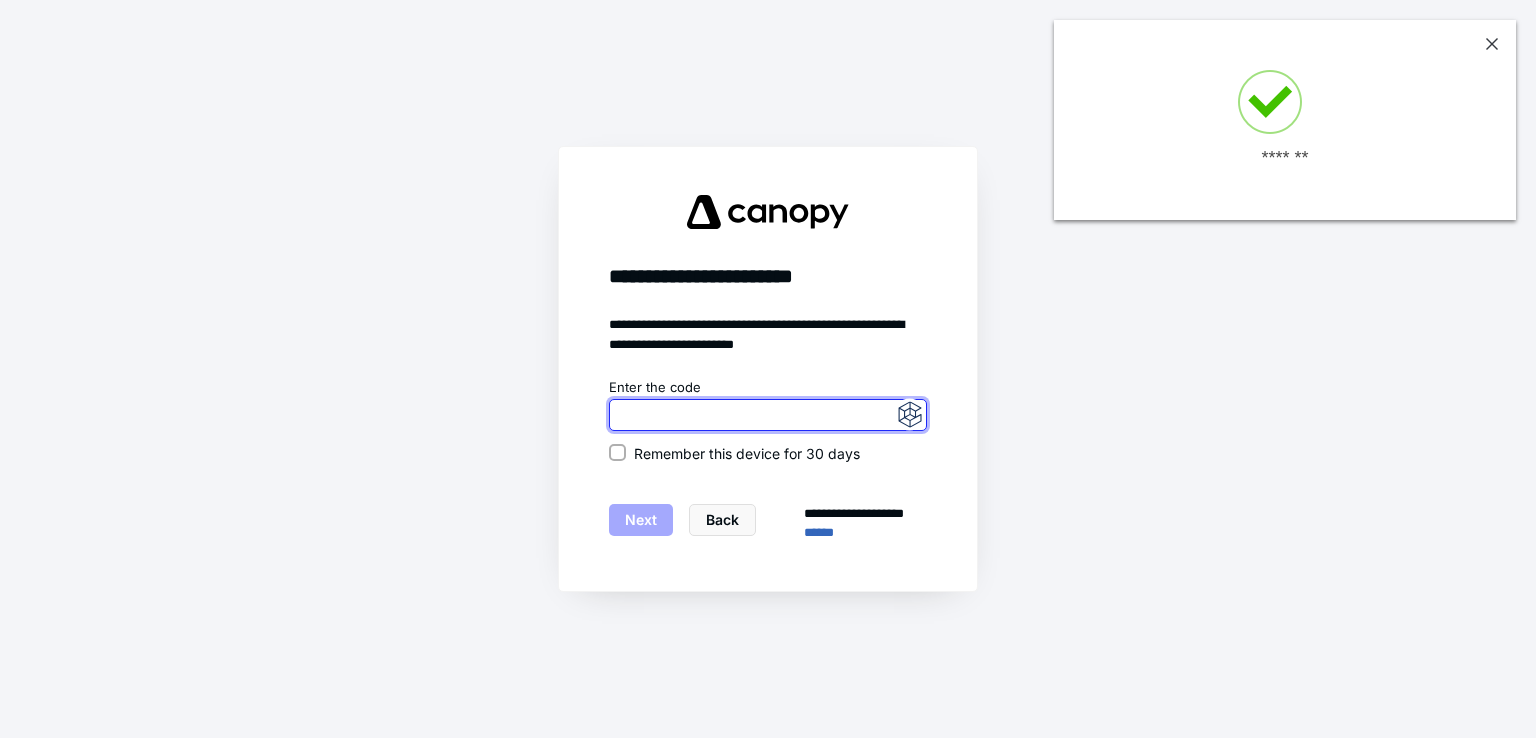 click at bounding box center (768, 415) 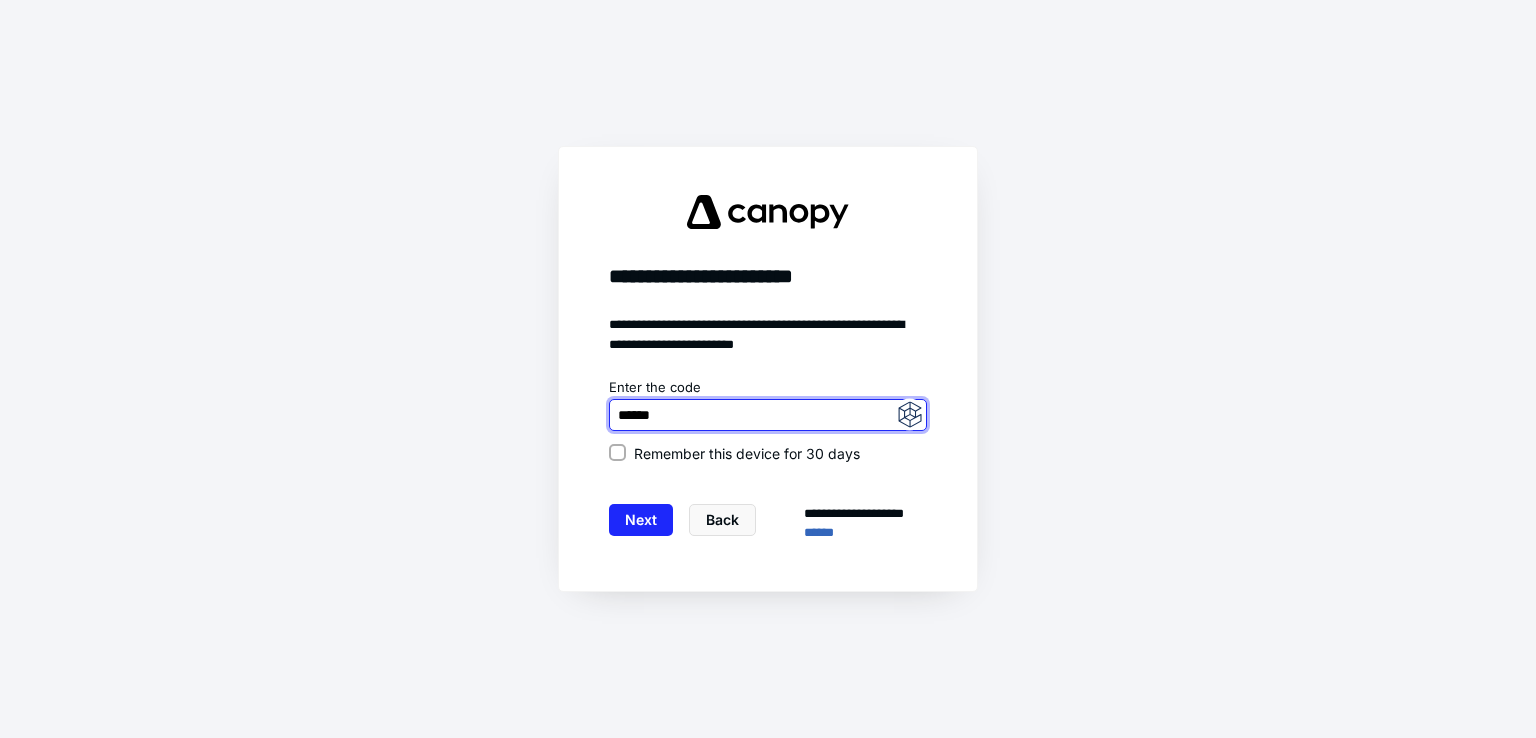 type on "******" 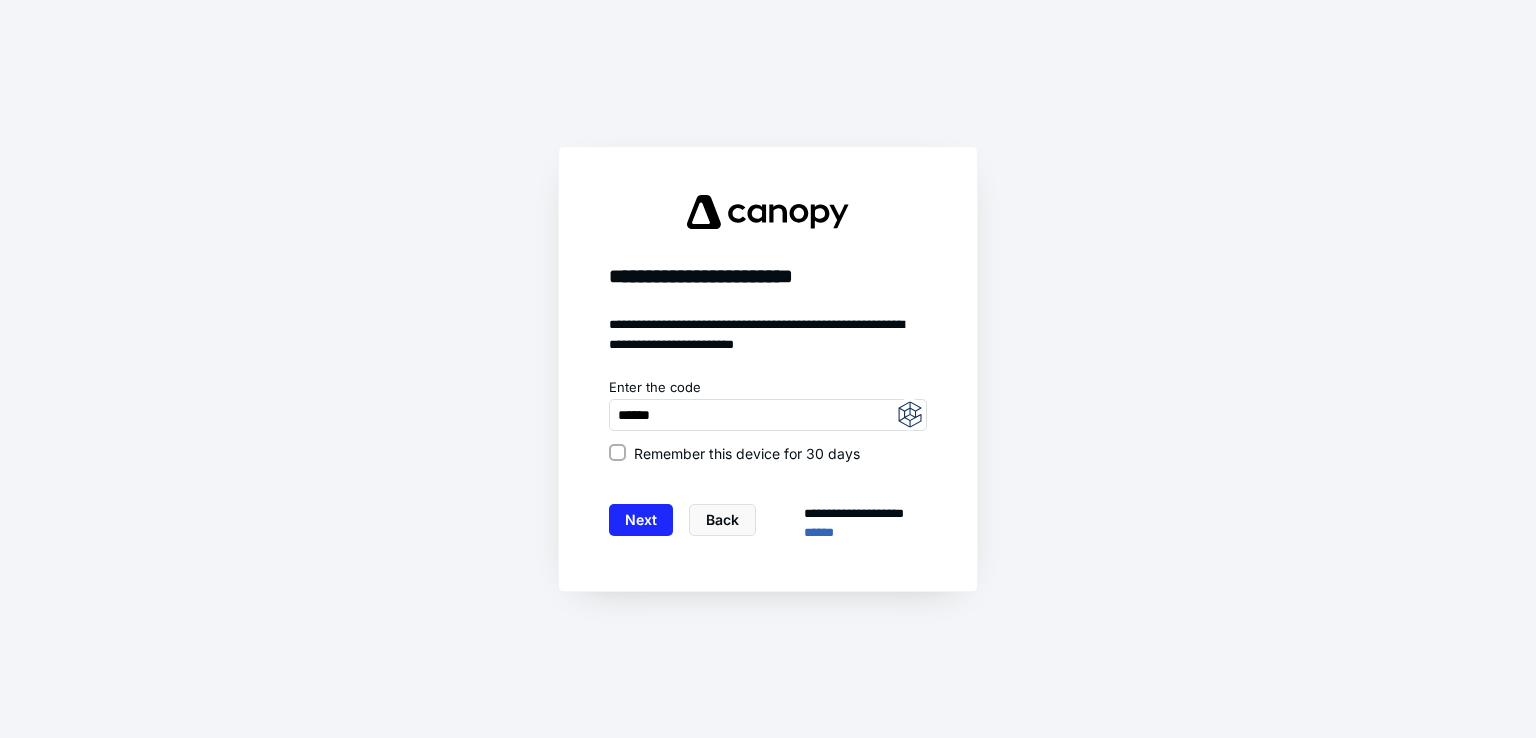 click on "Remember this device for 30 days" at bounding box center (768, 453) 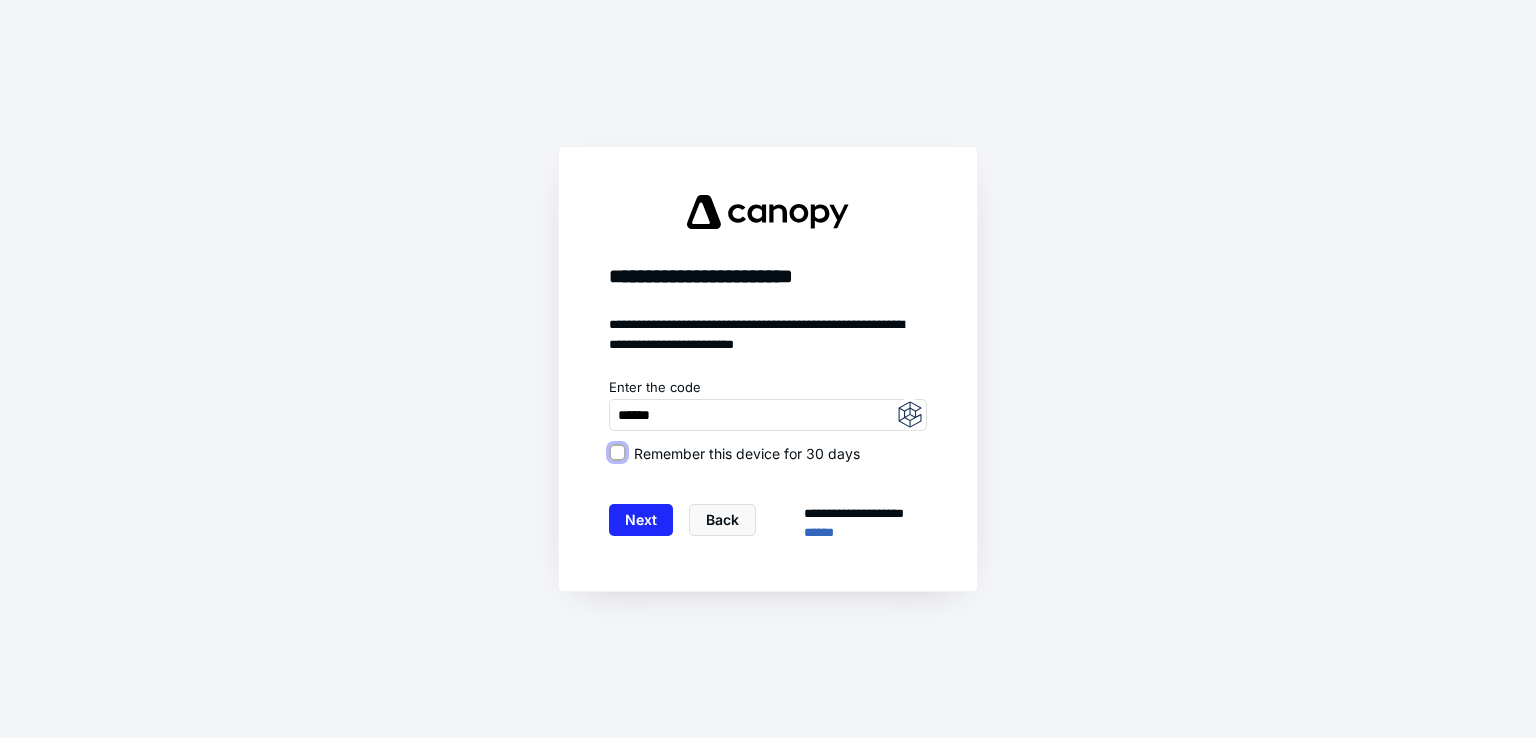 checkbox on "true" 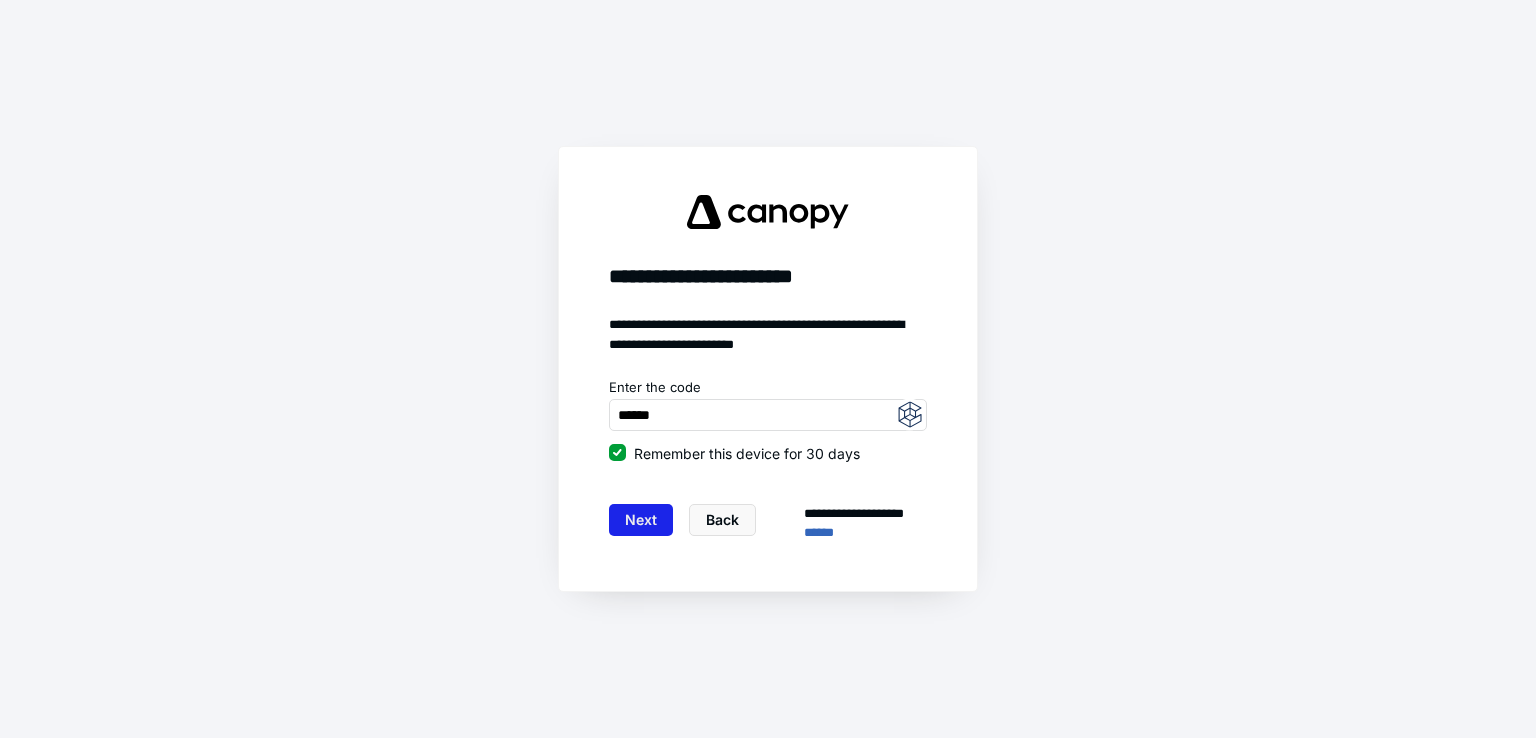 click on "Next" at bounding box center [641, 520] 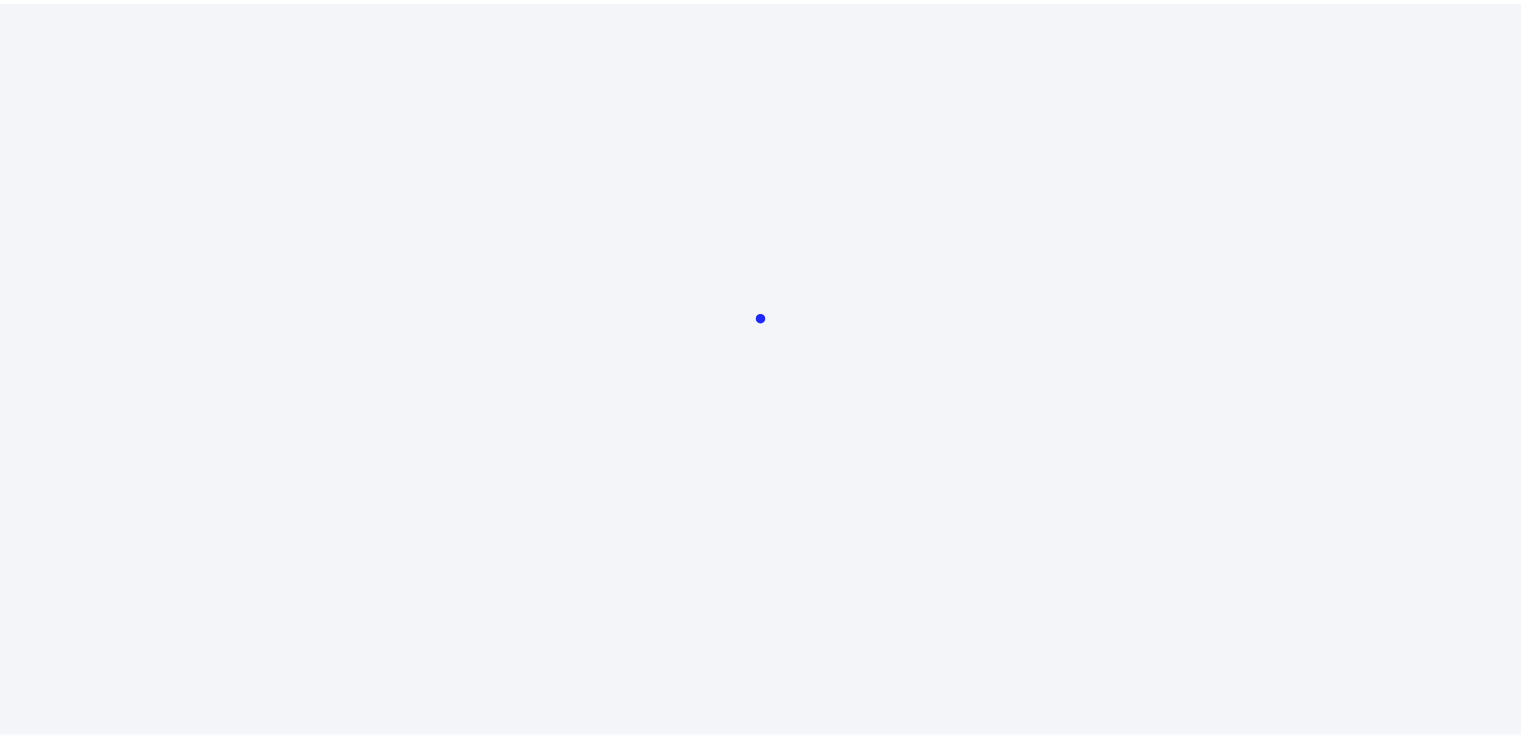scroll, scrollTop: 0, scrollLeft: 0, axis: both 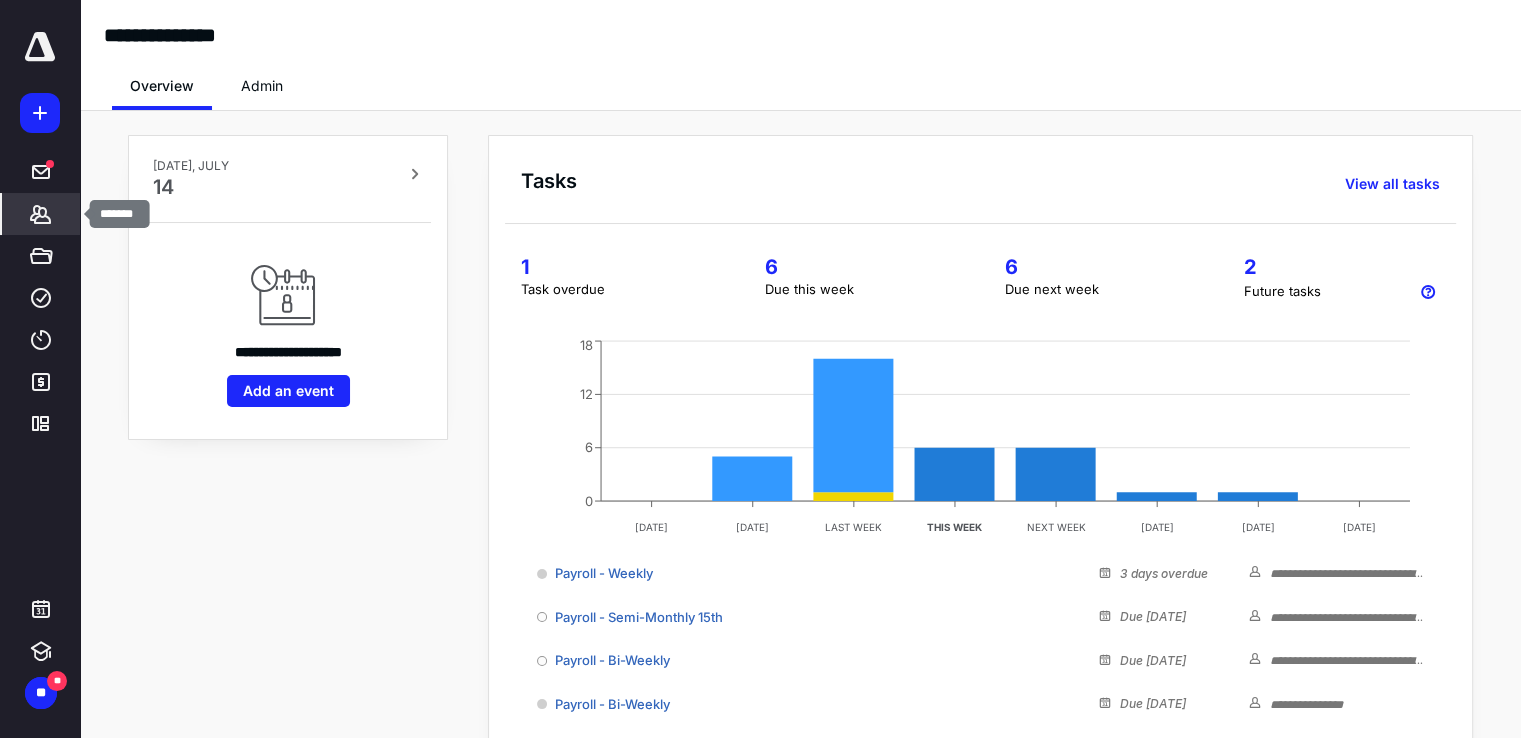 click 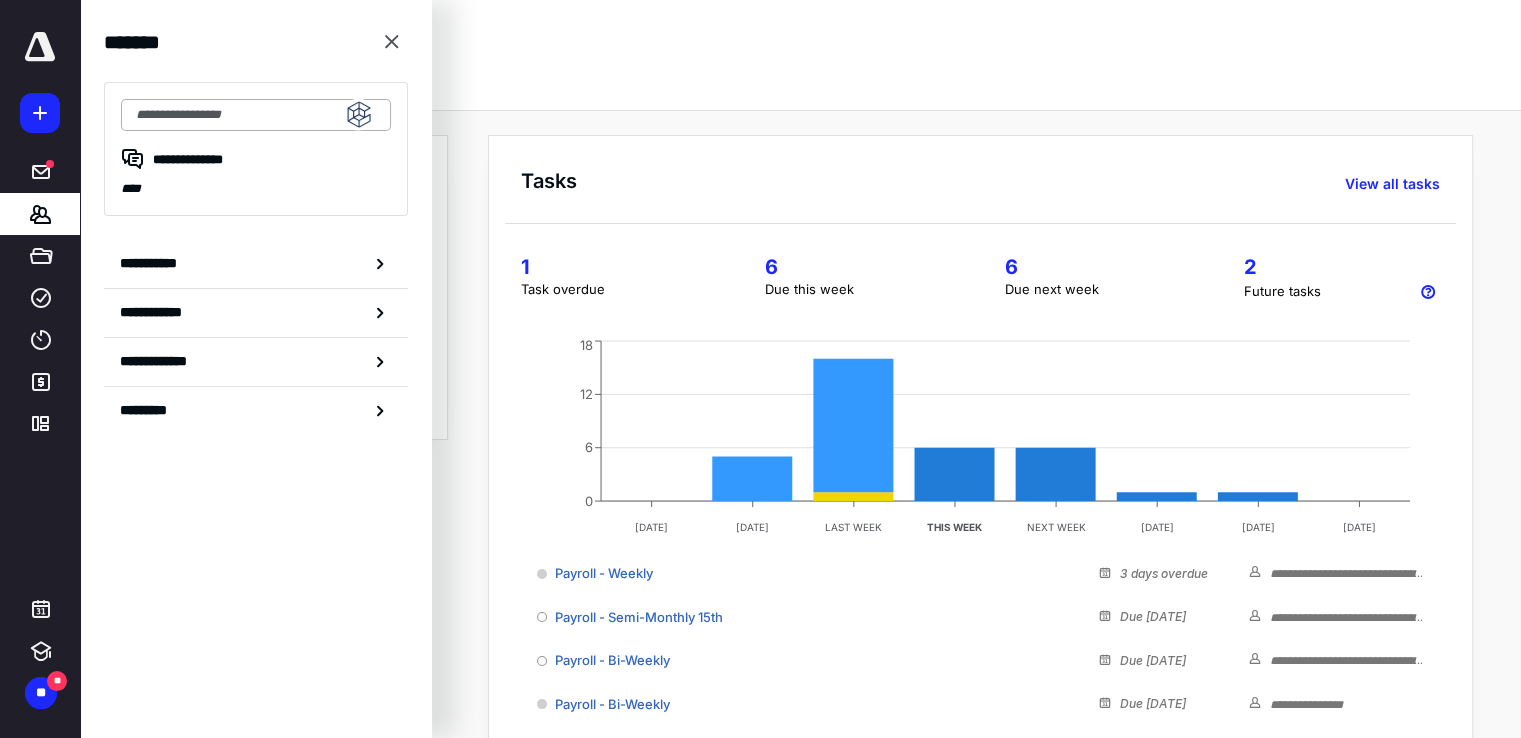 click at bounding box center (256, 115) 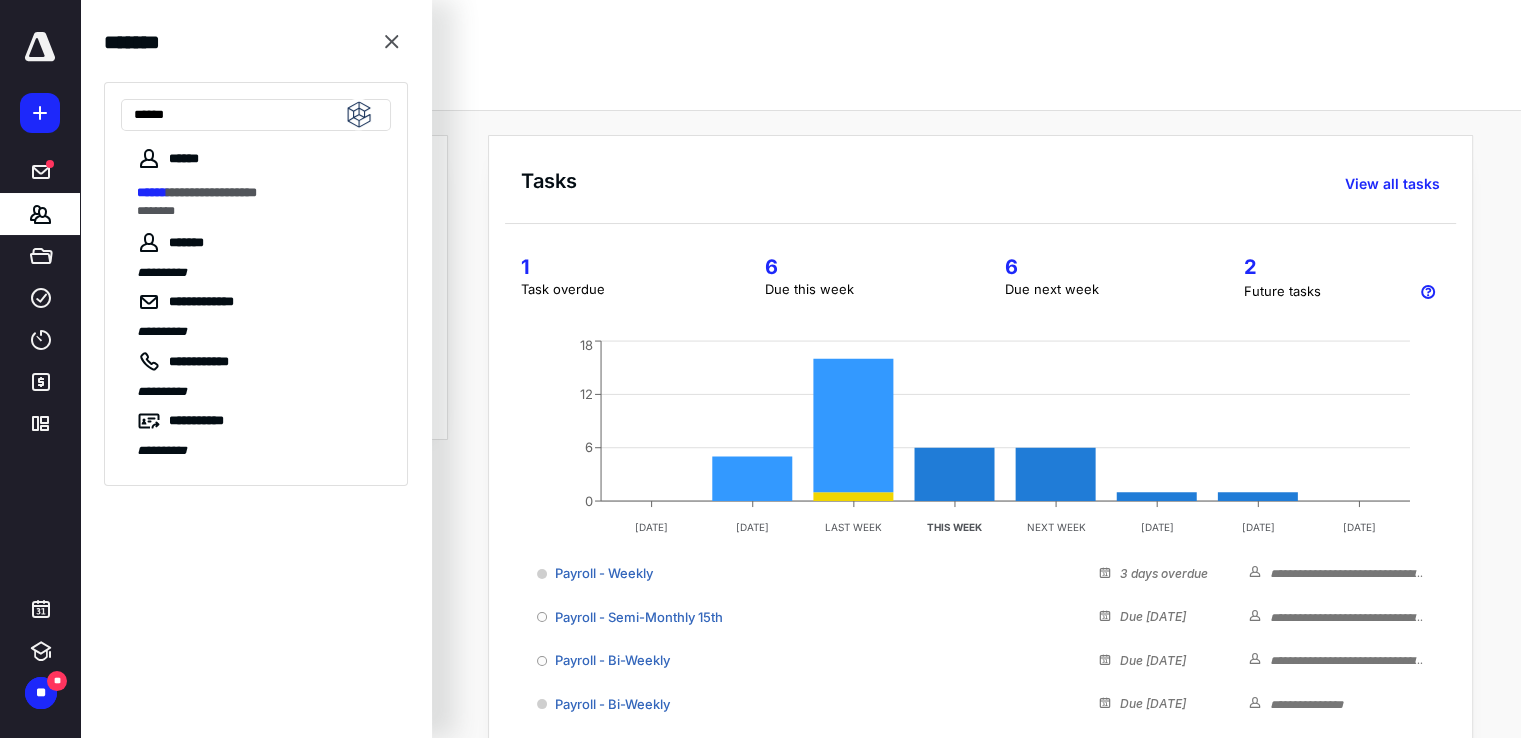 type on "******" 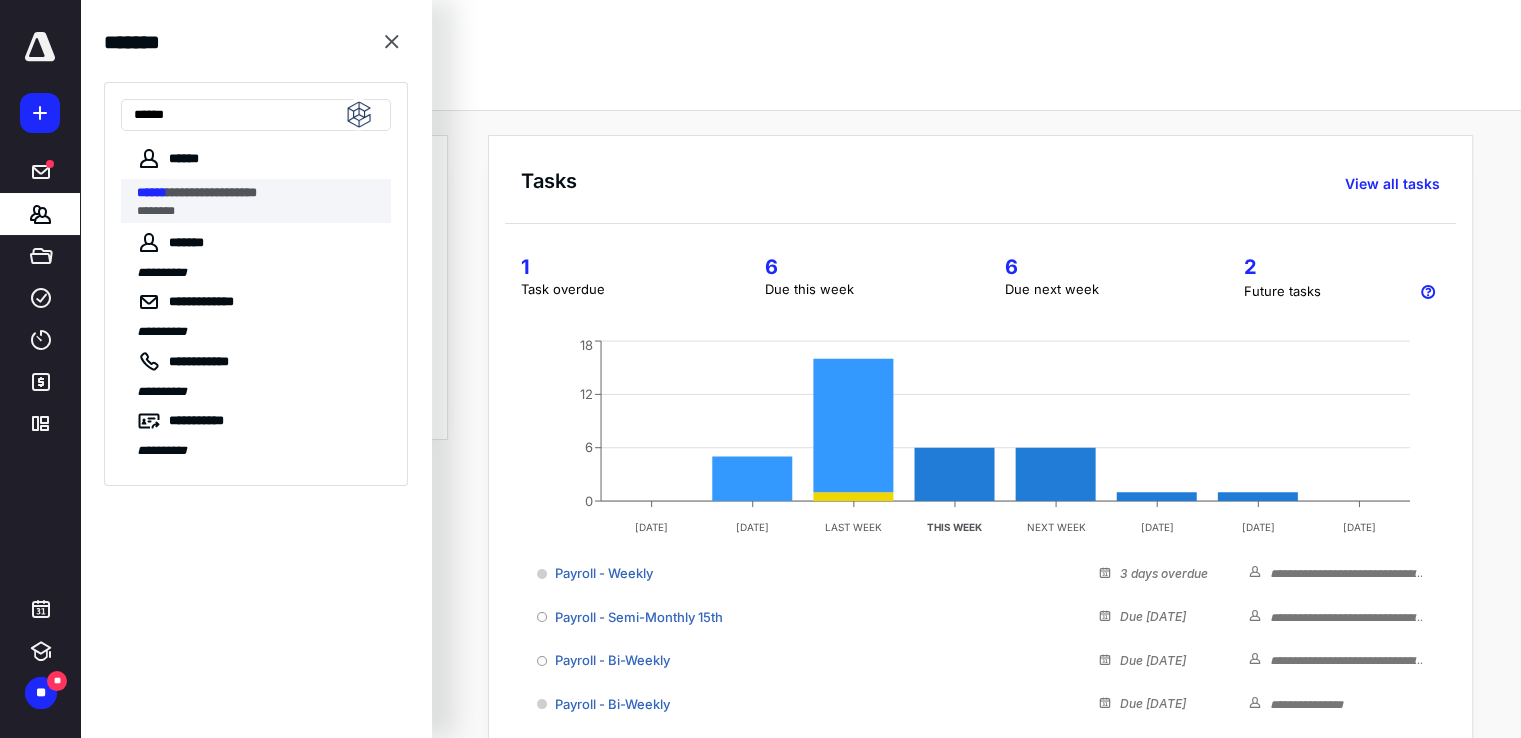 click on "**********" at bounding box center [256, 201] 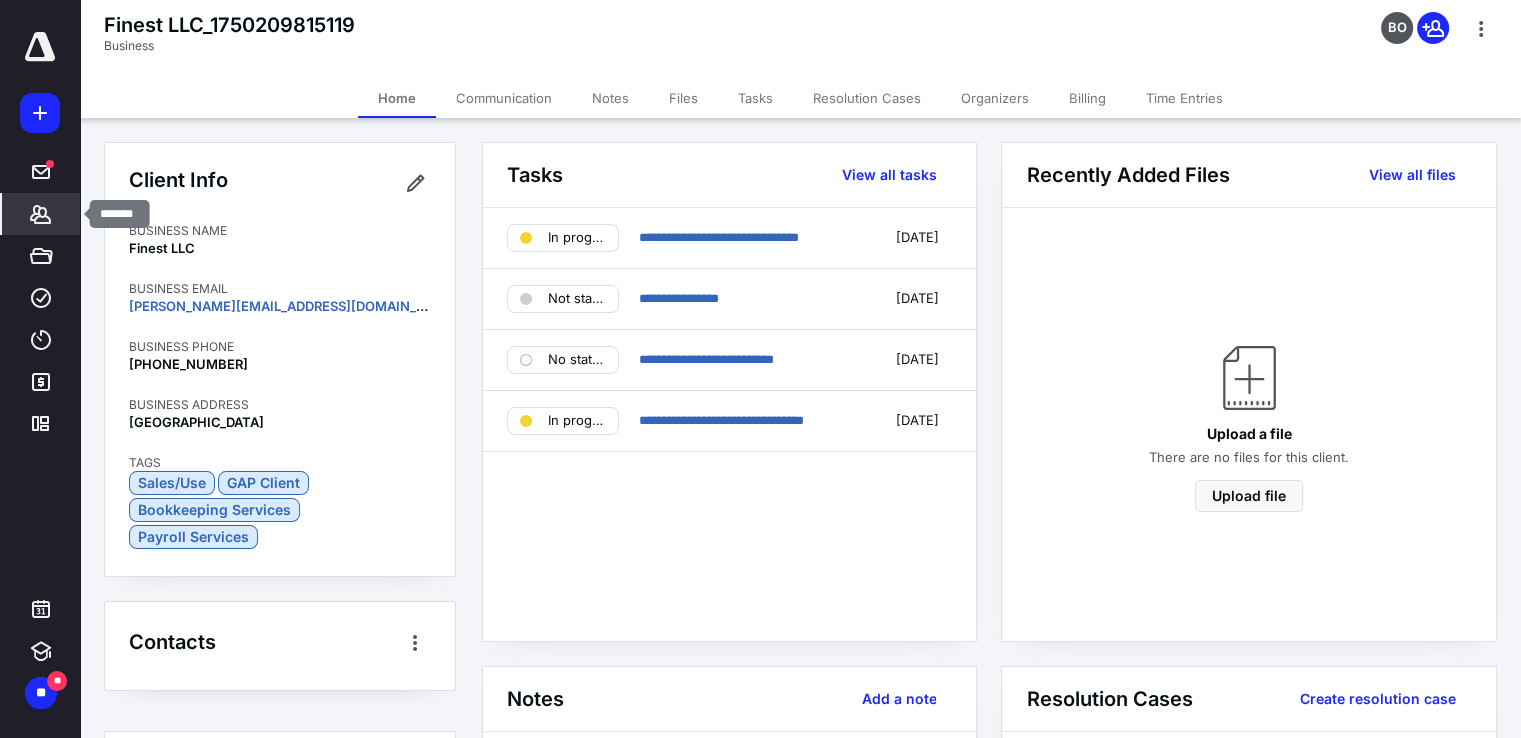 click on "*******" at bounding box center [41, 214] 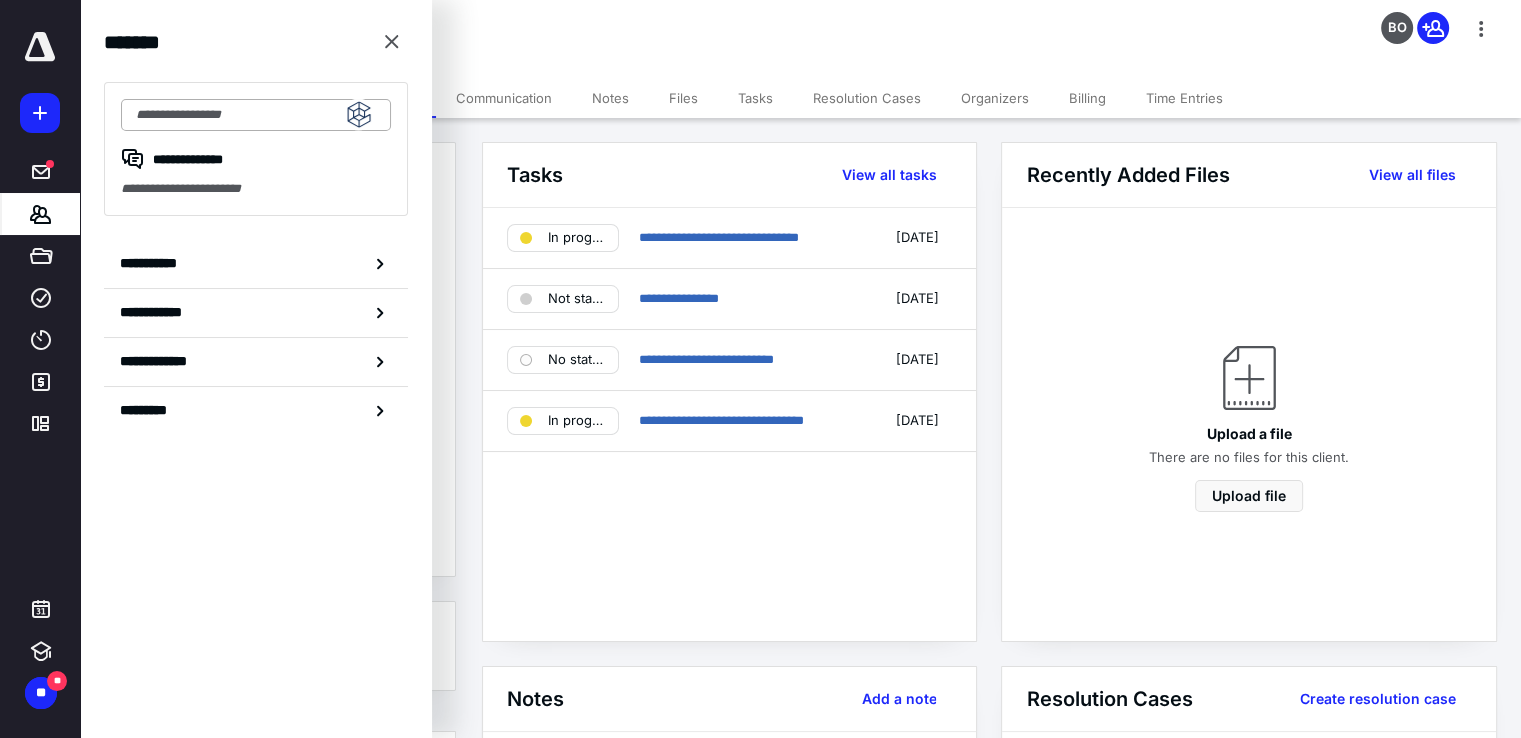 click at bounding box center [256, 115] 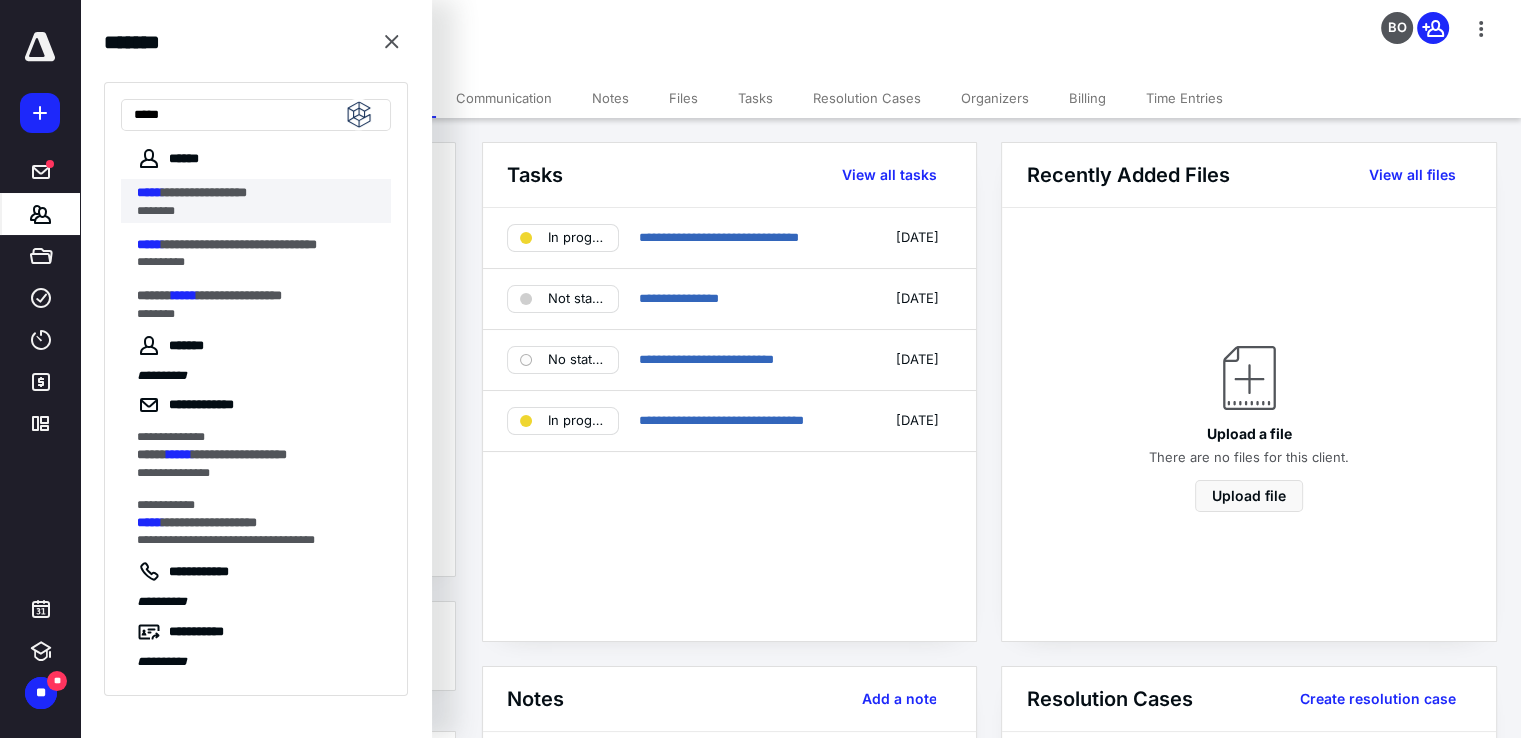 type on "*****" 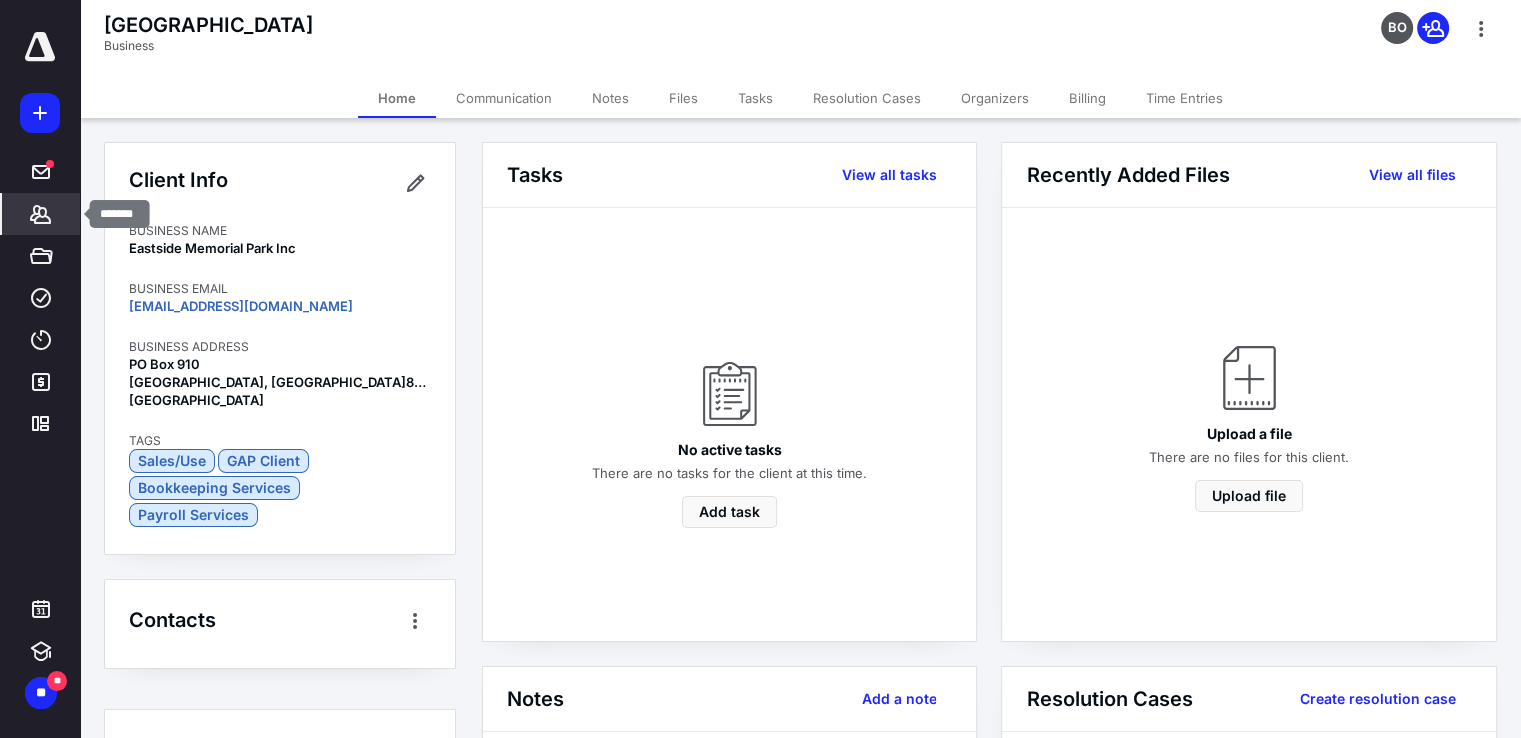 click 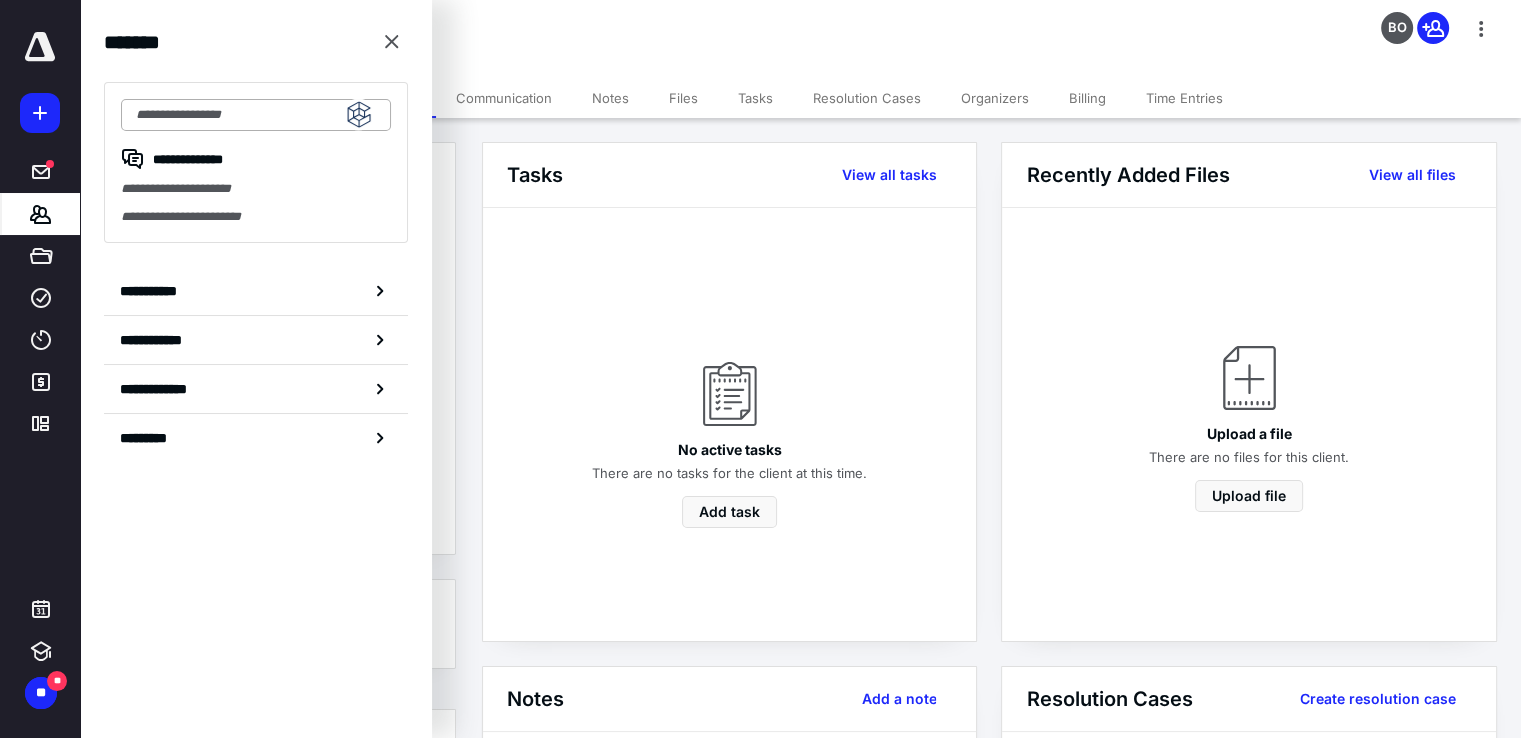 click at bounding box center (256, 115) 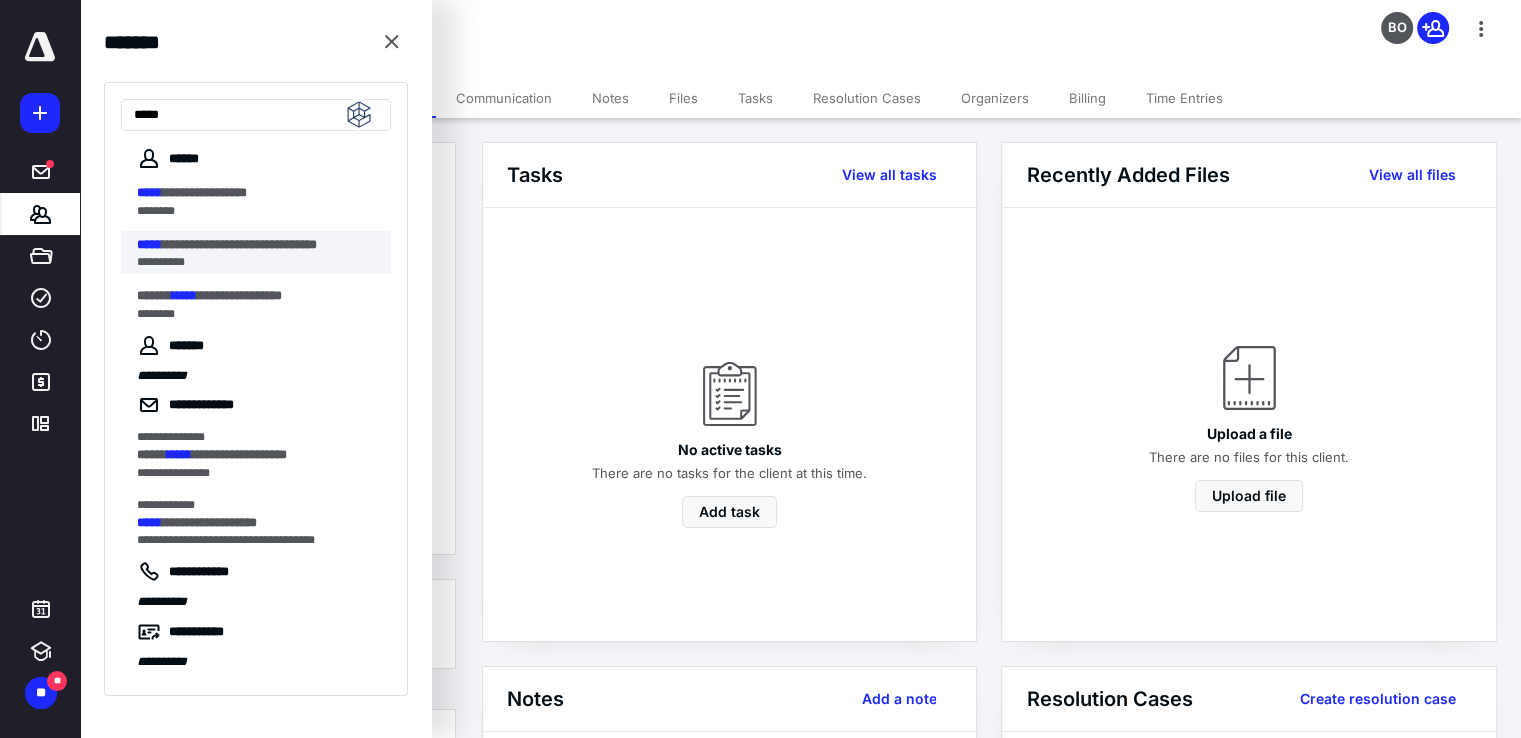 type on "*****" 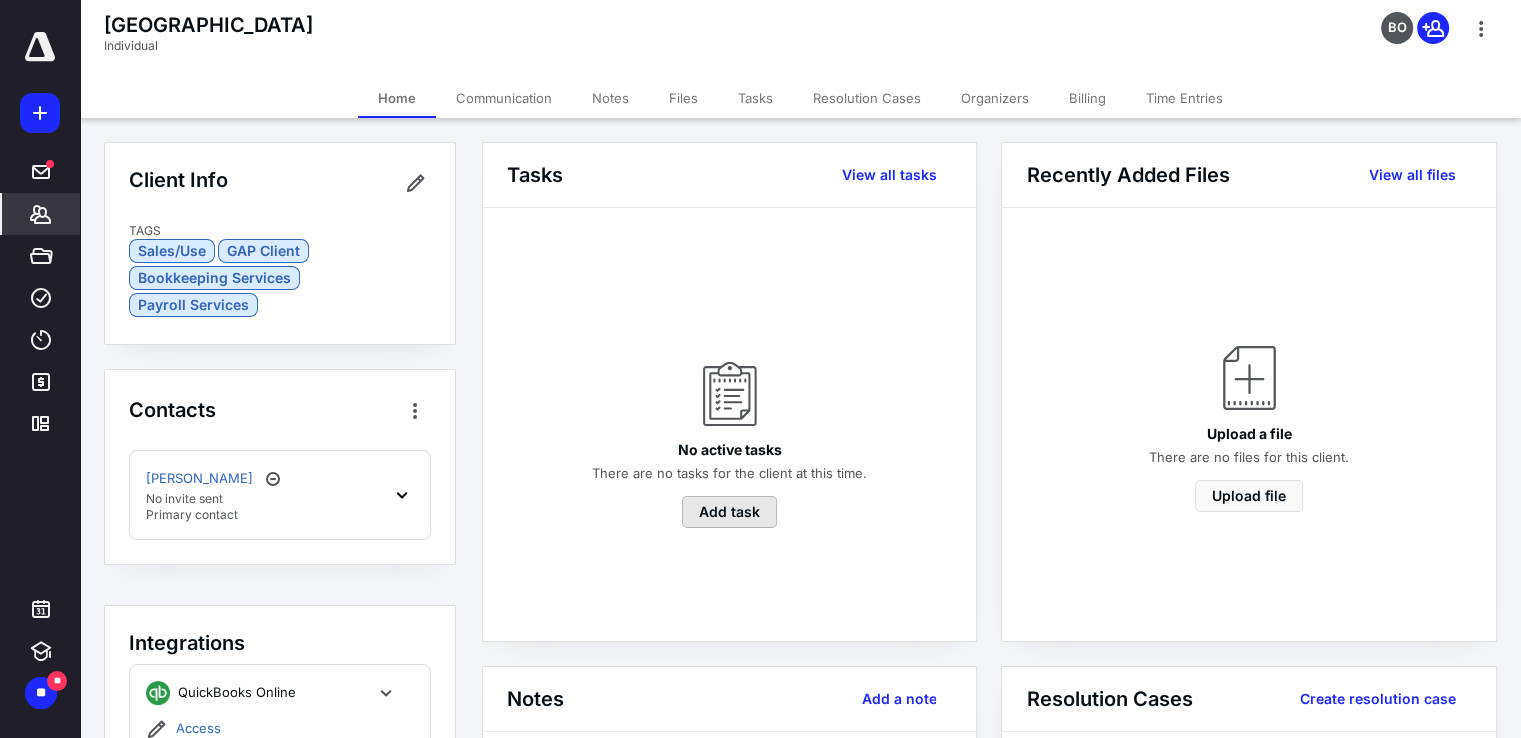 click on "Add task" at bounding box center (729, 512) 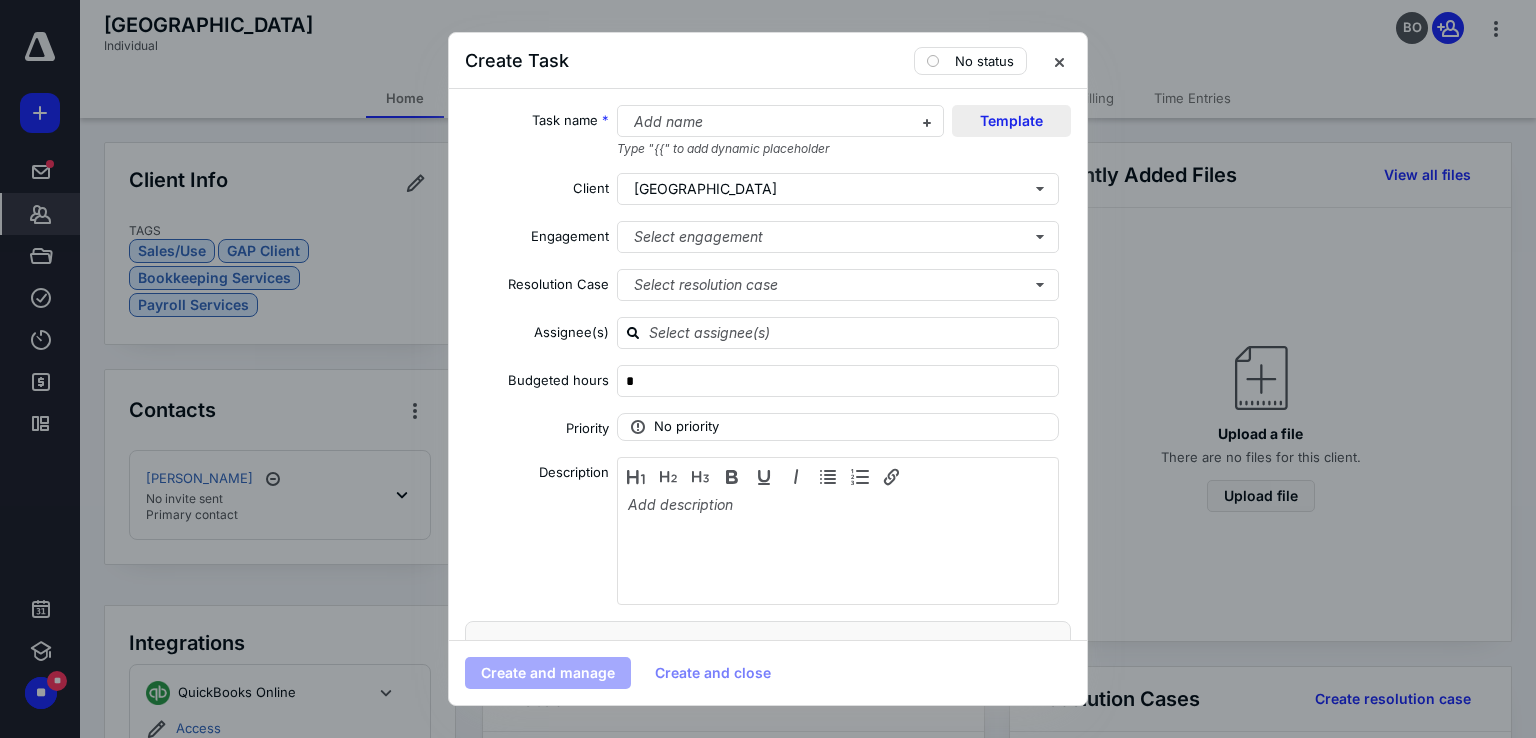 click on "Template" at bounding box center [1011, 121] 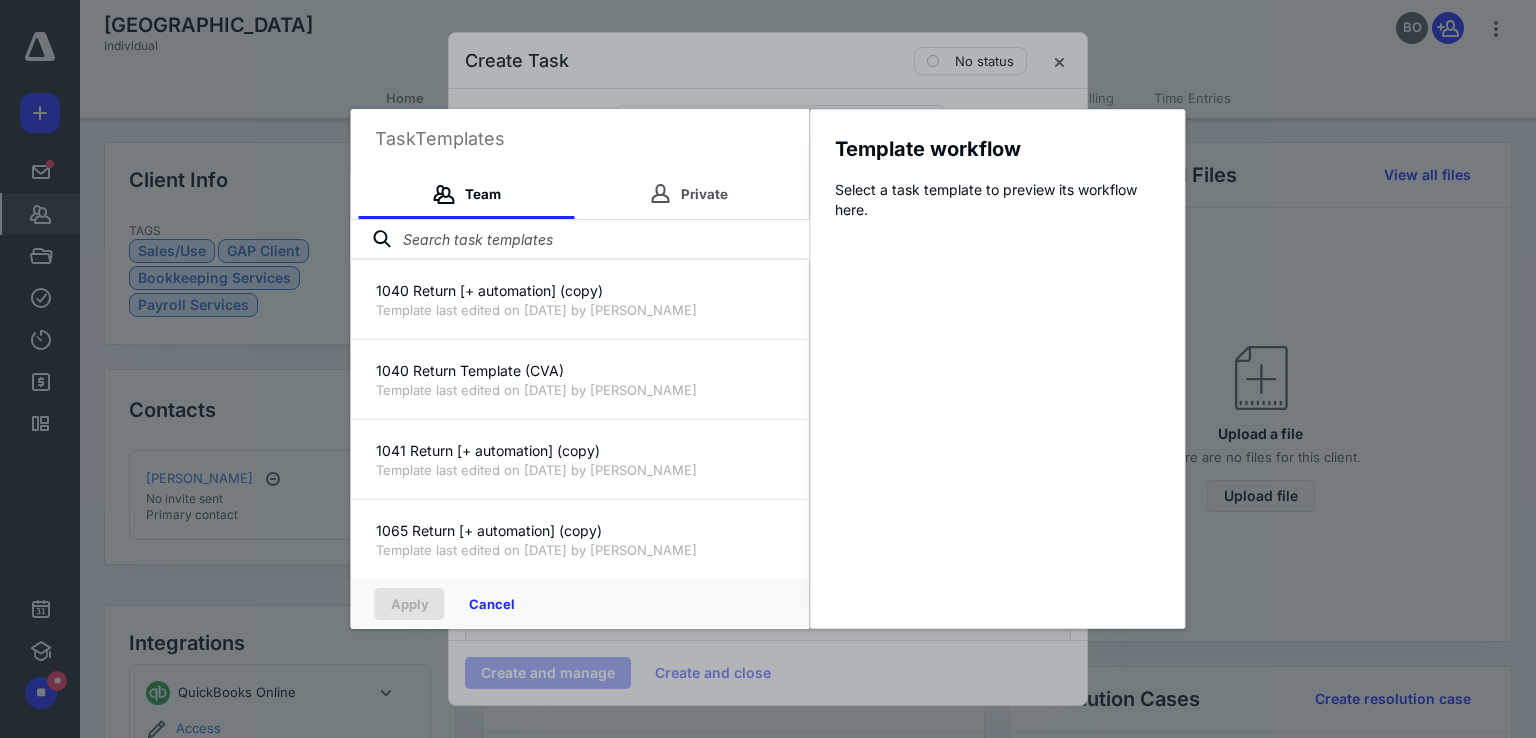 click at bounding box center (580, 240) 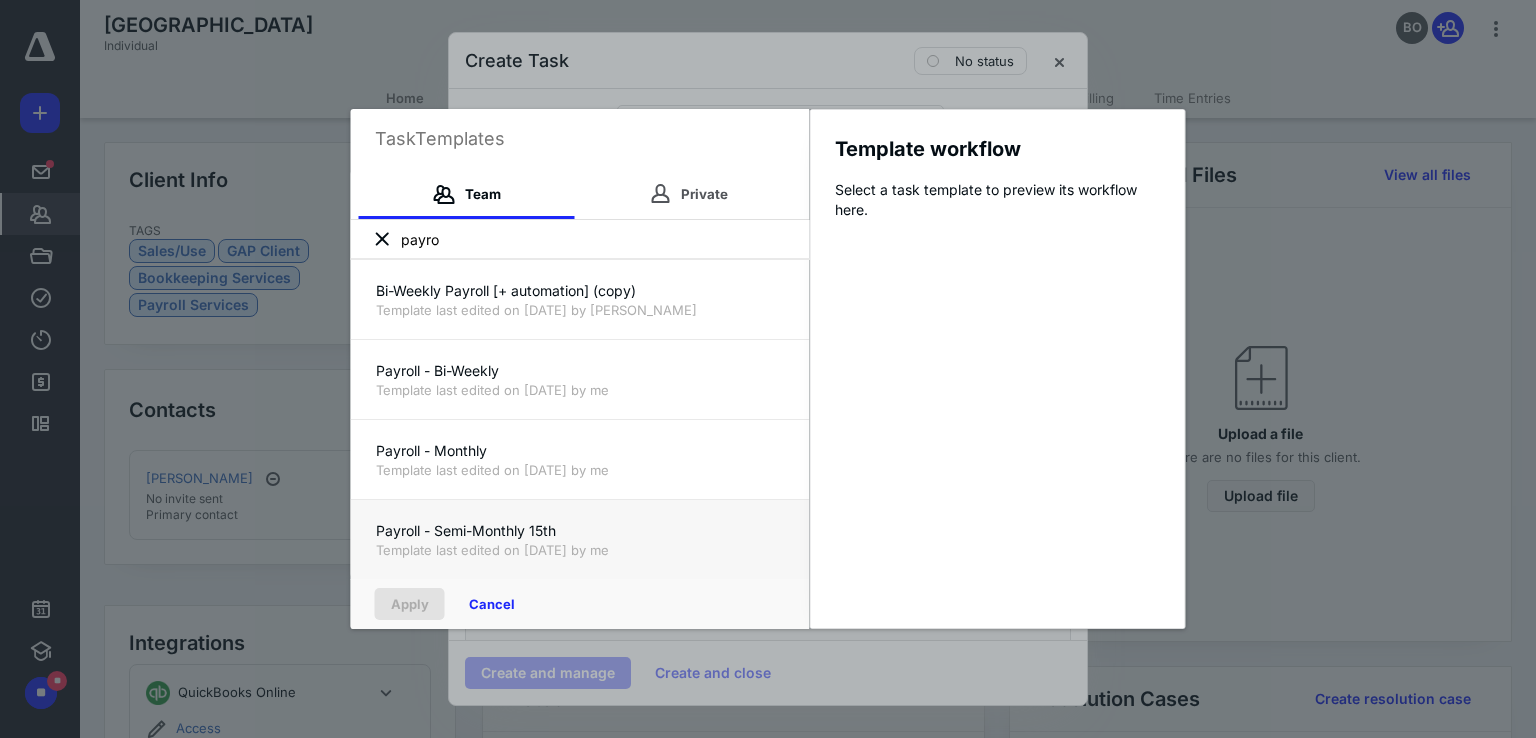 type on "payro" 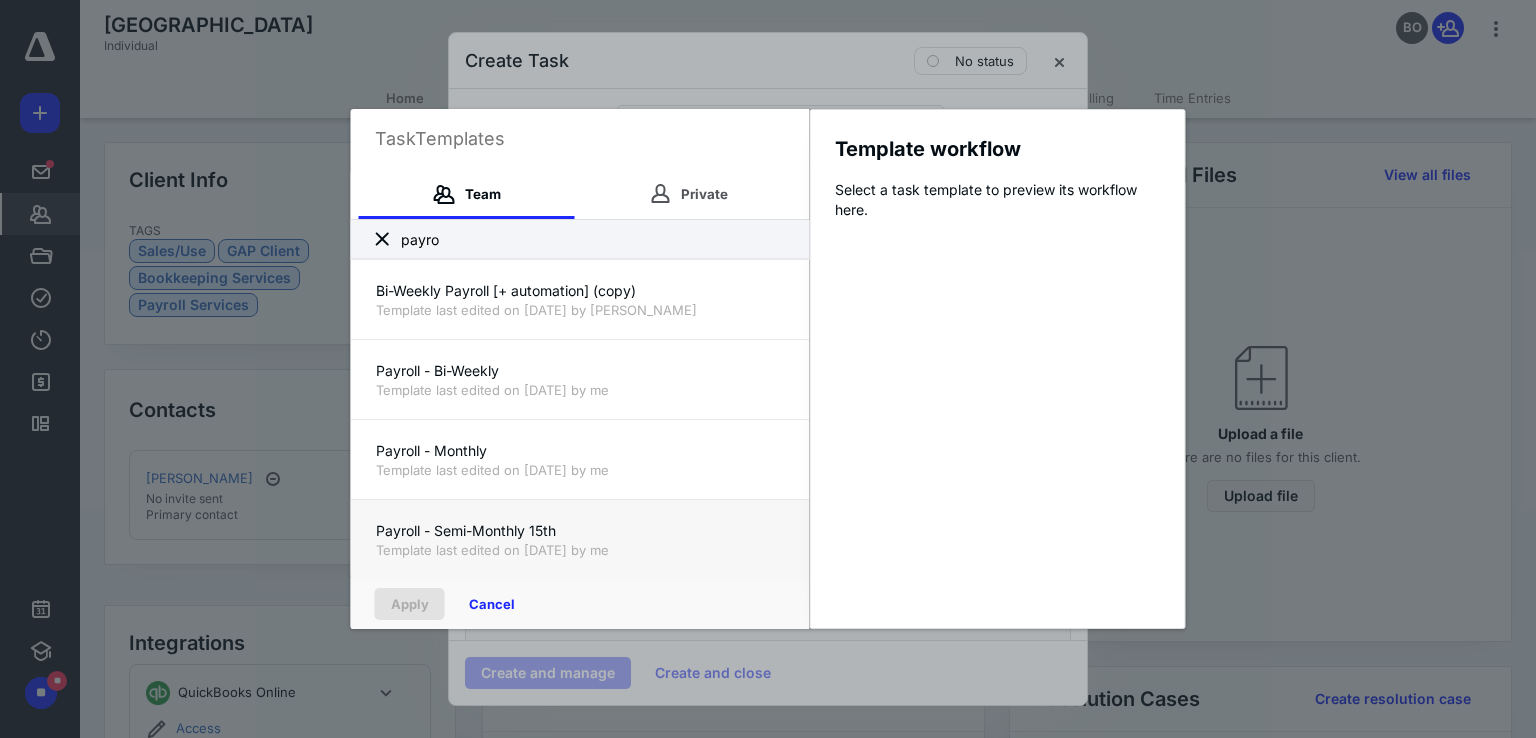 click on "Payroll - Semi-Monthly 15th" at bounding box center (580, 531) 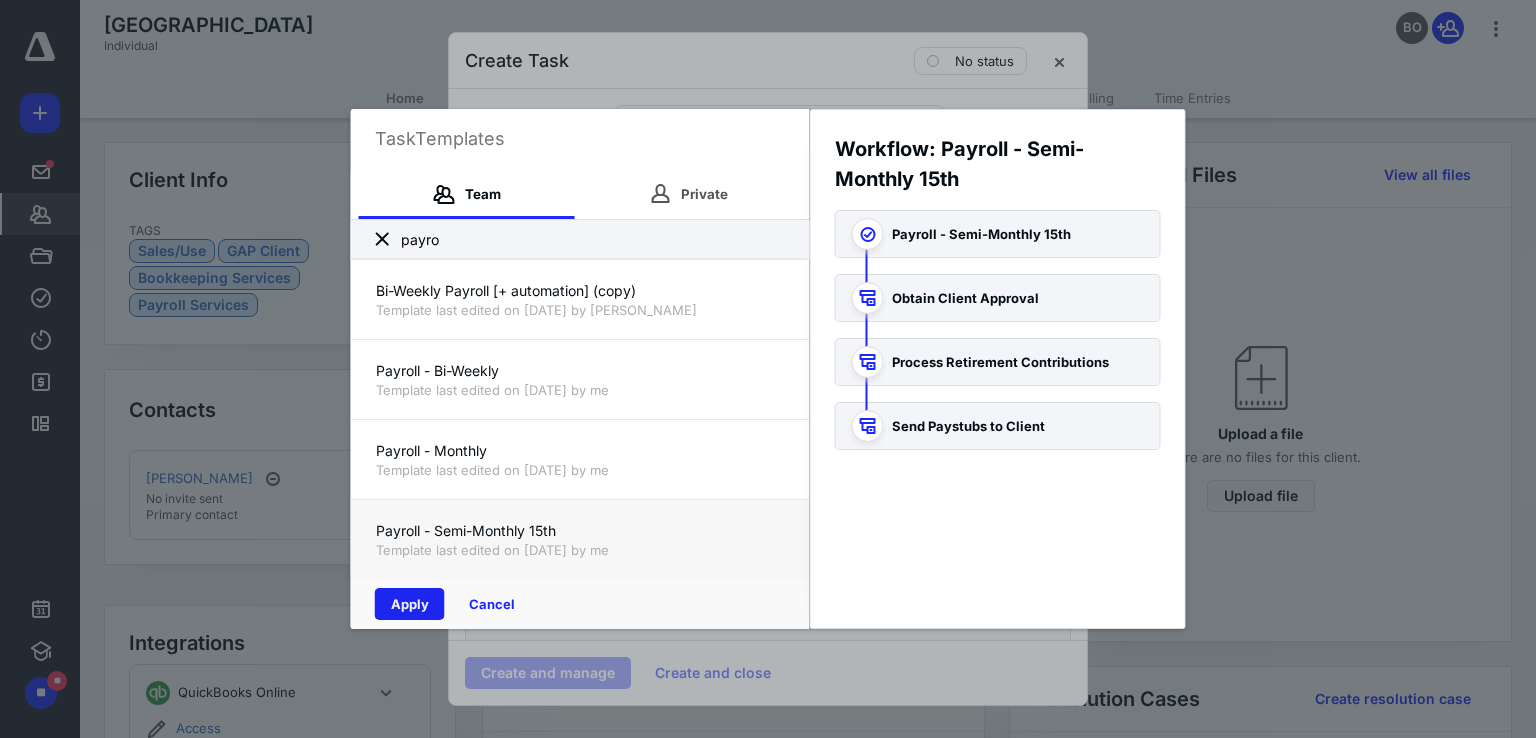 click on "Apply" at bounding box center (410, 604) 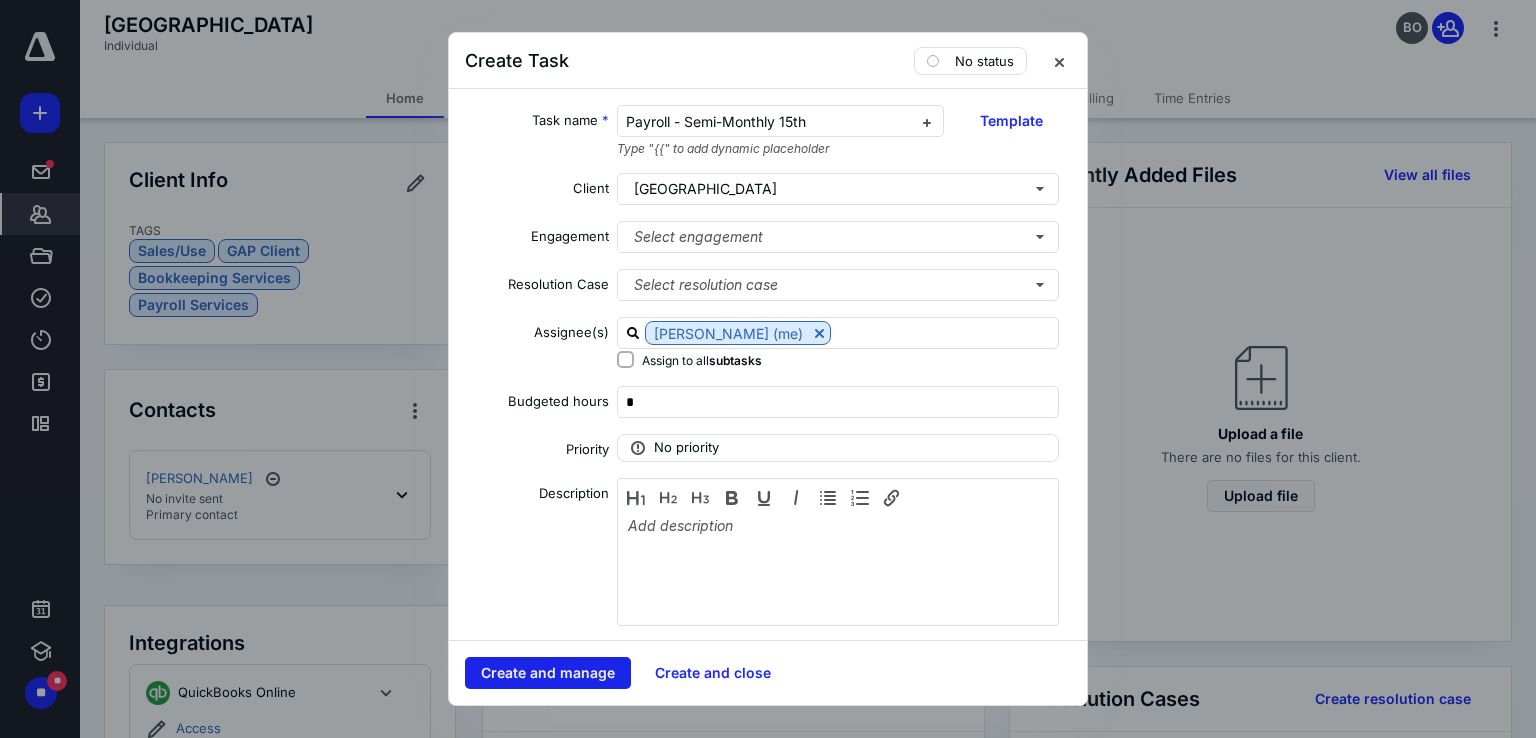 click on "Create and manage" at bounding box center (548, 673) 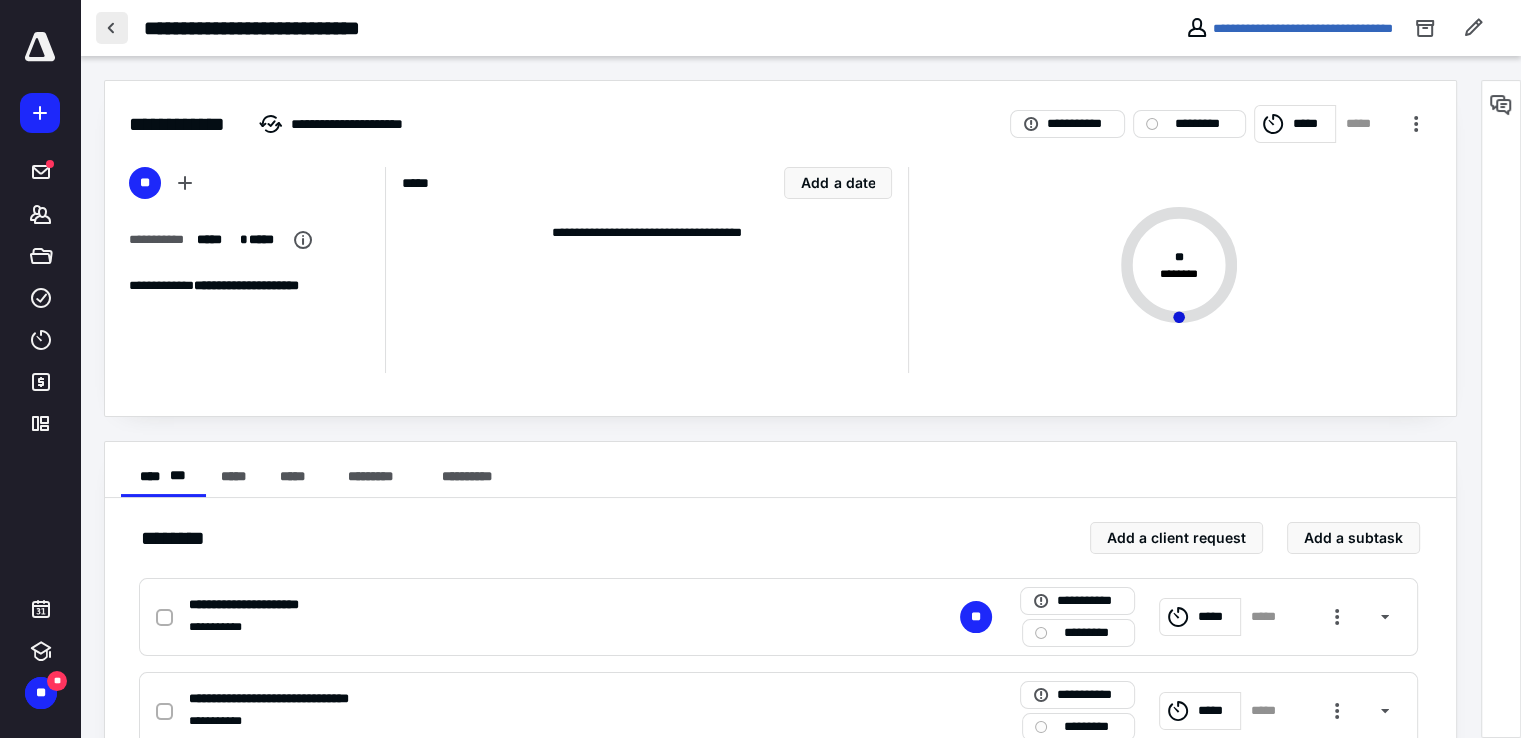 click at bounding box center [112, 28] 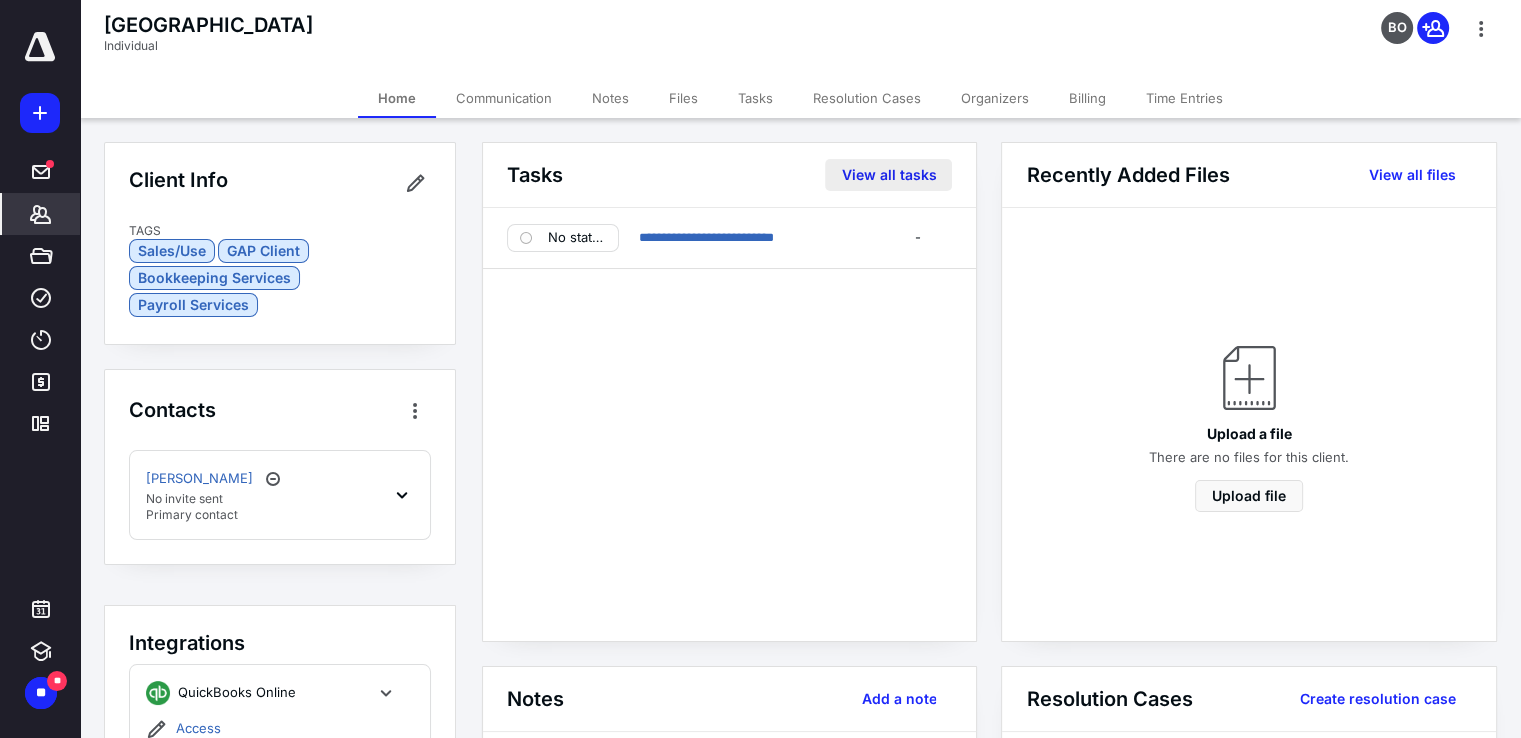 click on "View all tasks" at bounding box center [888, 175] 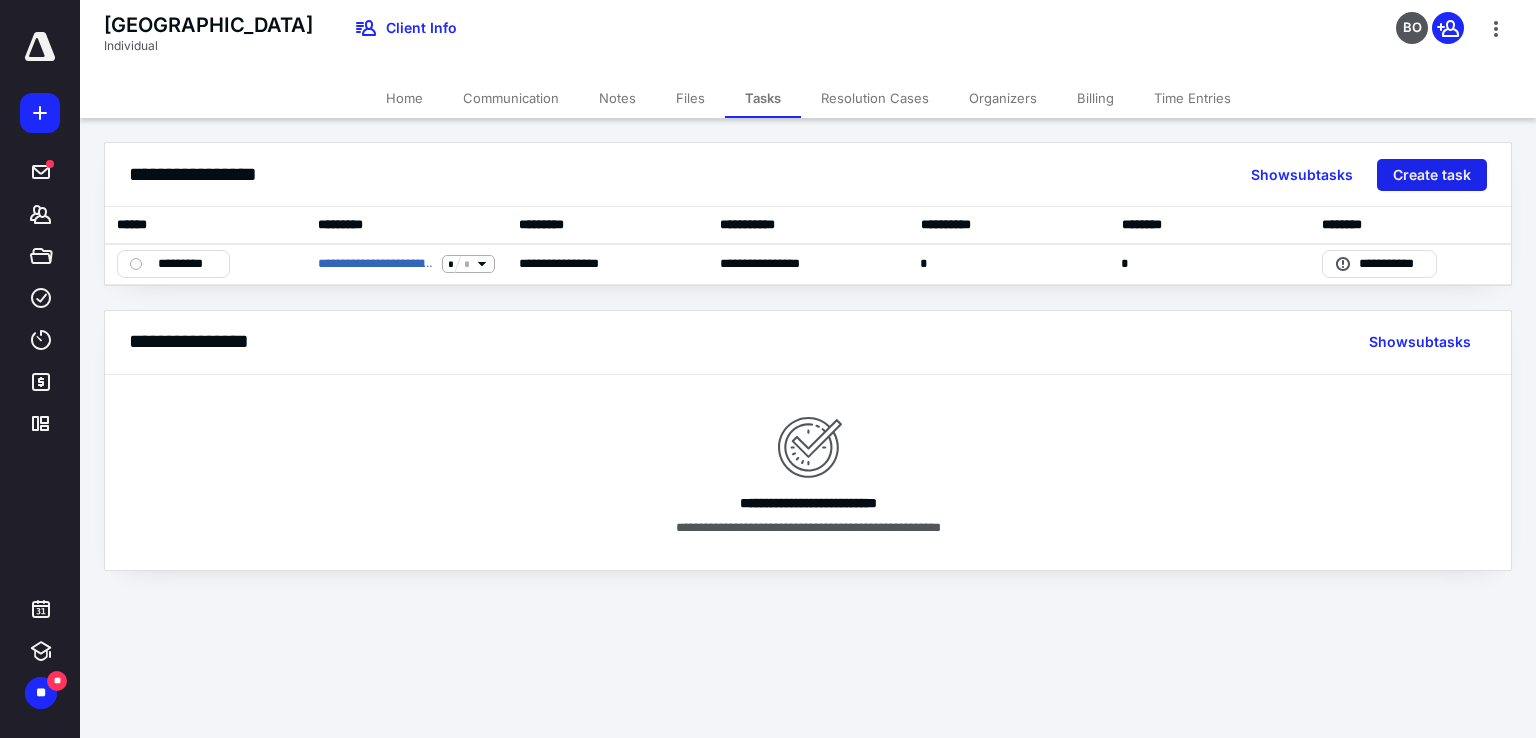 click on "Create task" at bounding box center [1432, 175] 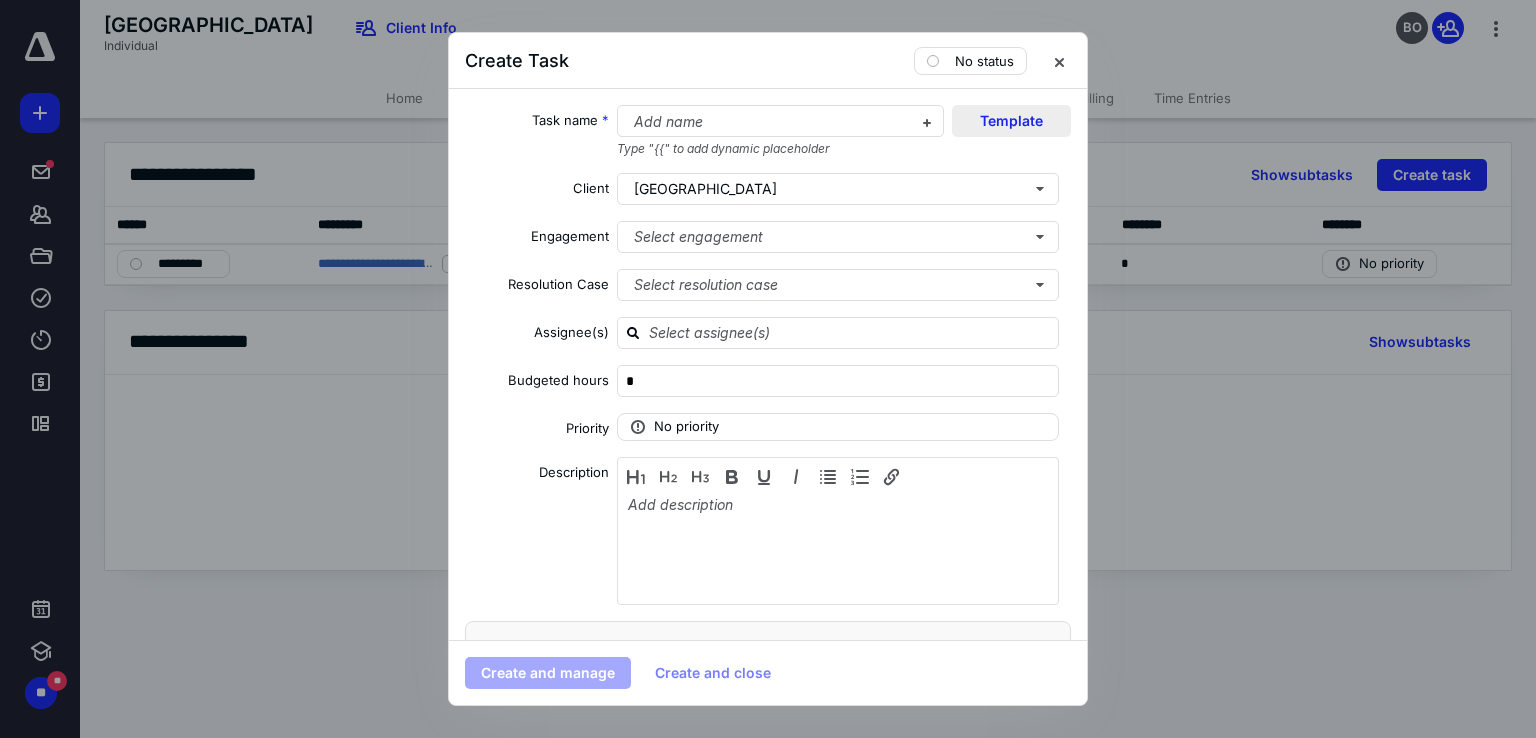 click on "Template" at bounding box center [1011, 121] 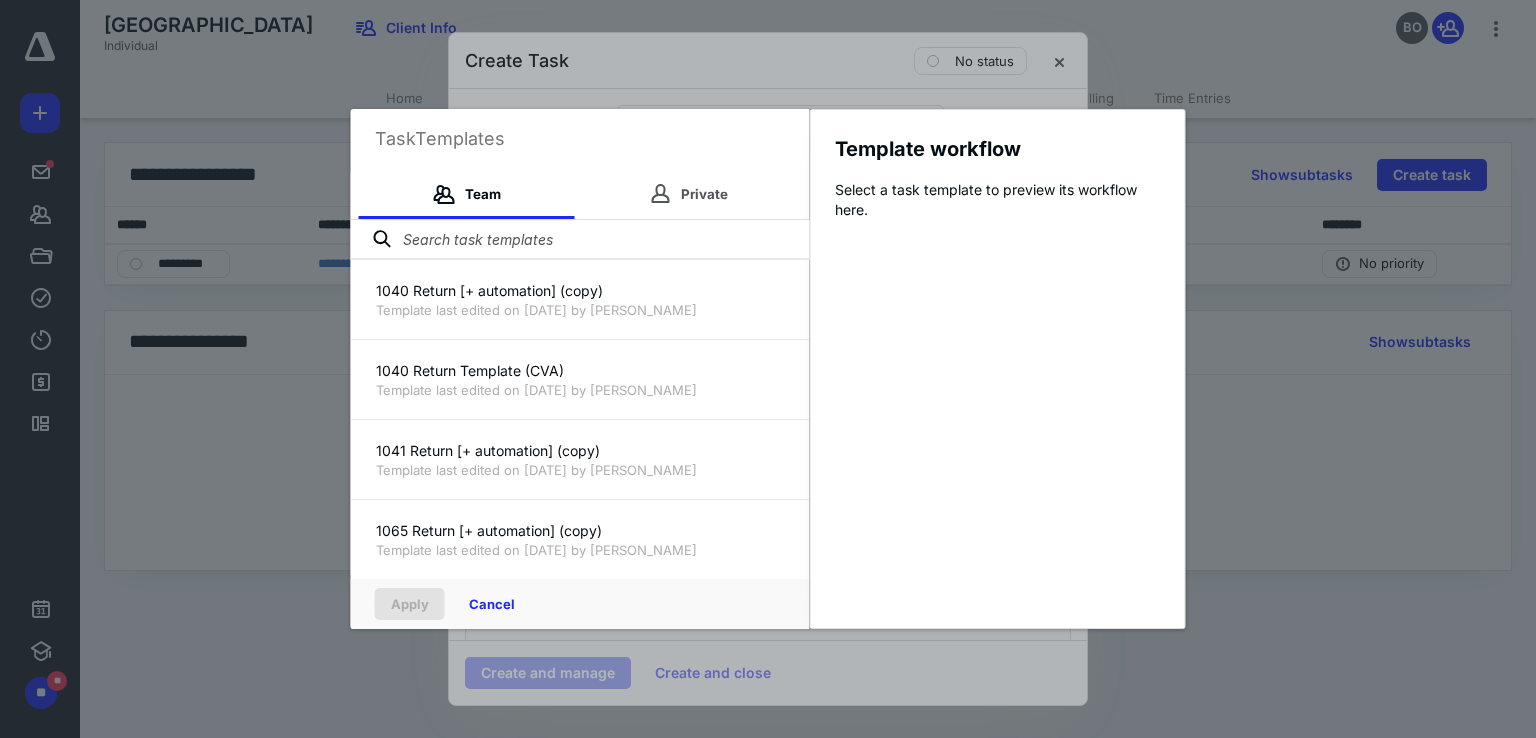 click at bounding box center [580, 240] 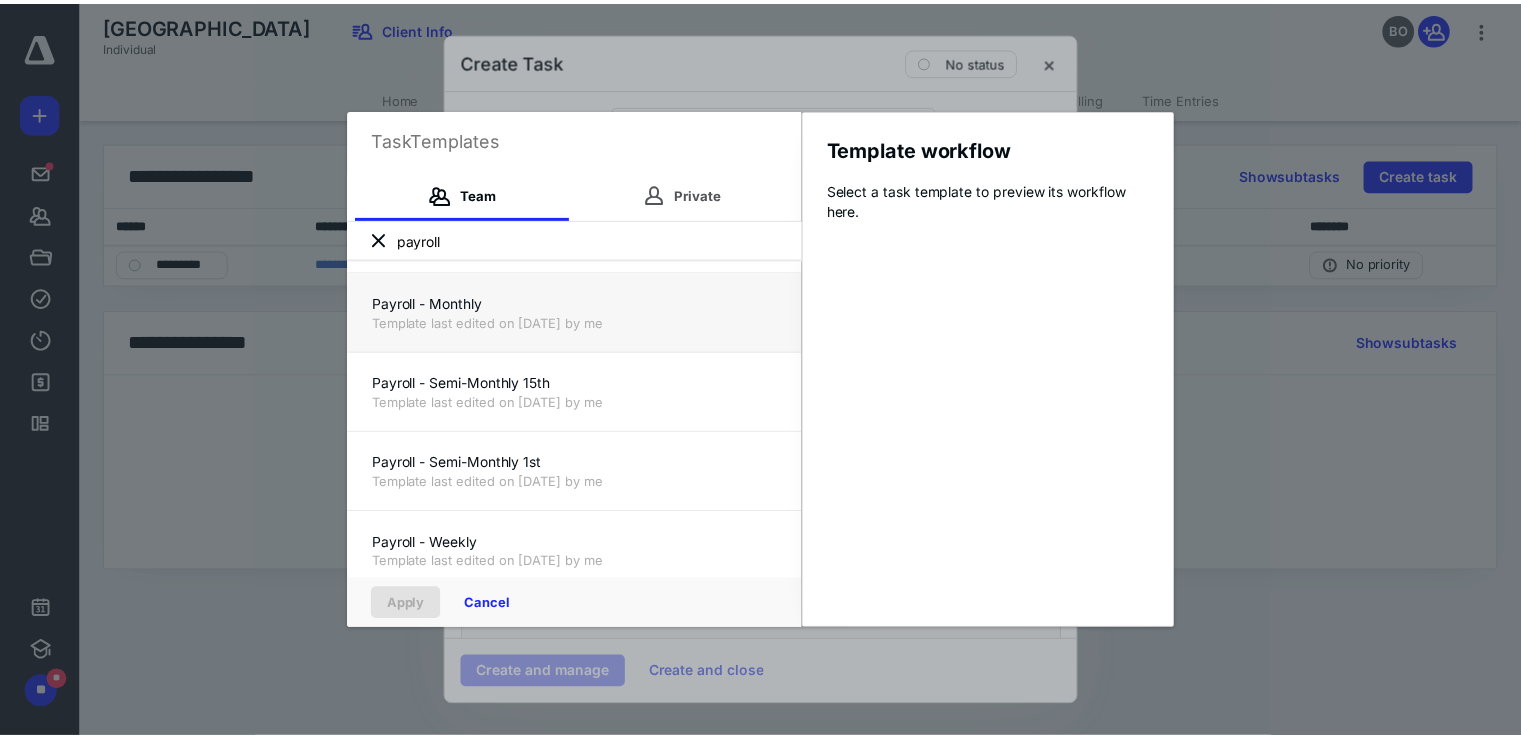 scroll, scrollTop: 151, scrollLeft: 0, axis: vertical 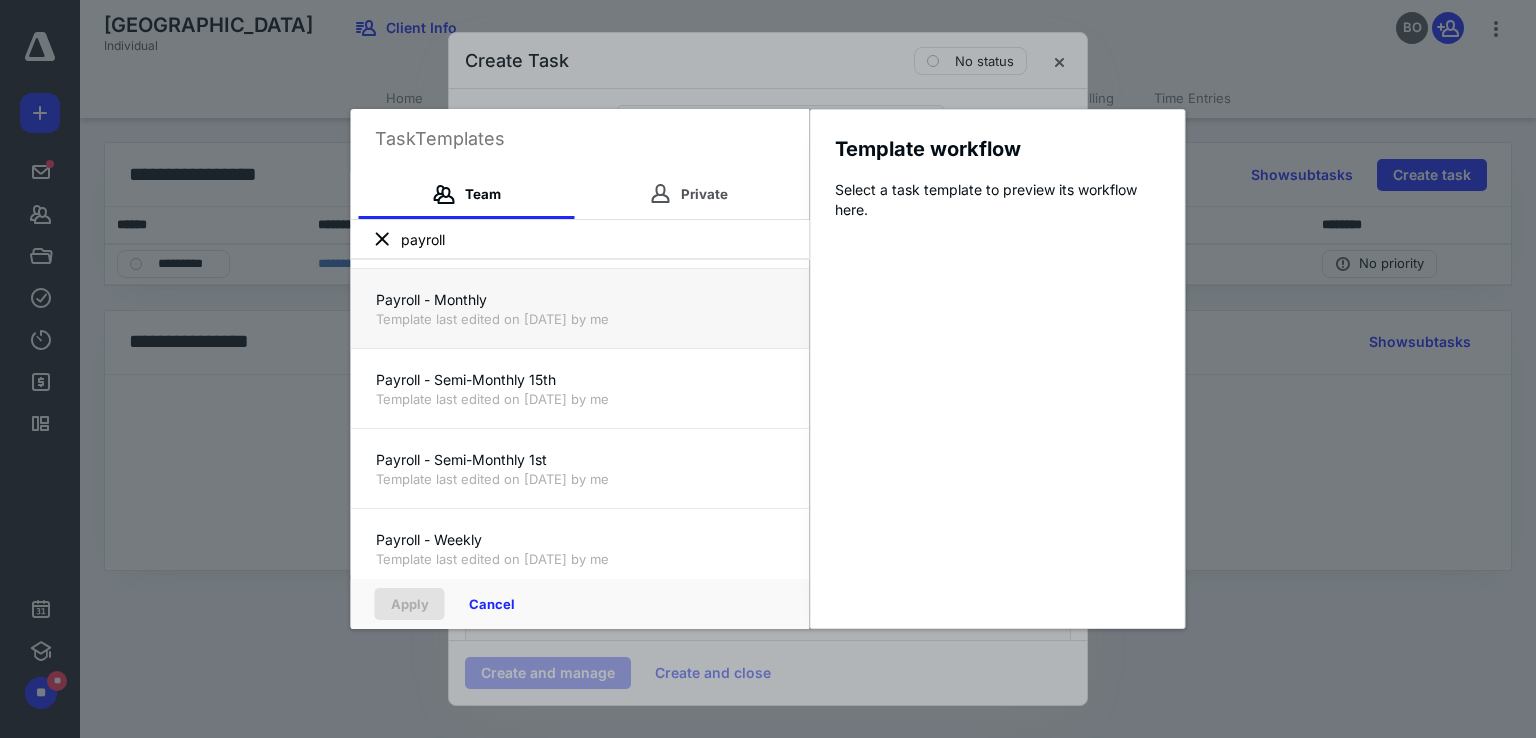 type on "payroll" 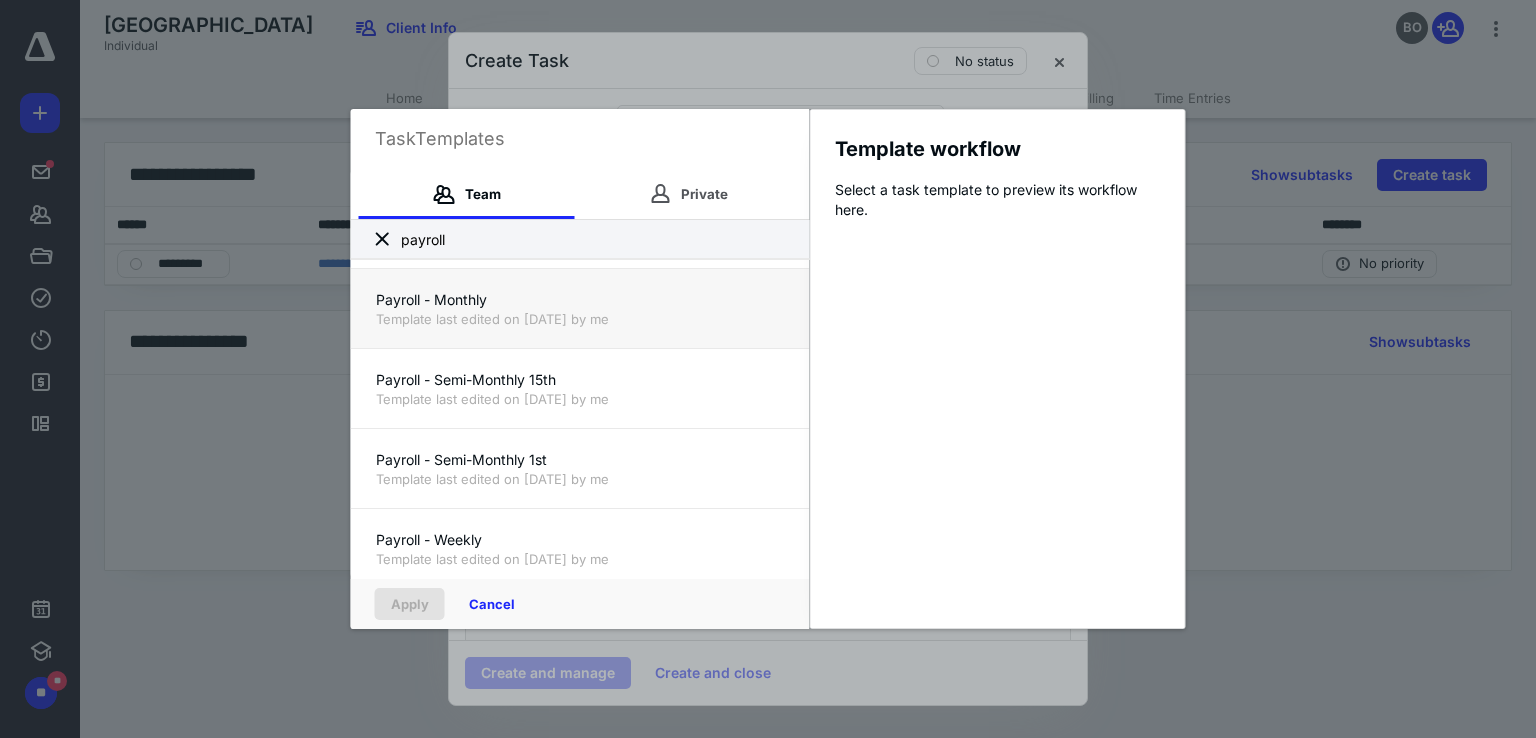 click on "Template last edited on [DATE] by me" at bounding box center (580, 479) 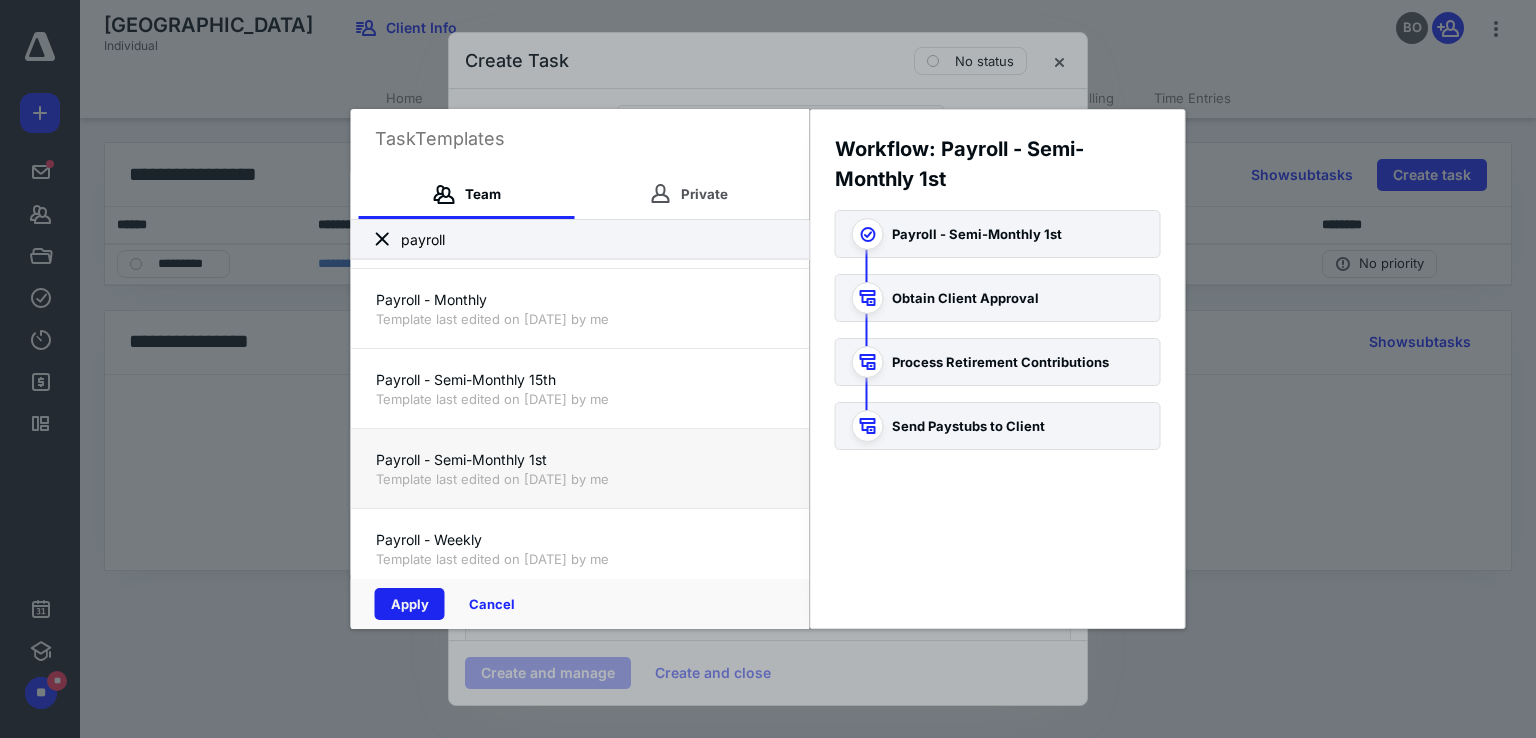 click on "Apply" at bounding box center [410, 604] 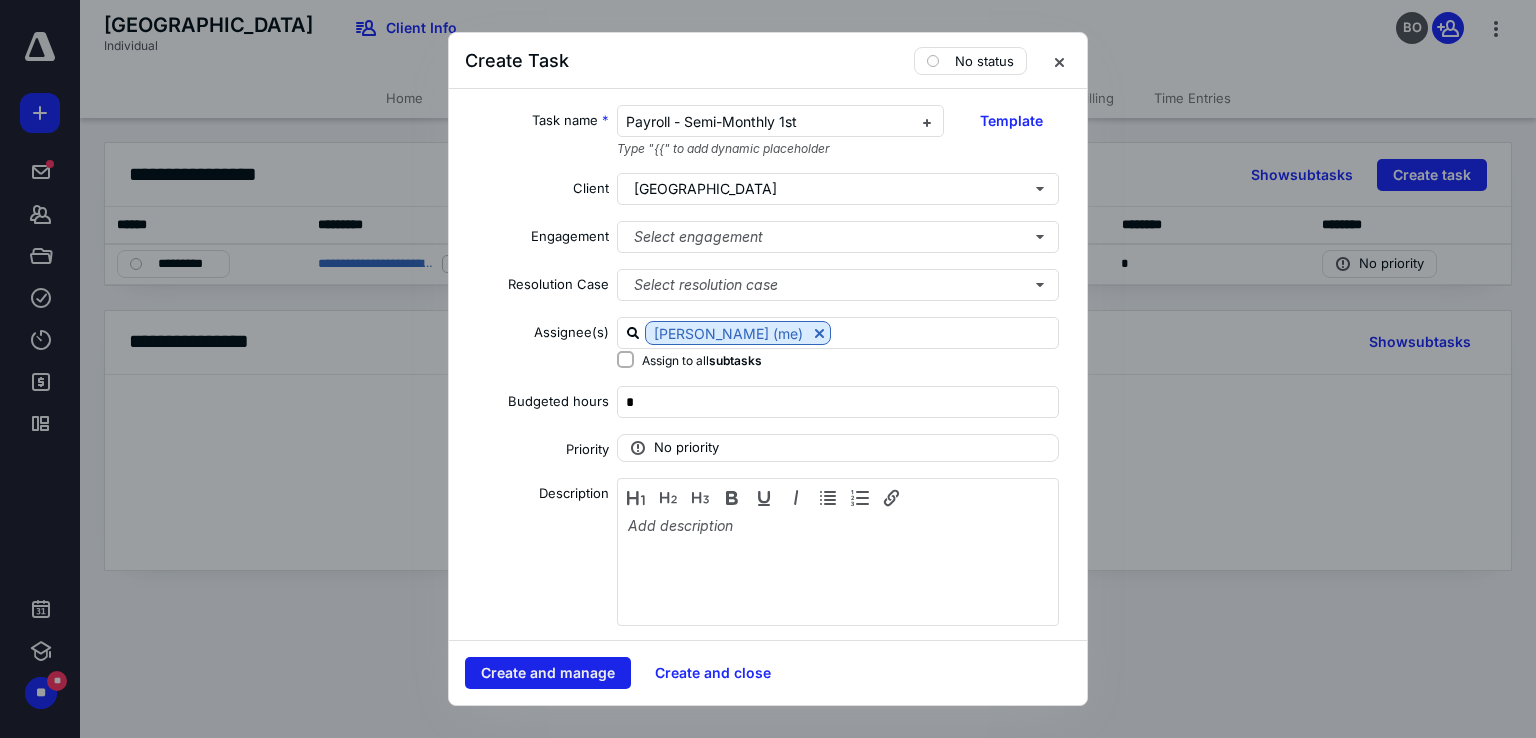 click on "Create and manage" at bounding box center (548, 673) 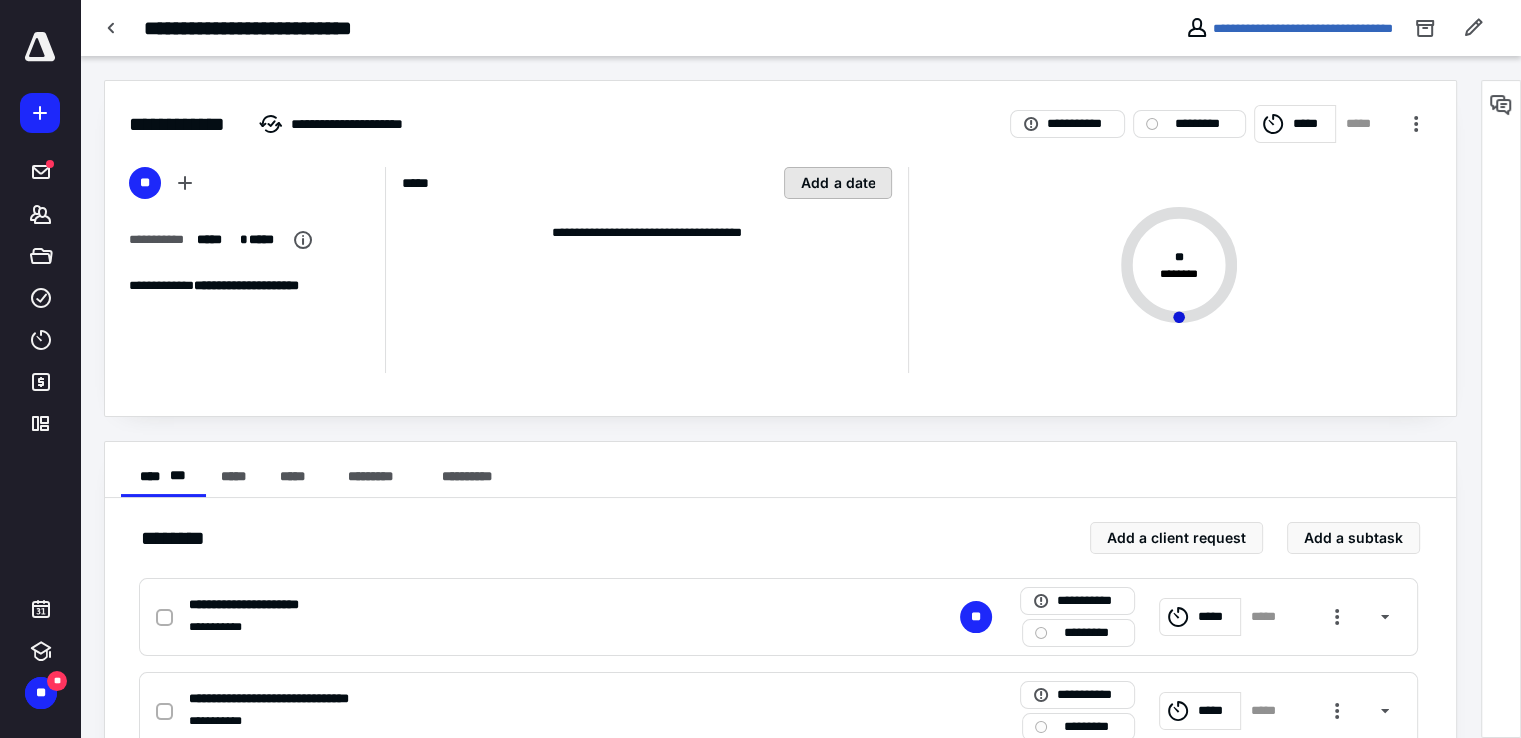 click on "Add a date" at bounding box center (838, 183) 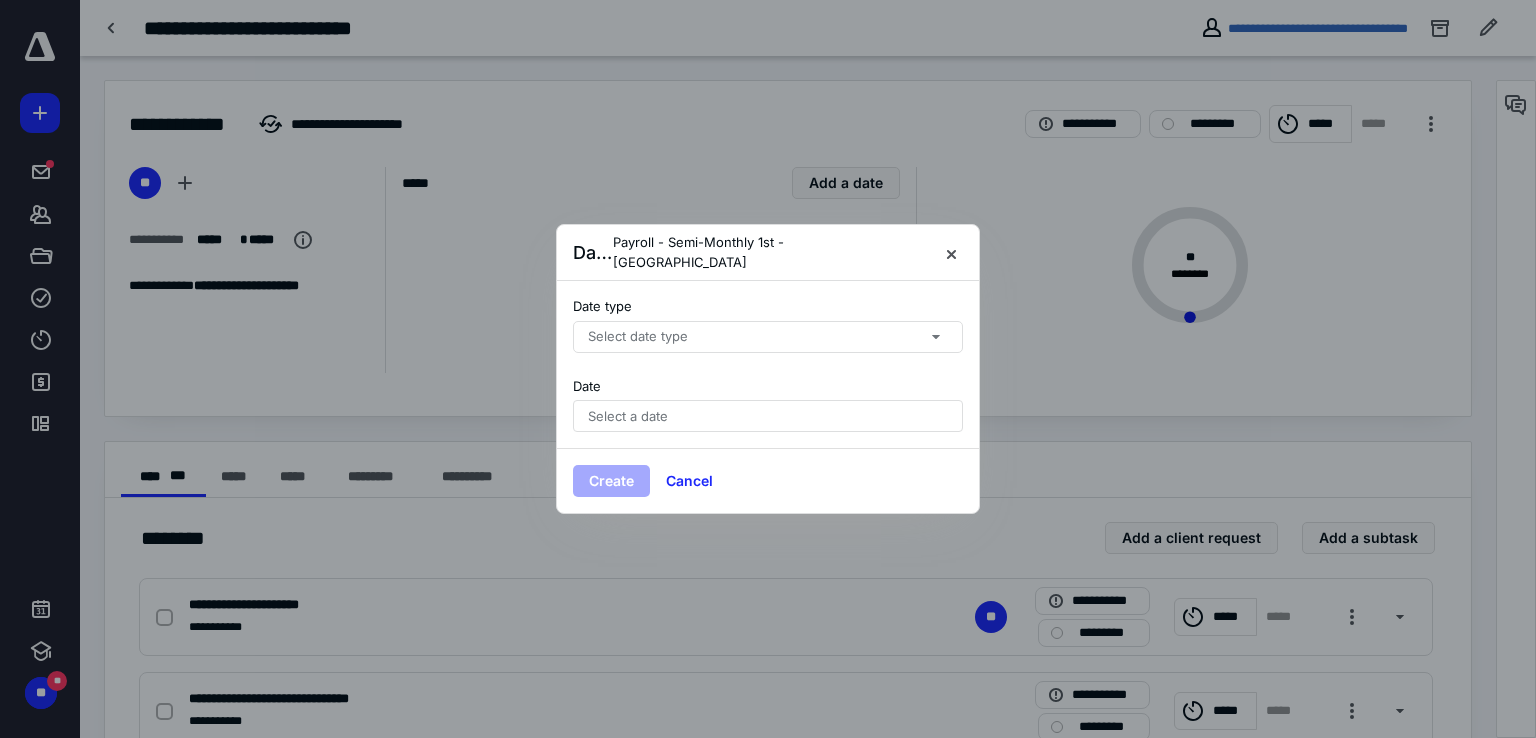 click on "Select date type" at bounding box center [768, 337] 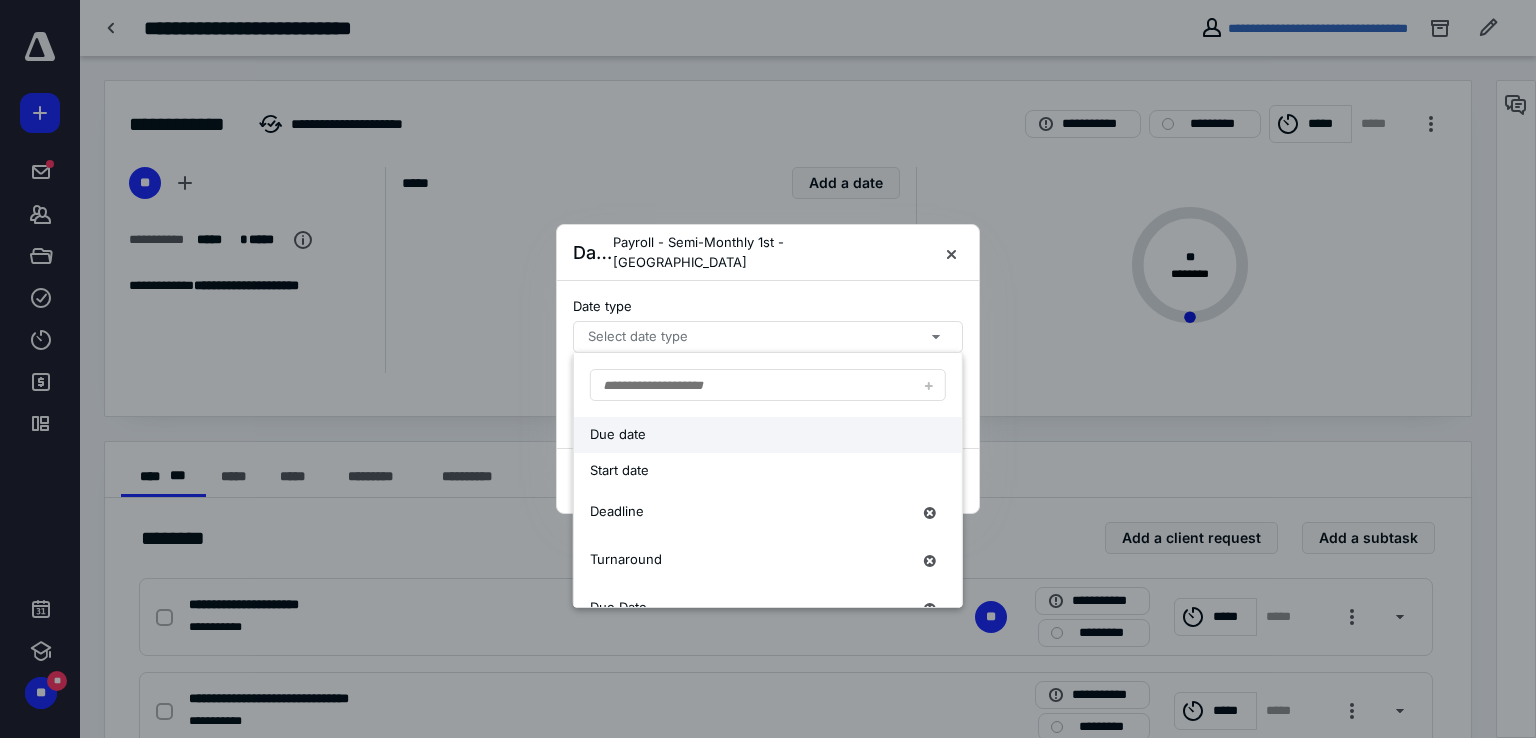 click on "Due date" at bounding box center (750, 435) 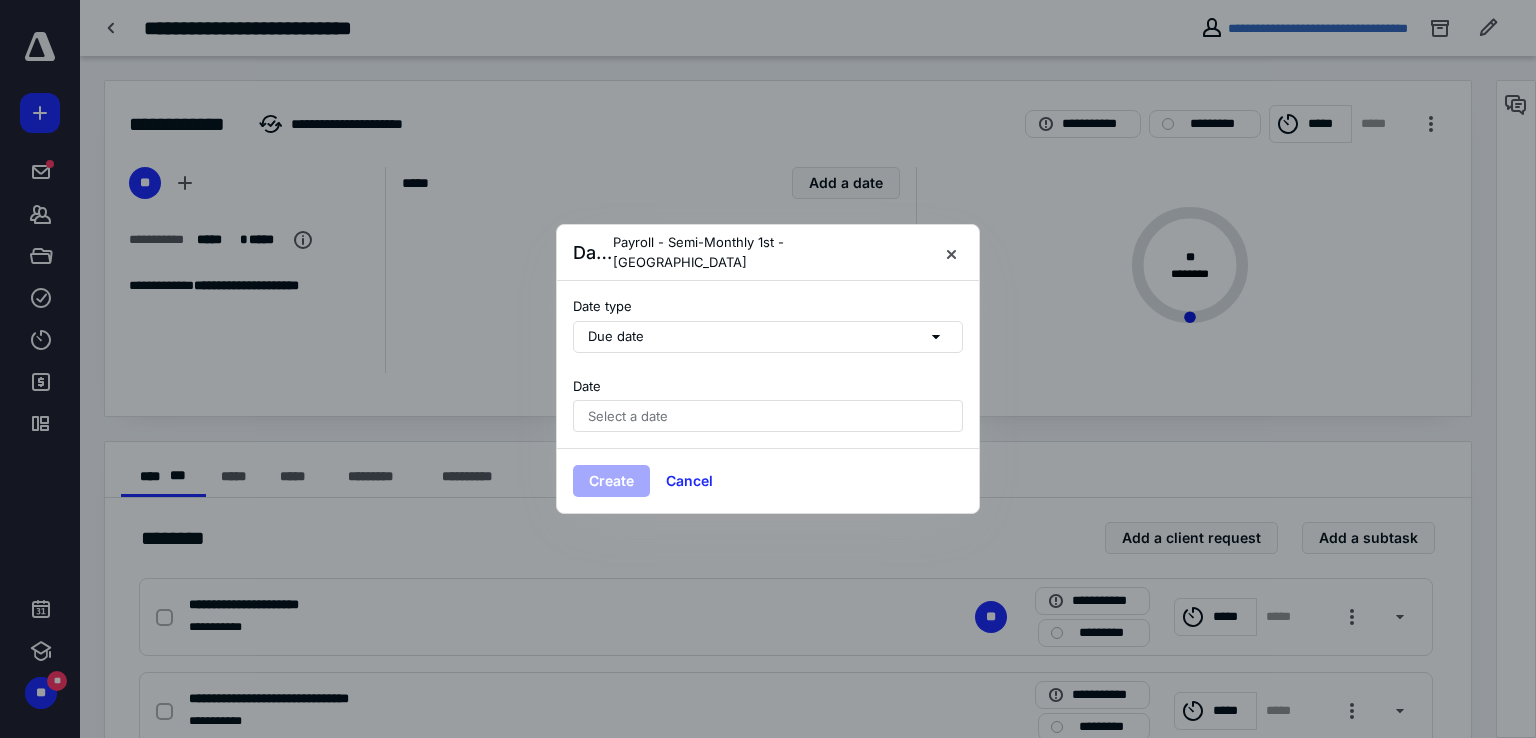 click on "Select a date" at bounding box center (628, 416) 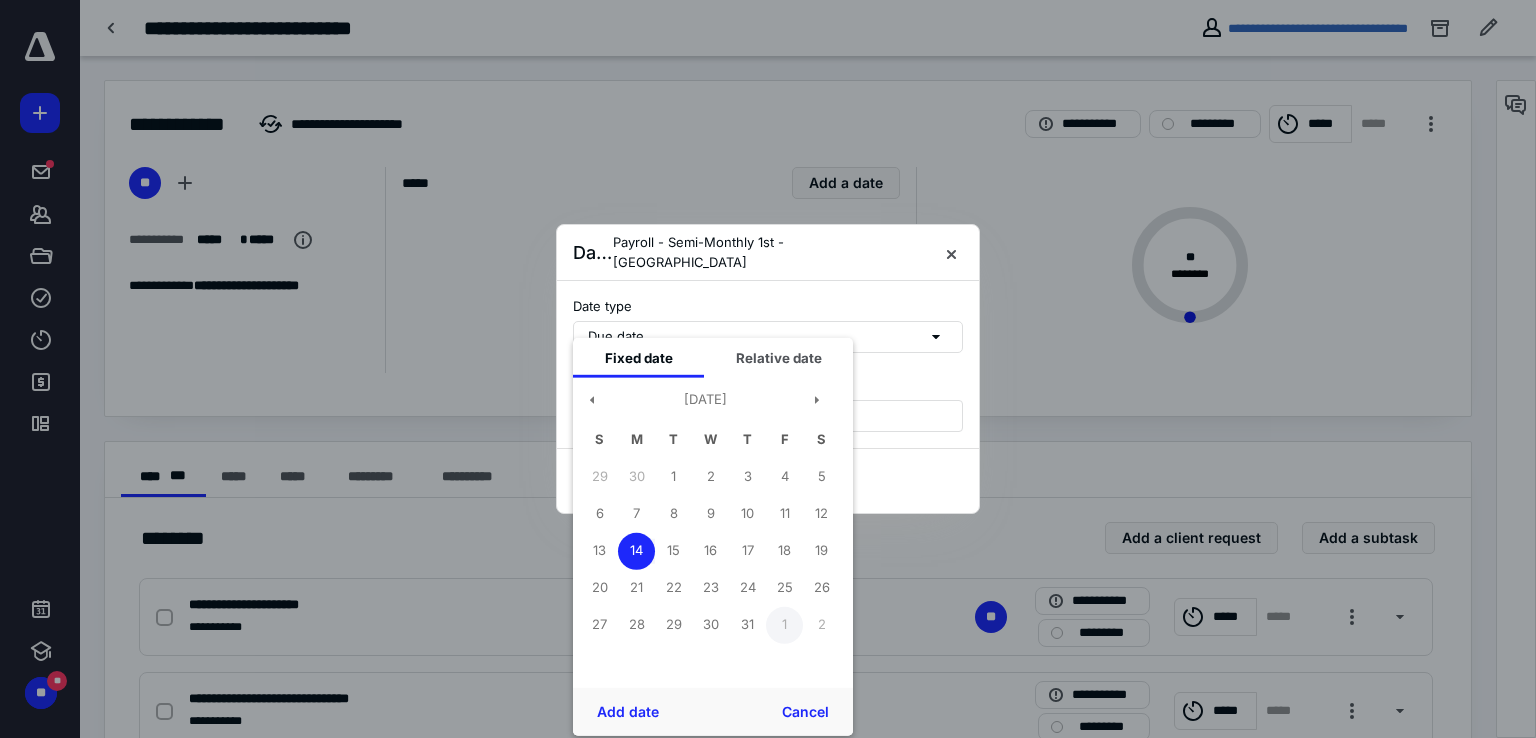 click on "1" at bounding box center [784, 624] 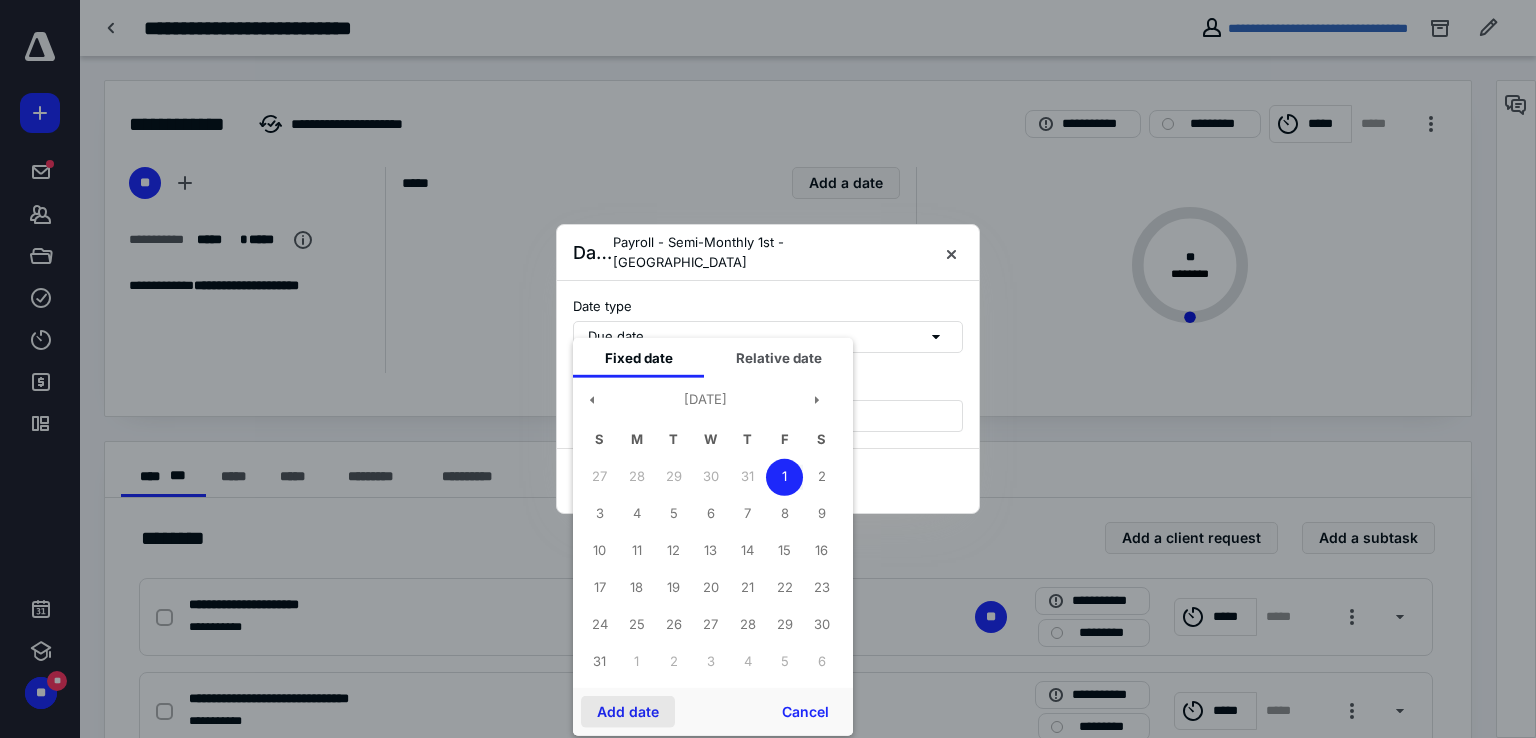 click on "Add date" at bounding box center (628, 712) 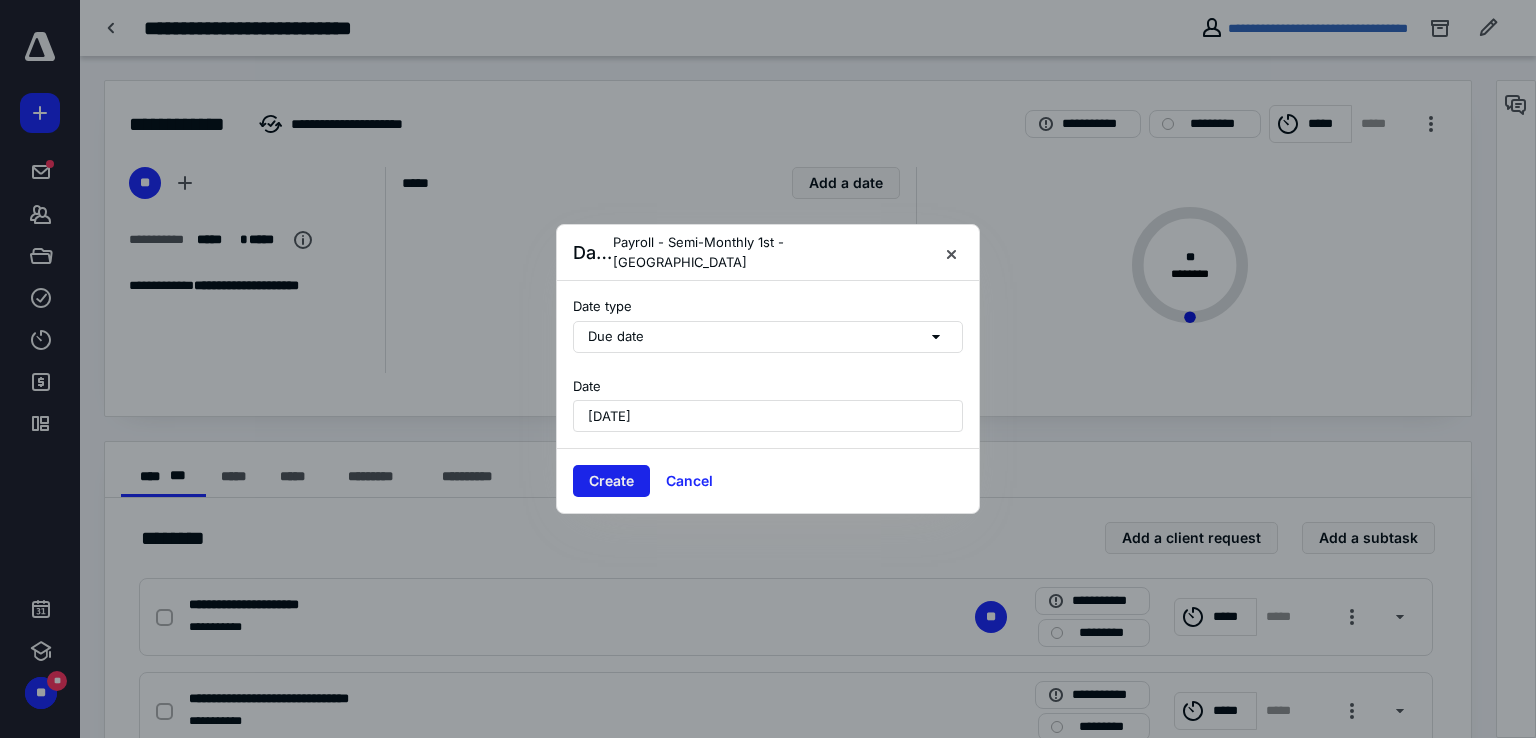 click on "Create" at bounding box center [611, 481] 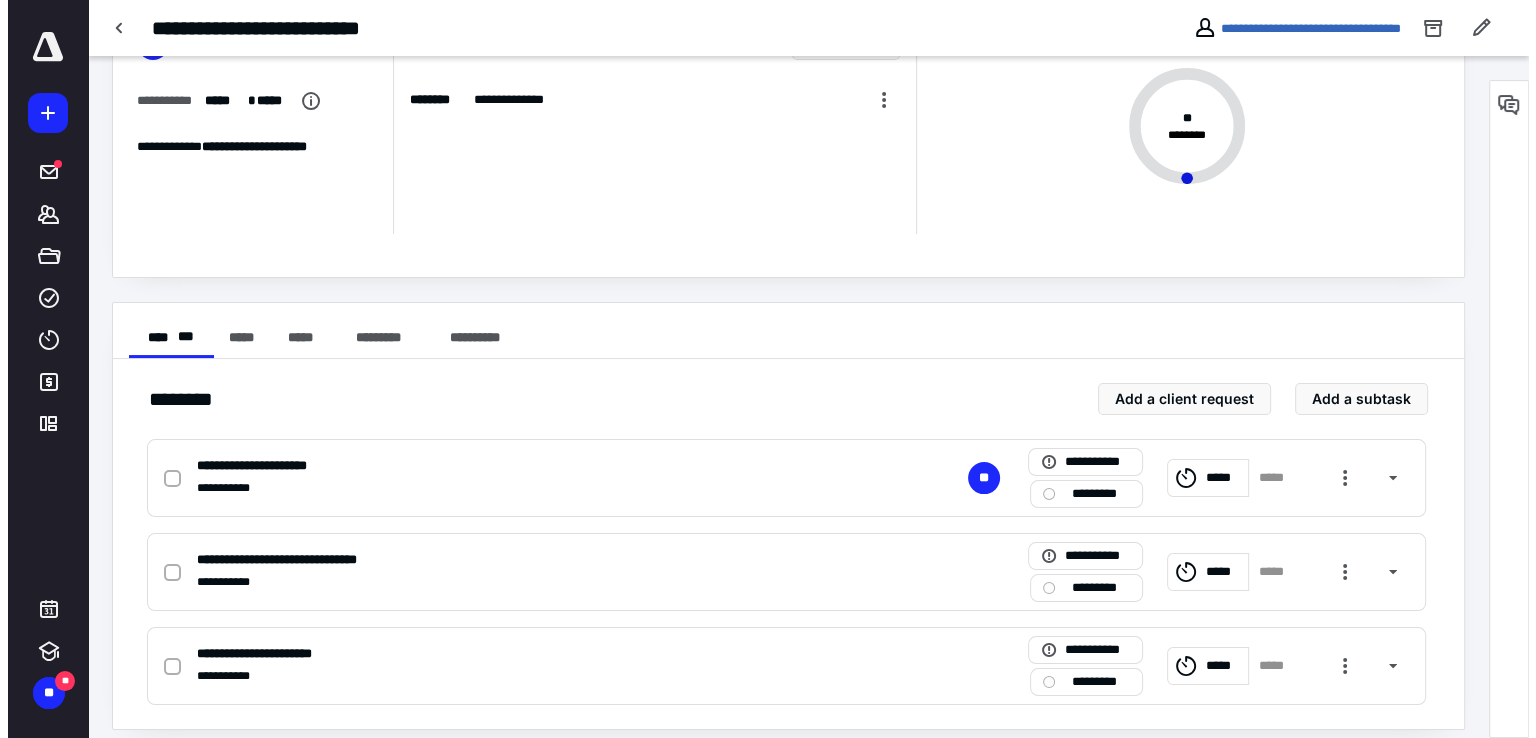 scroll, scrollTop: 155, scrollLeft: 0, axis: vertical 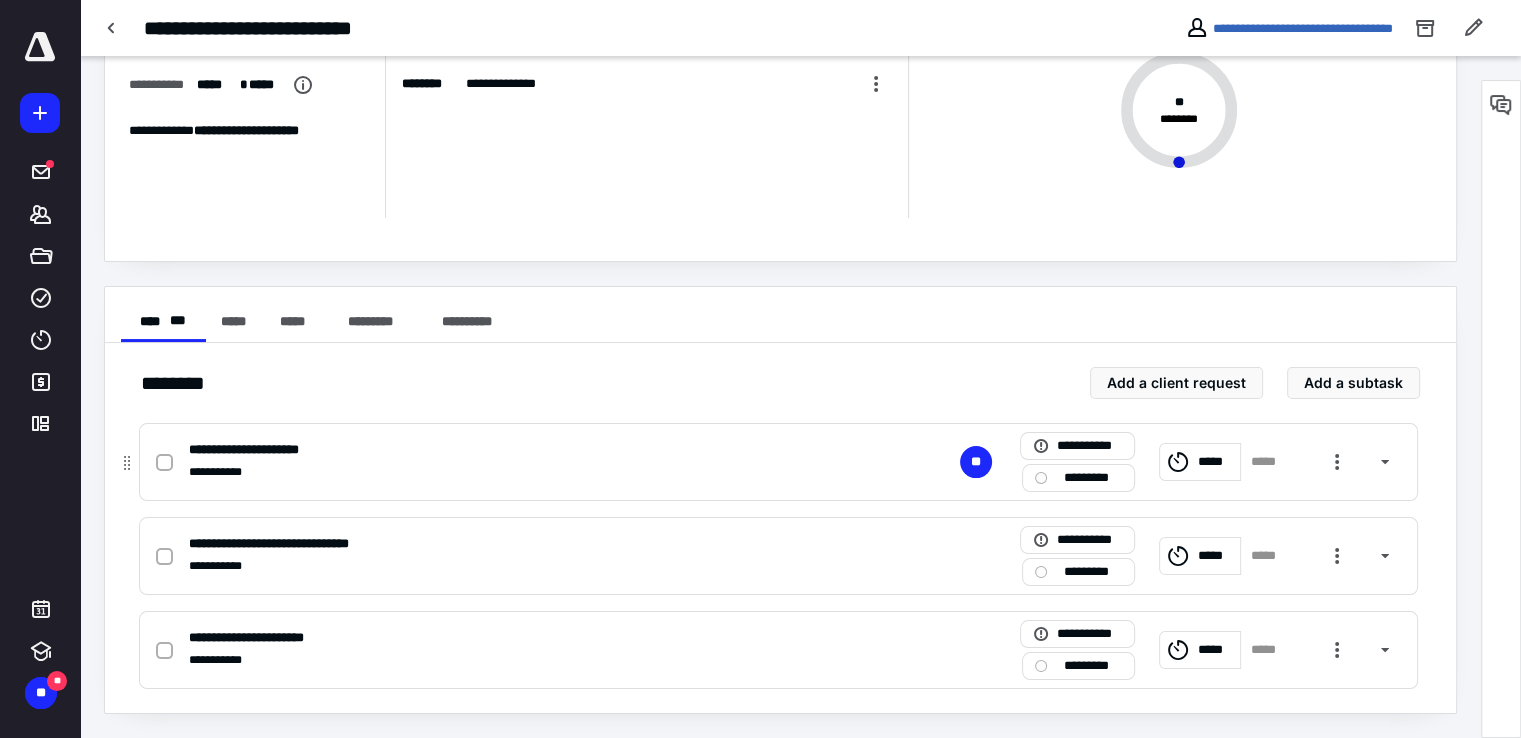 click 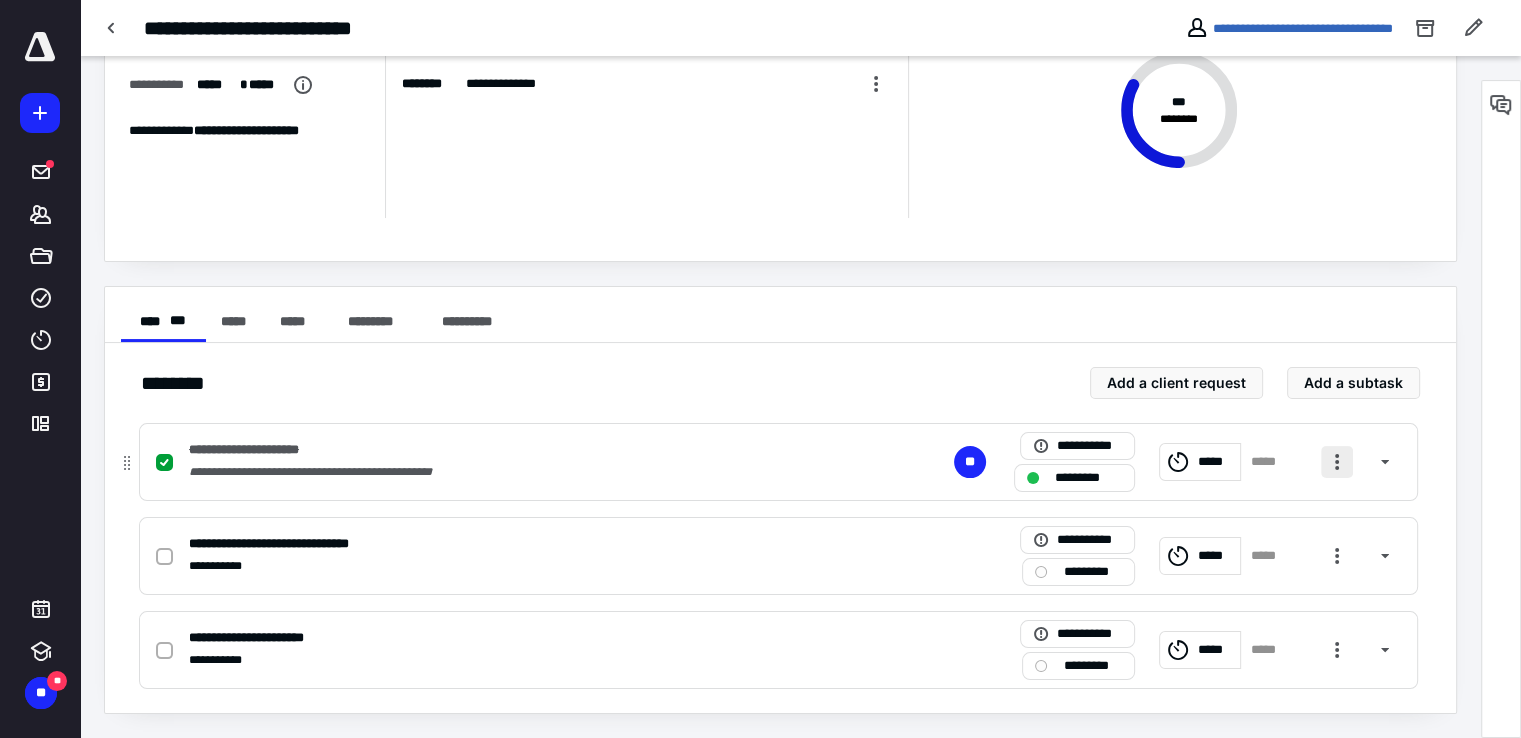 click at bounding box center (1337, 462) 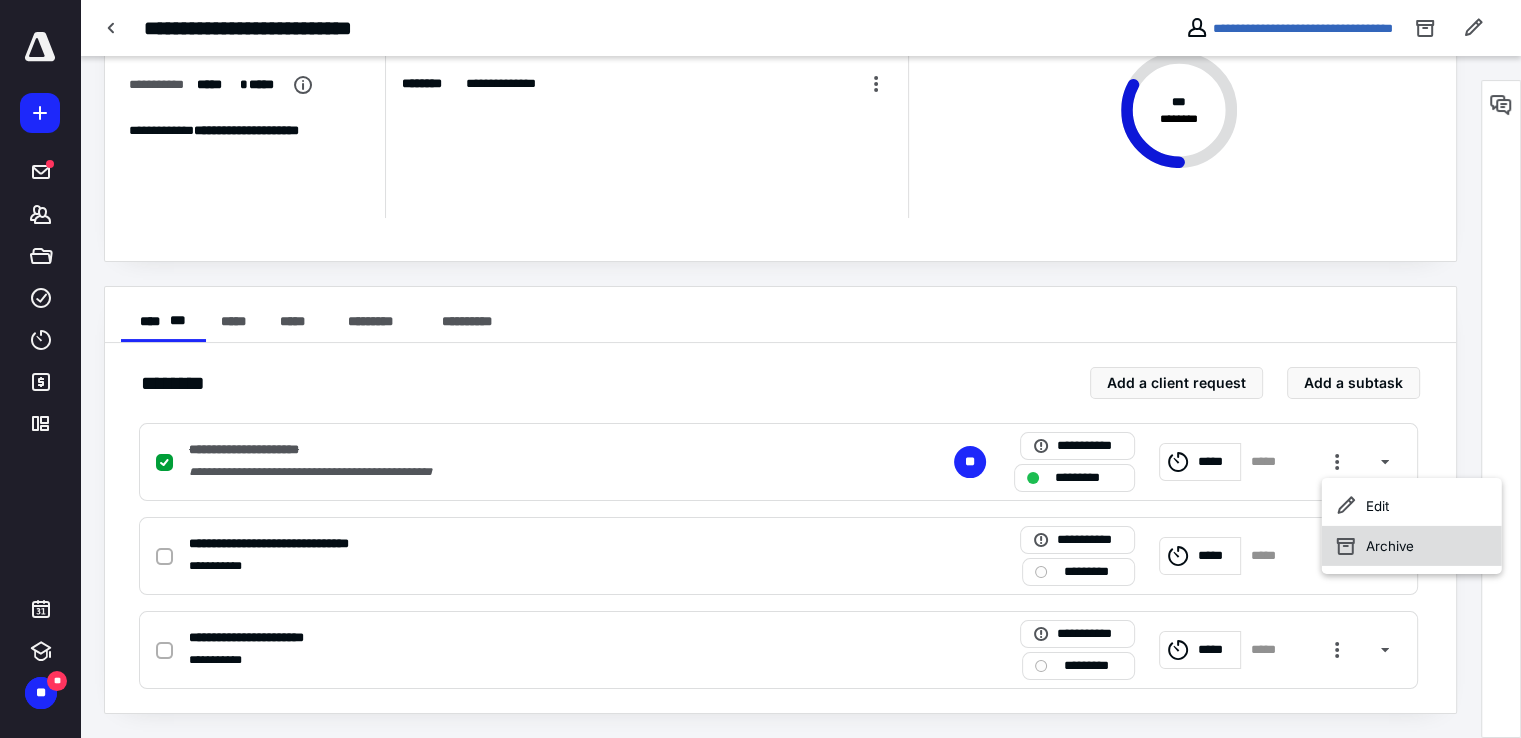 click on "Archive" at bounding box center [1412, 546] 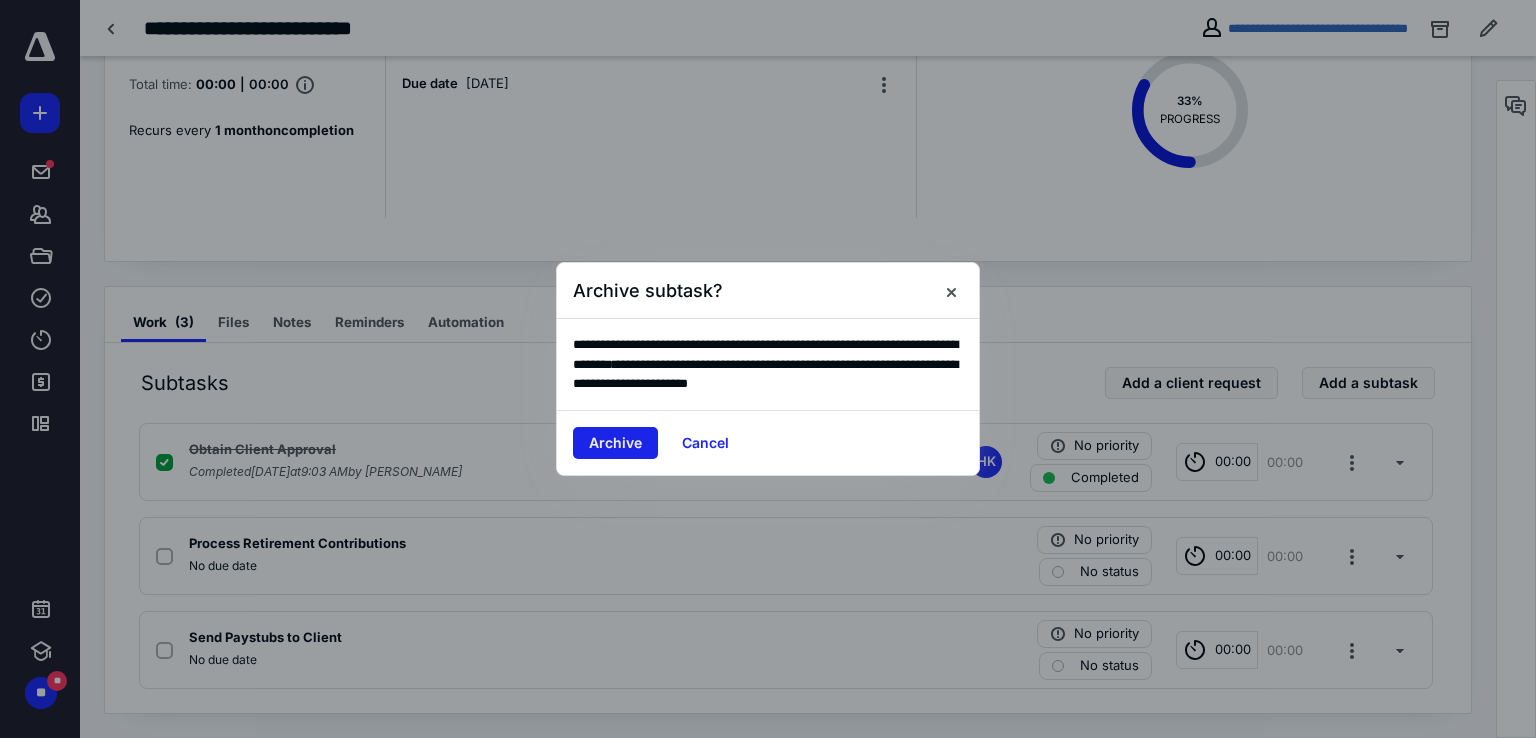 click on "Archive" at bounding box center [615, 443] 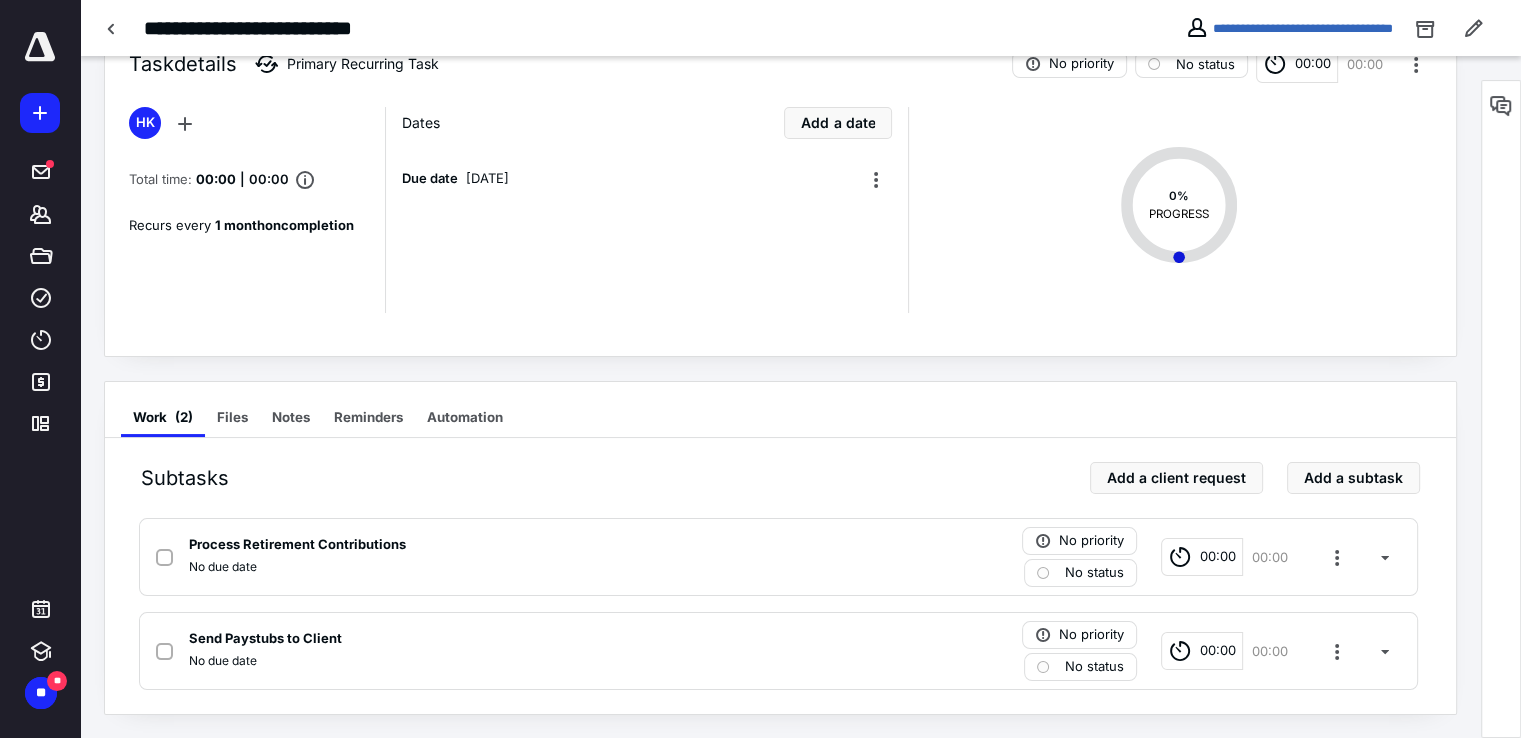scroll, scrollTop: 0, scrollLeft: 0, axis: both 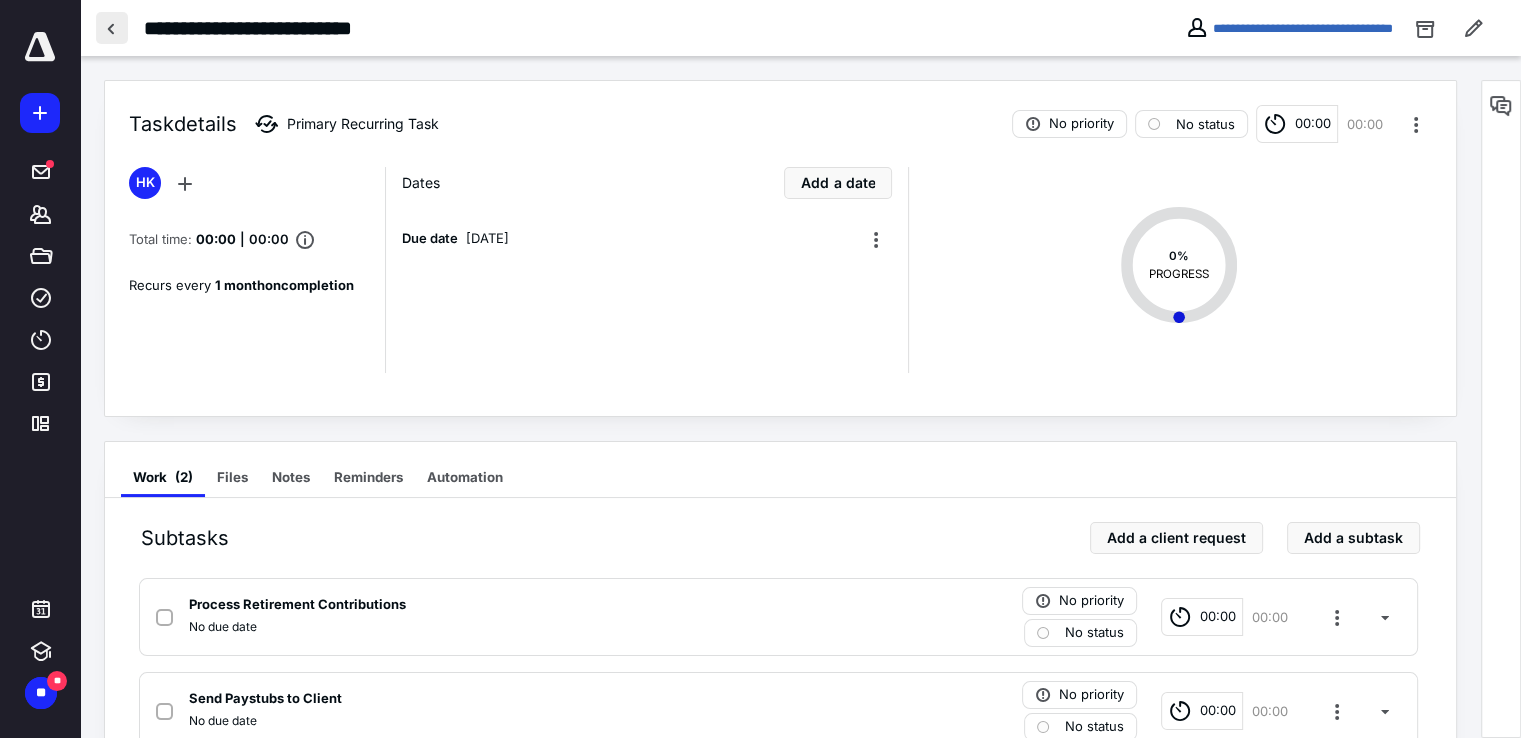 click at bounding box center [112, 28] 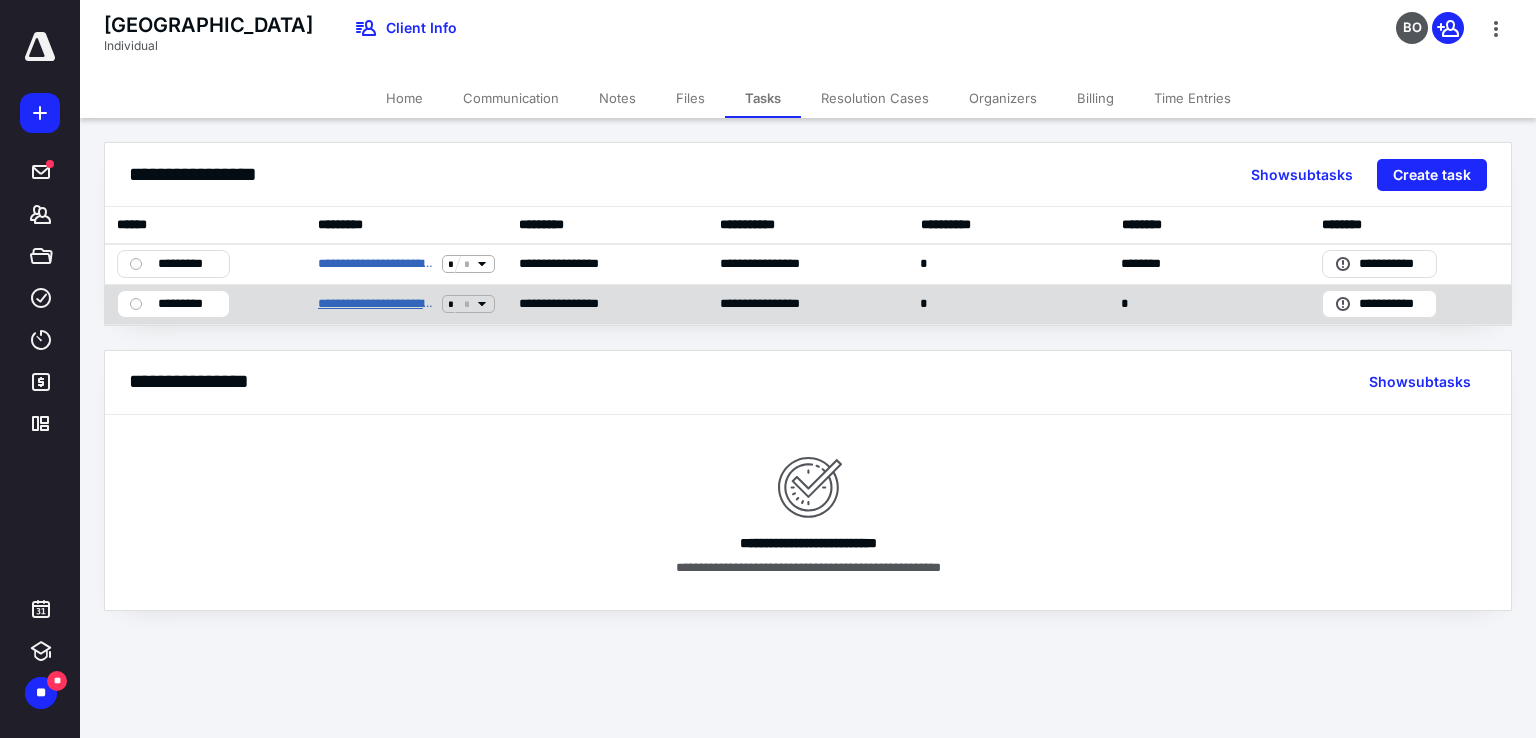 click on "**********" at bounding box center (376, 304) 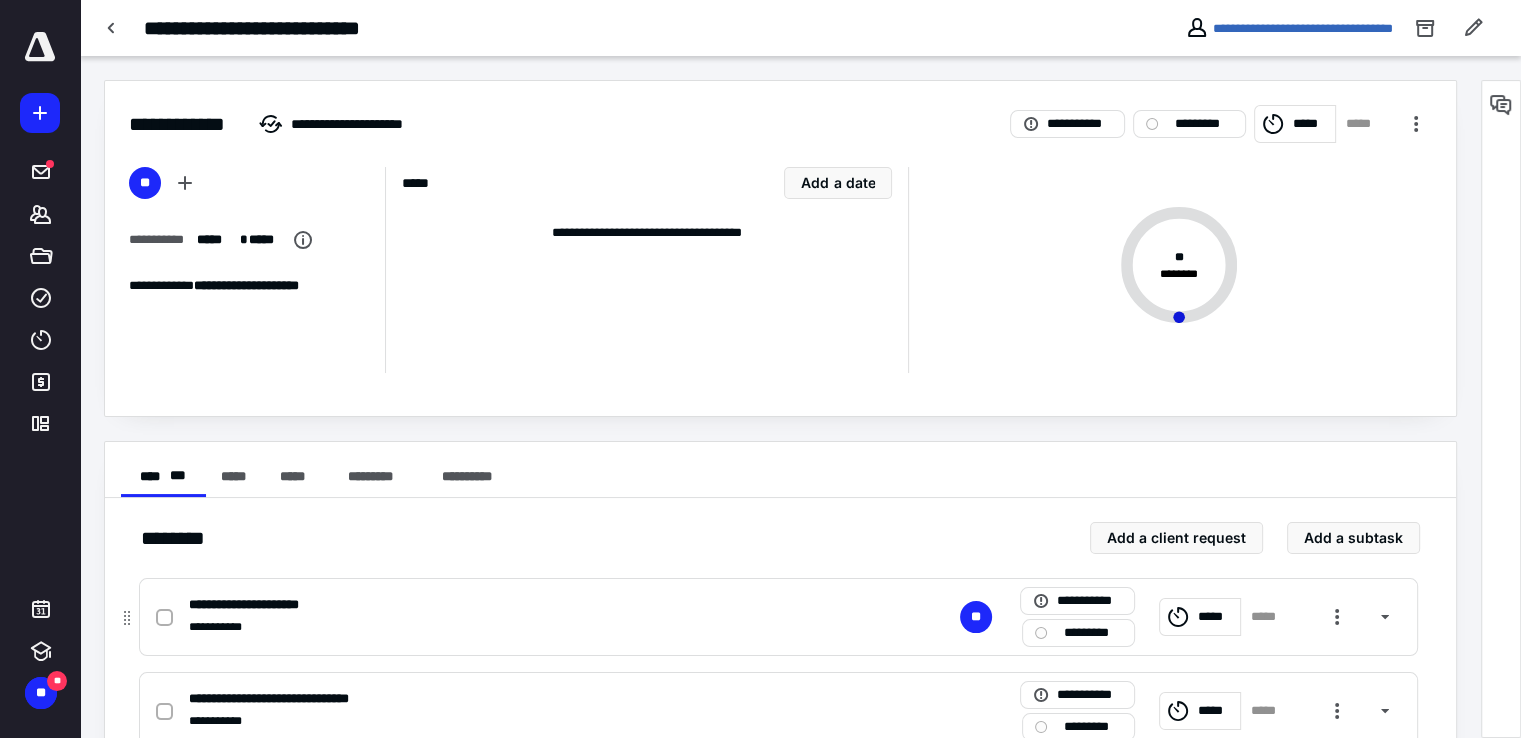 click on "**********" at bounding box center (1180, 617) 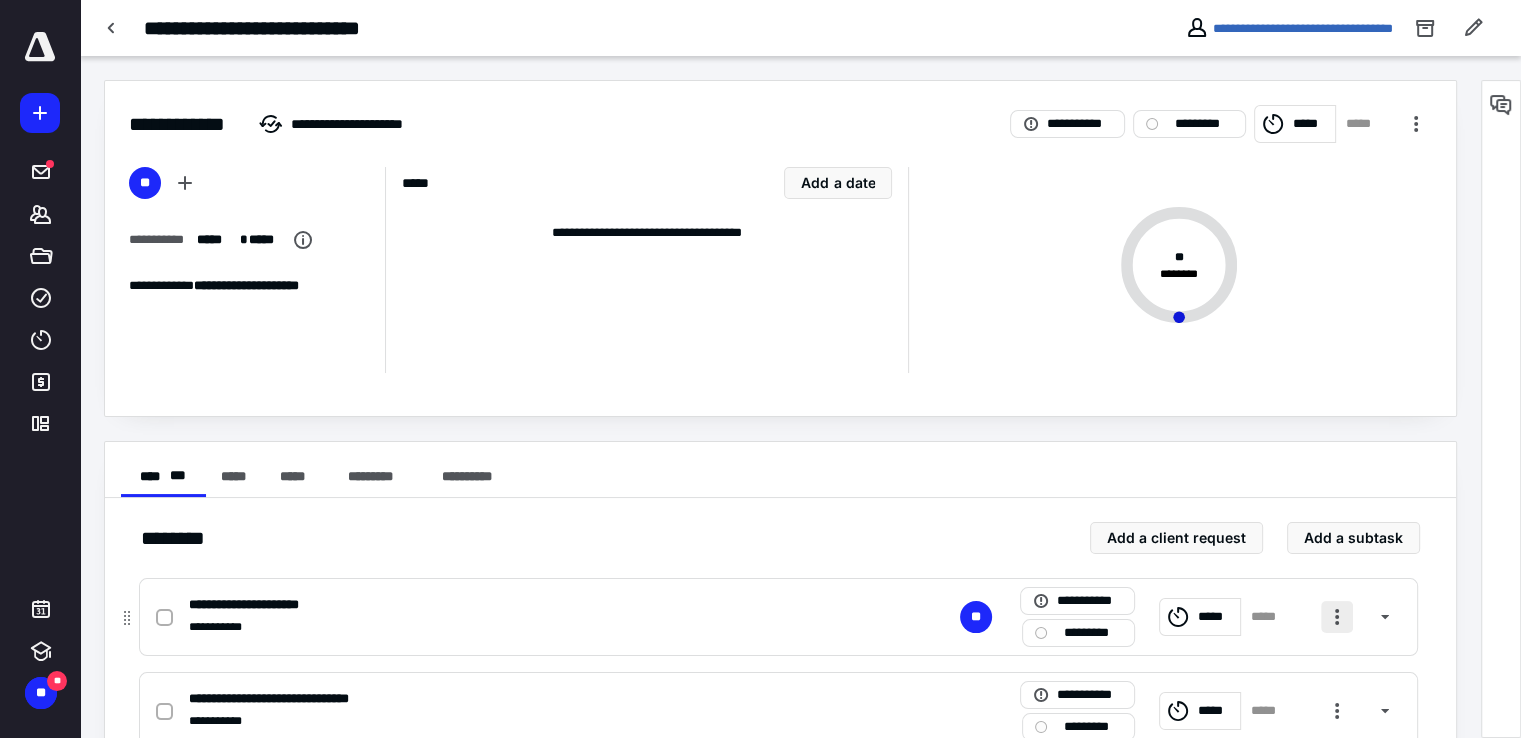 click at bounding box center [1337, 617] 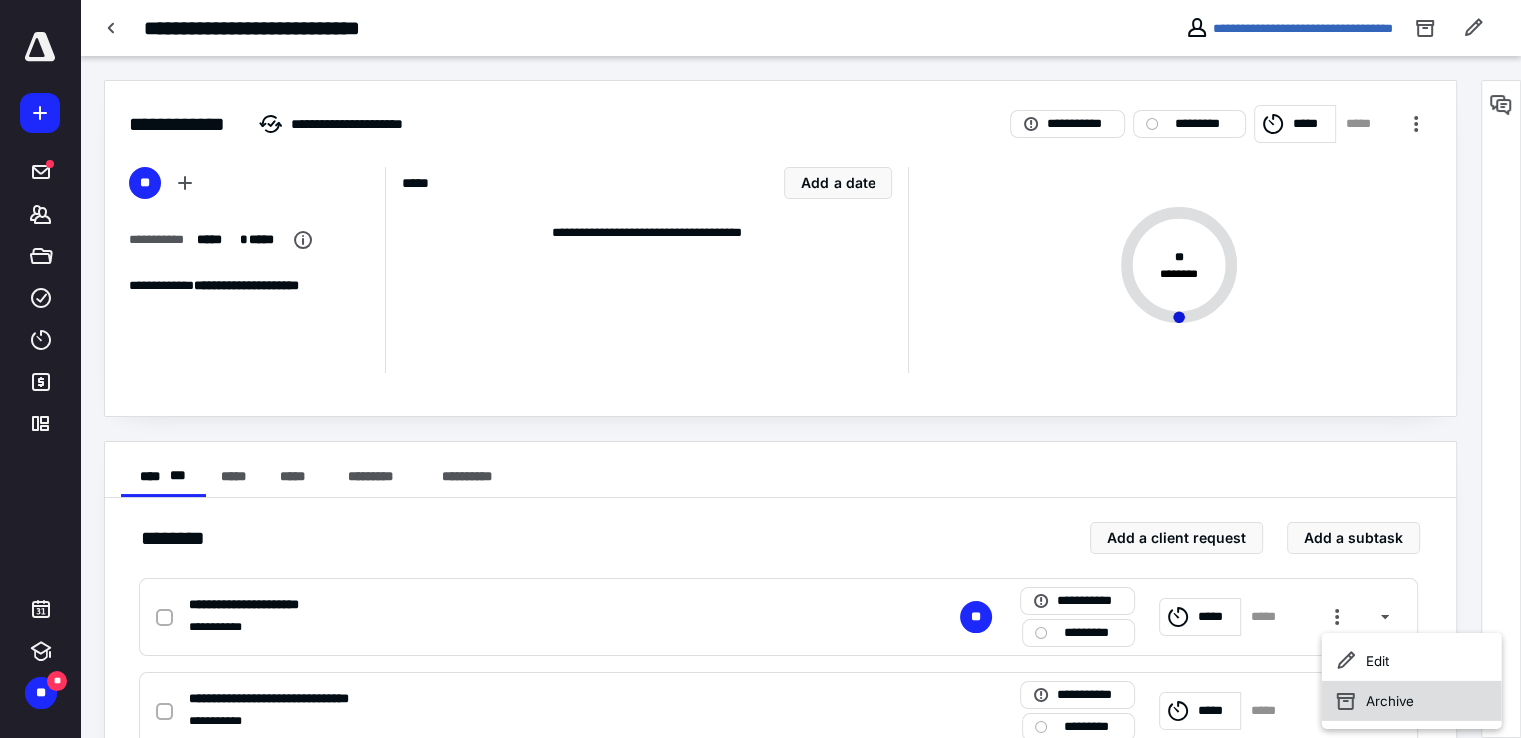 click on "Archive" at bounding box center [1412, 701] 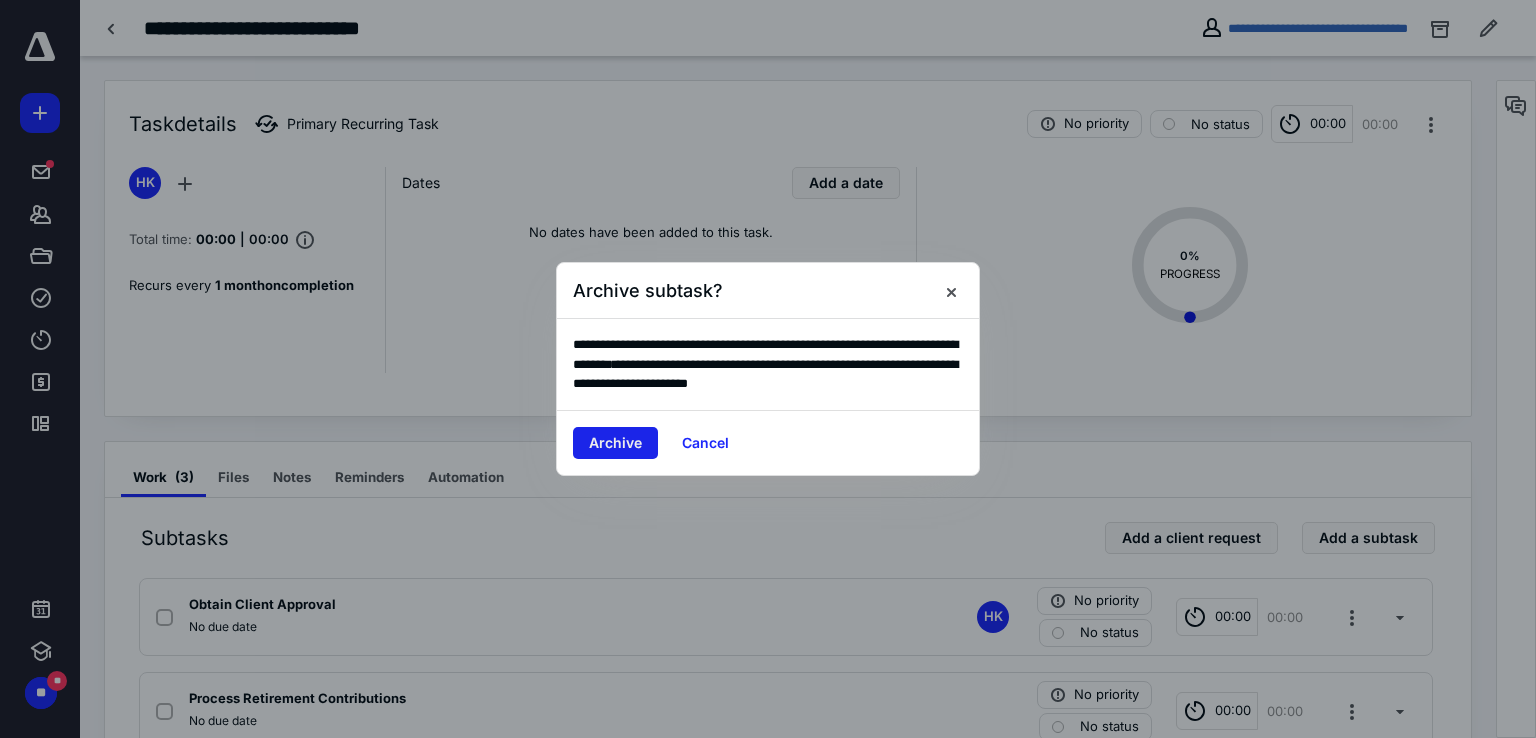 click on "Archive" at bounding box center [615, 443] 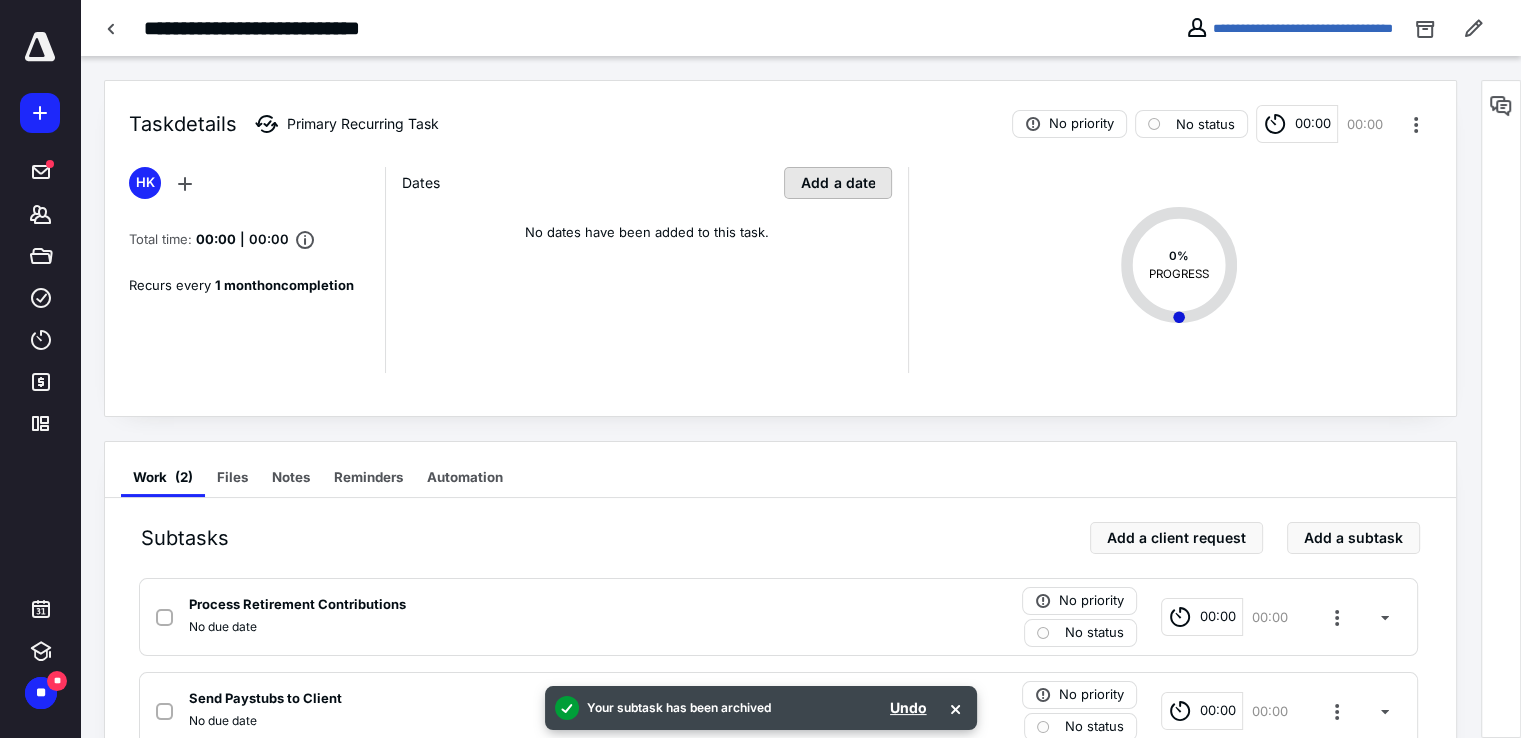 click on "Add a date" at bounding box center [838, 183] 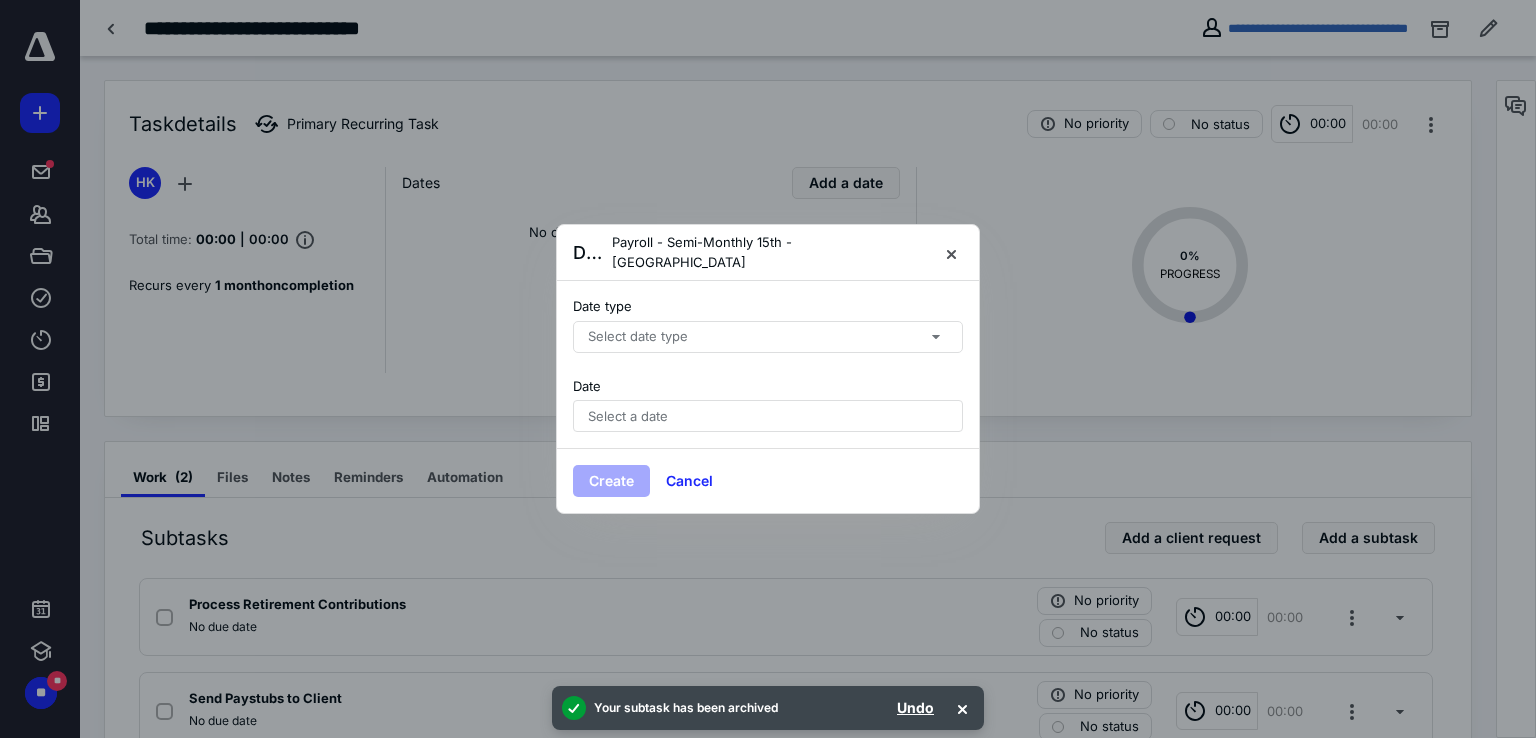 click on "Select date type" at bounding box center (638, 337) 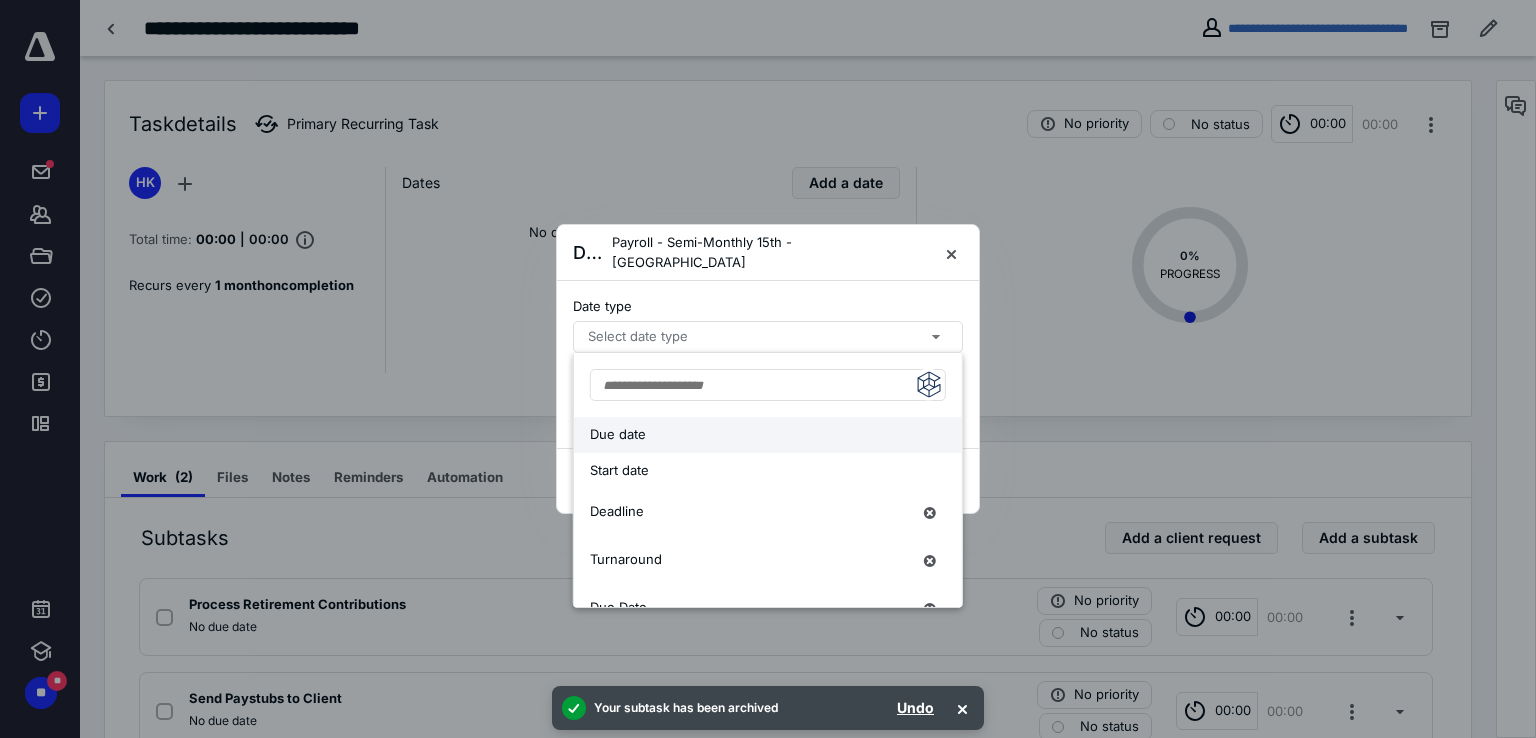click on "Due date" at bounding box center [750, 435] 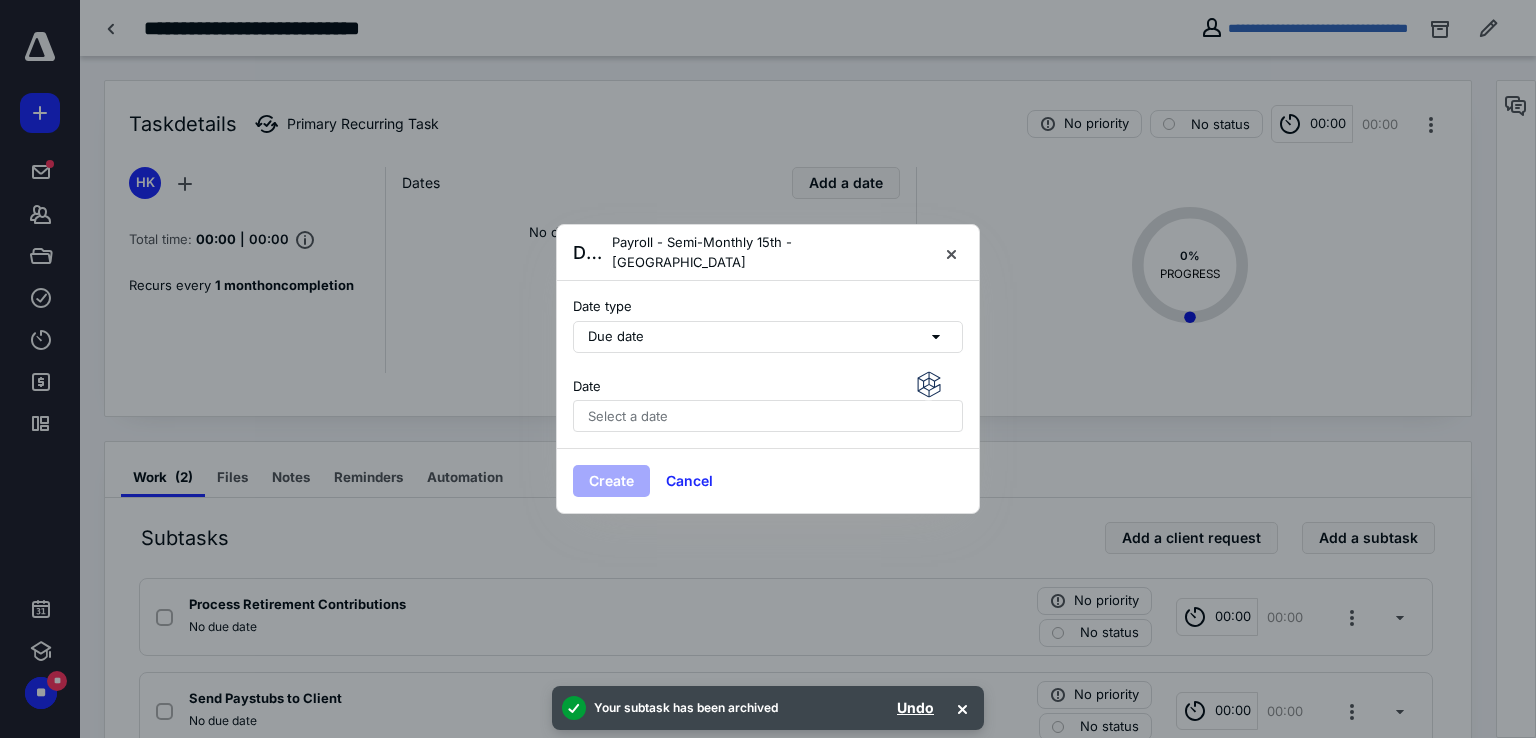 click on "Select a date" at bounding box center (628, 416) 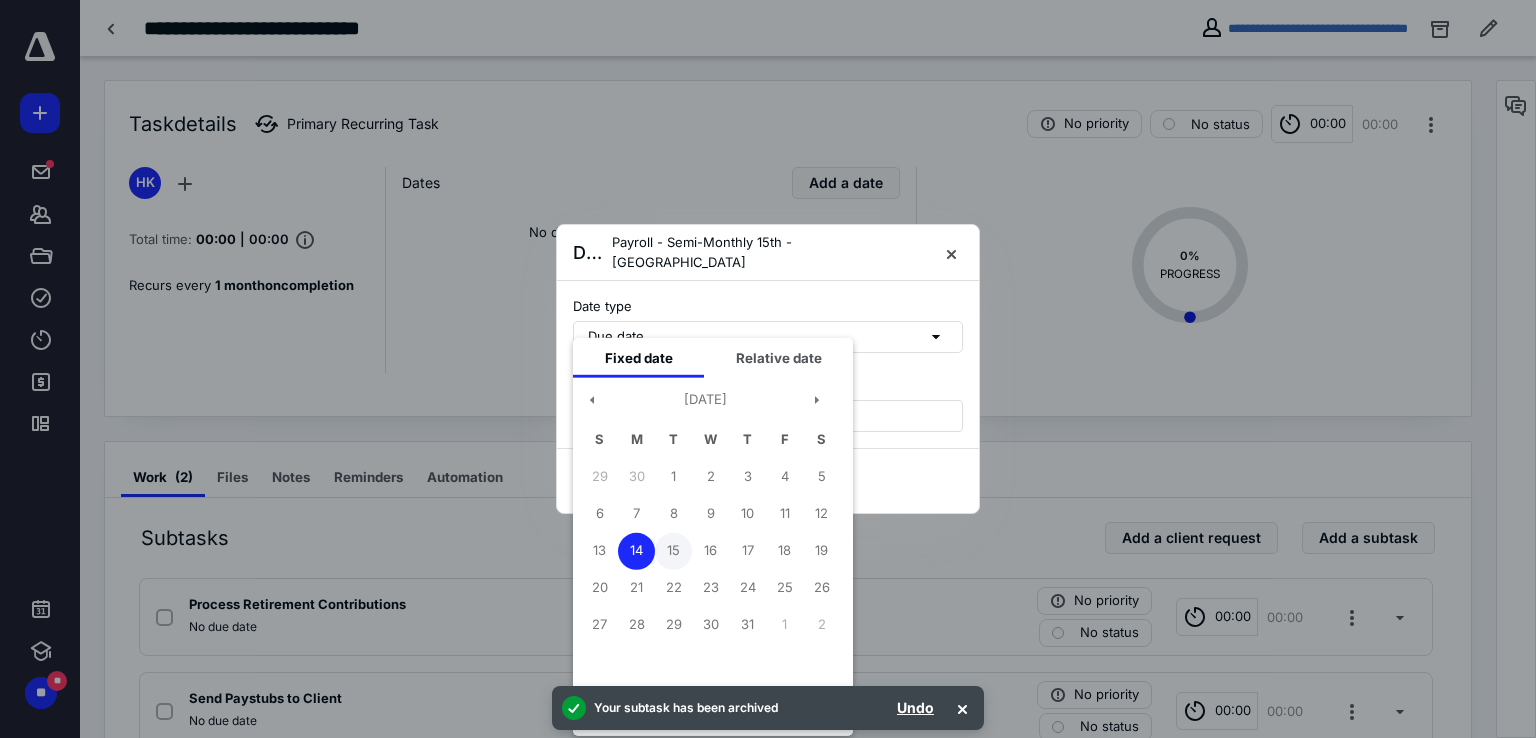 click on "15" at bounding box center (673, 550) 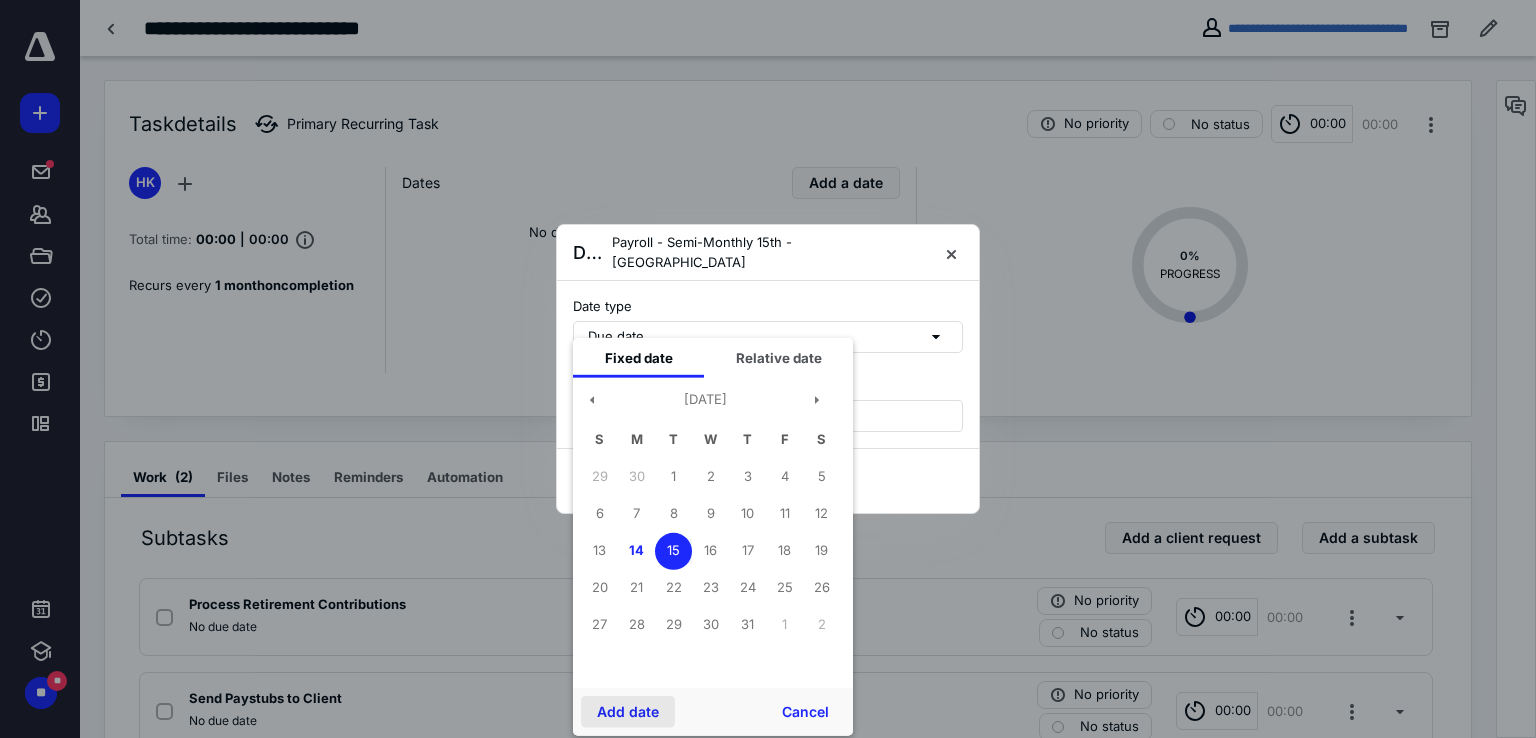 click on "Add date" at bounding box center (628, 712) 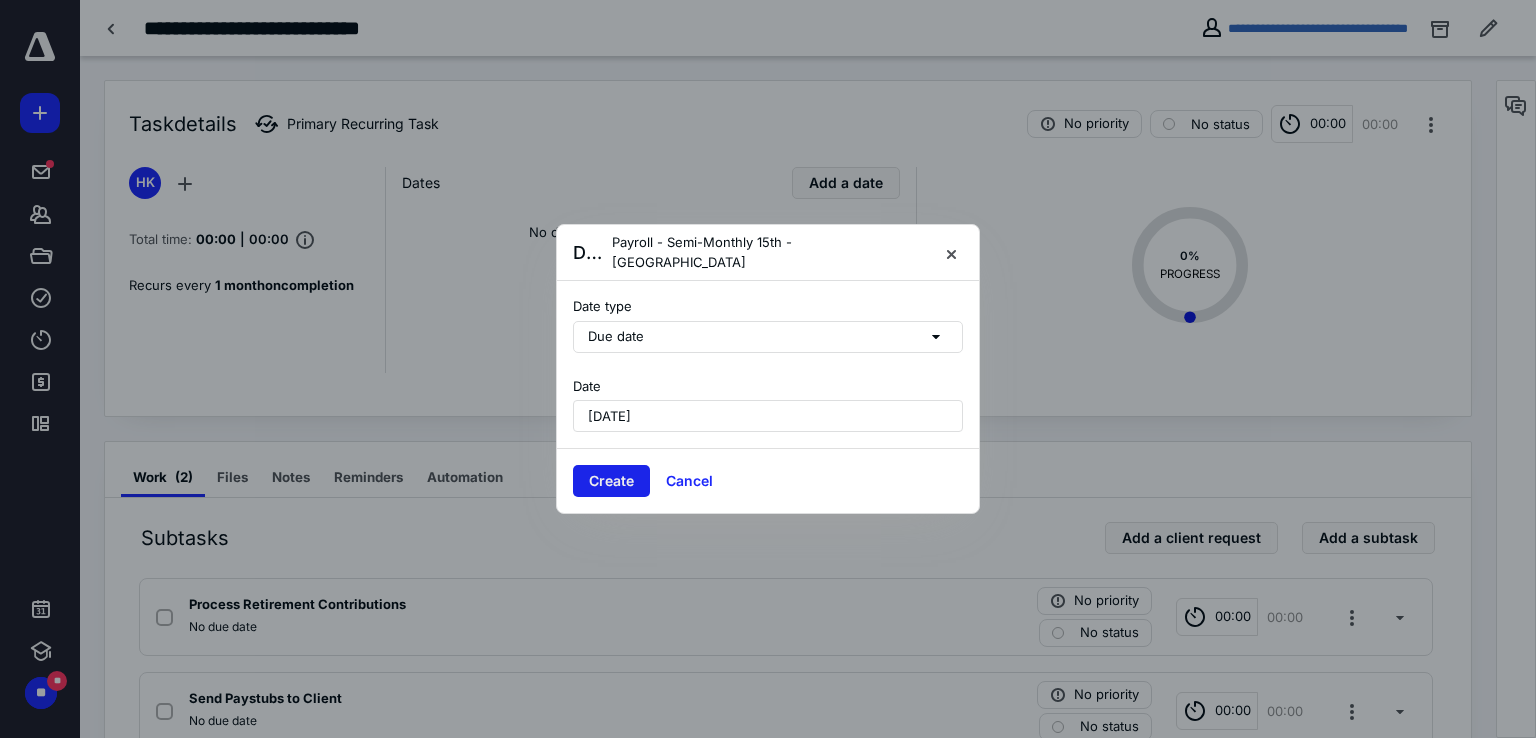 click on "Create" at bounding box center (611, 481) 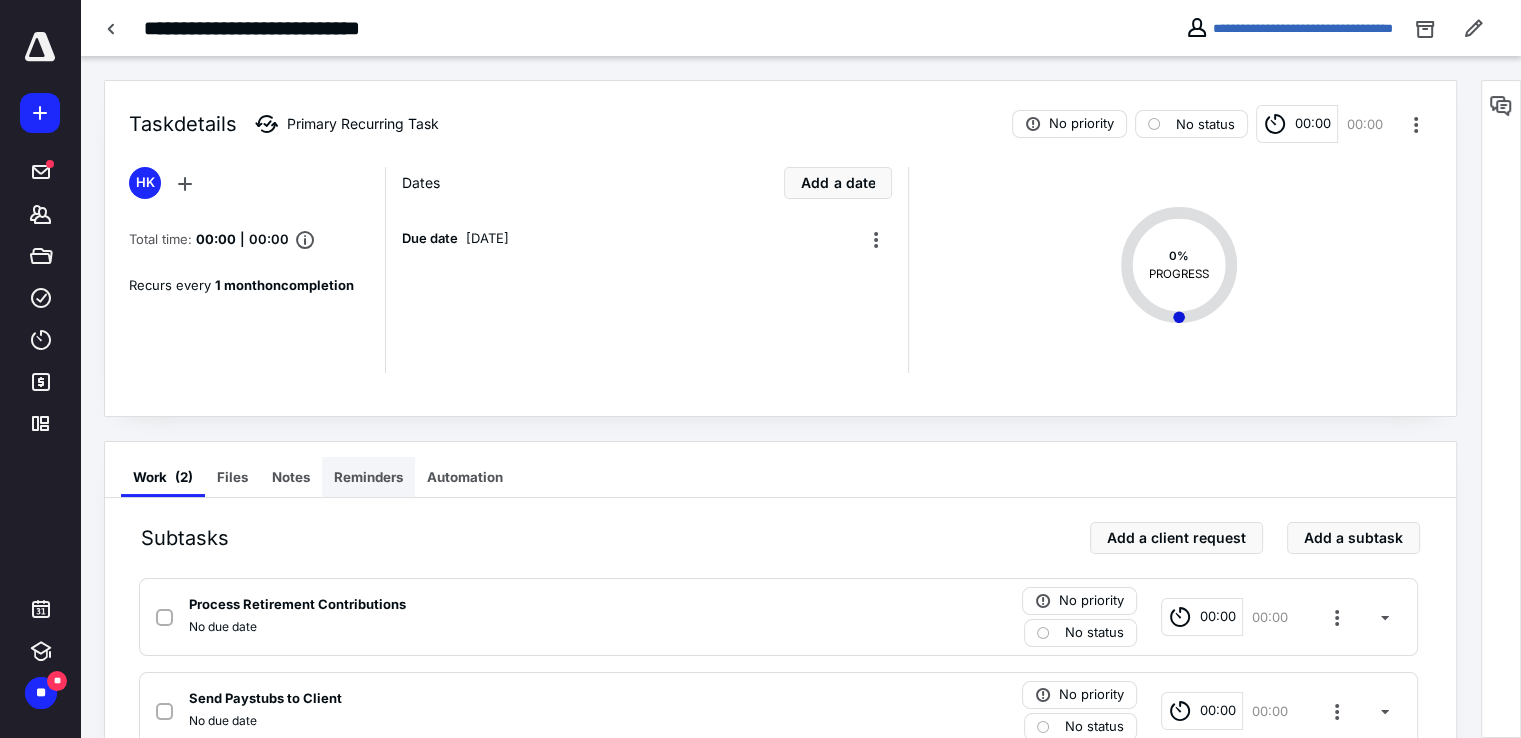 click on "Reminders" at bounding box center (368, 477) 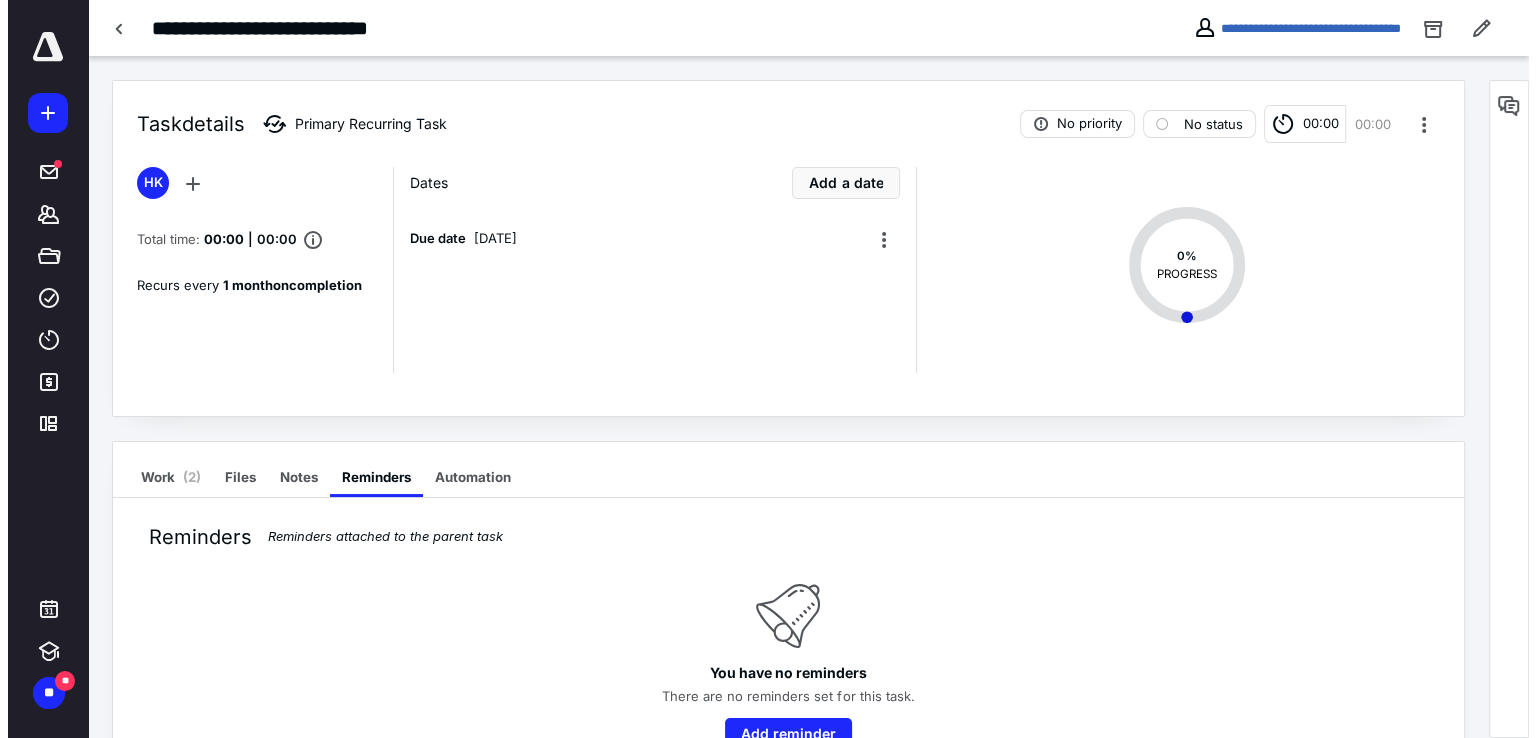scroll, scrollTop: 60, scrollLeft: 0, axis: vertical 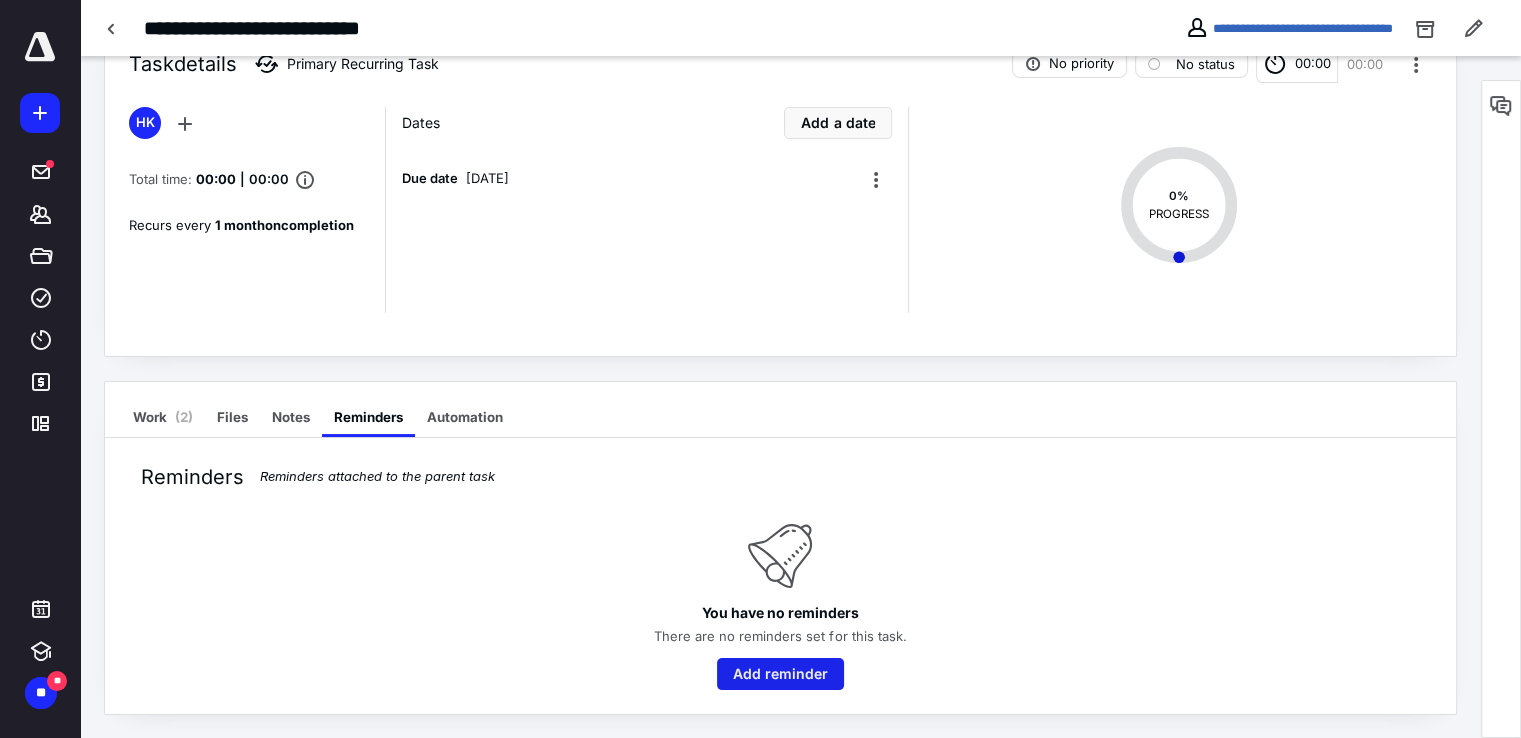 click on "Add reminder" at bounding box center (780, 674) 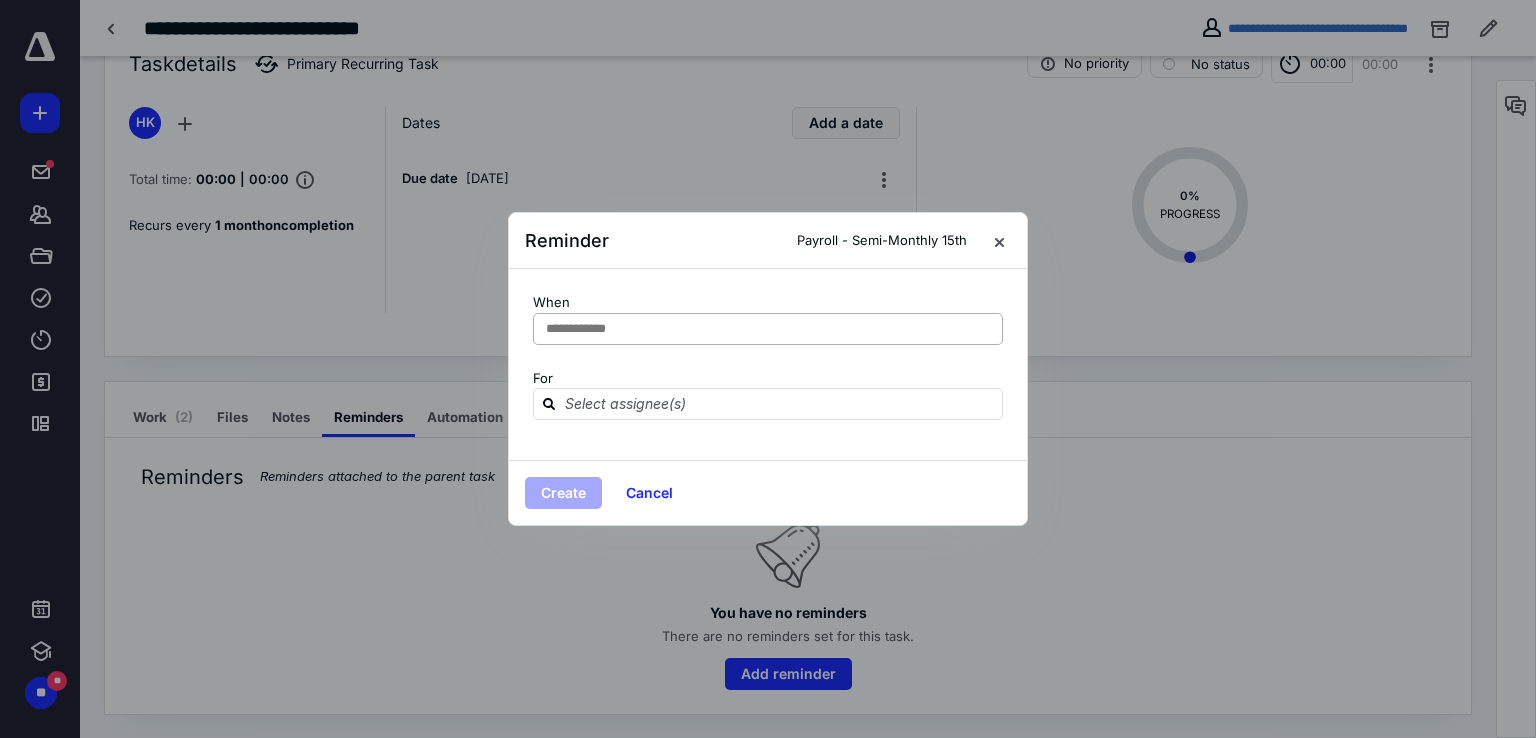 click on "**********" at bounding box center [768, 329] 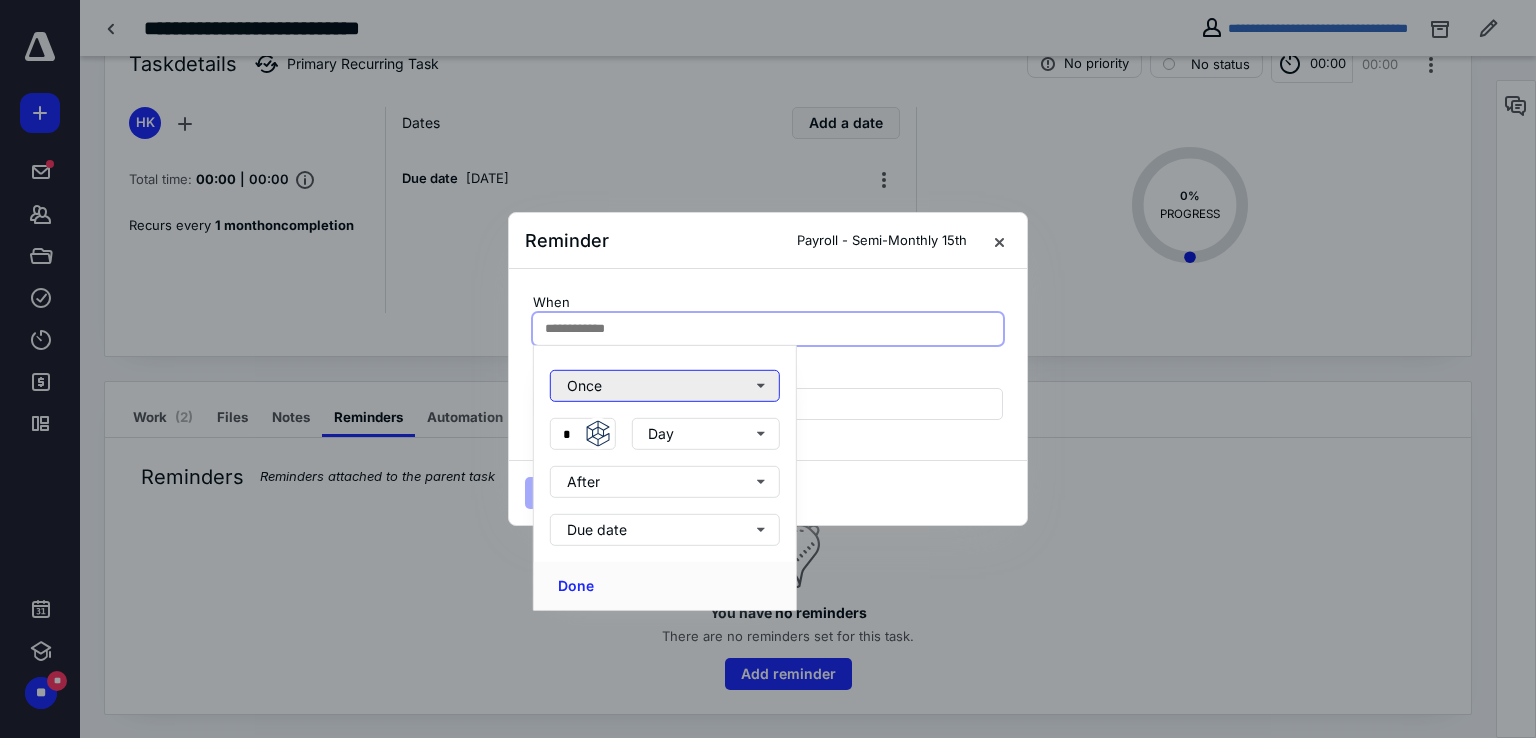 click on "Once" at bounding box center (665, 386) 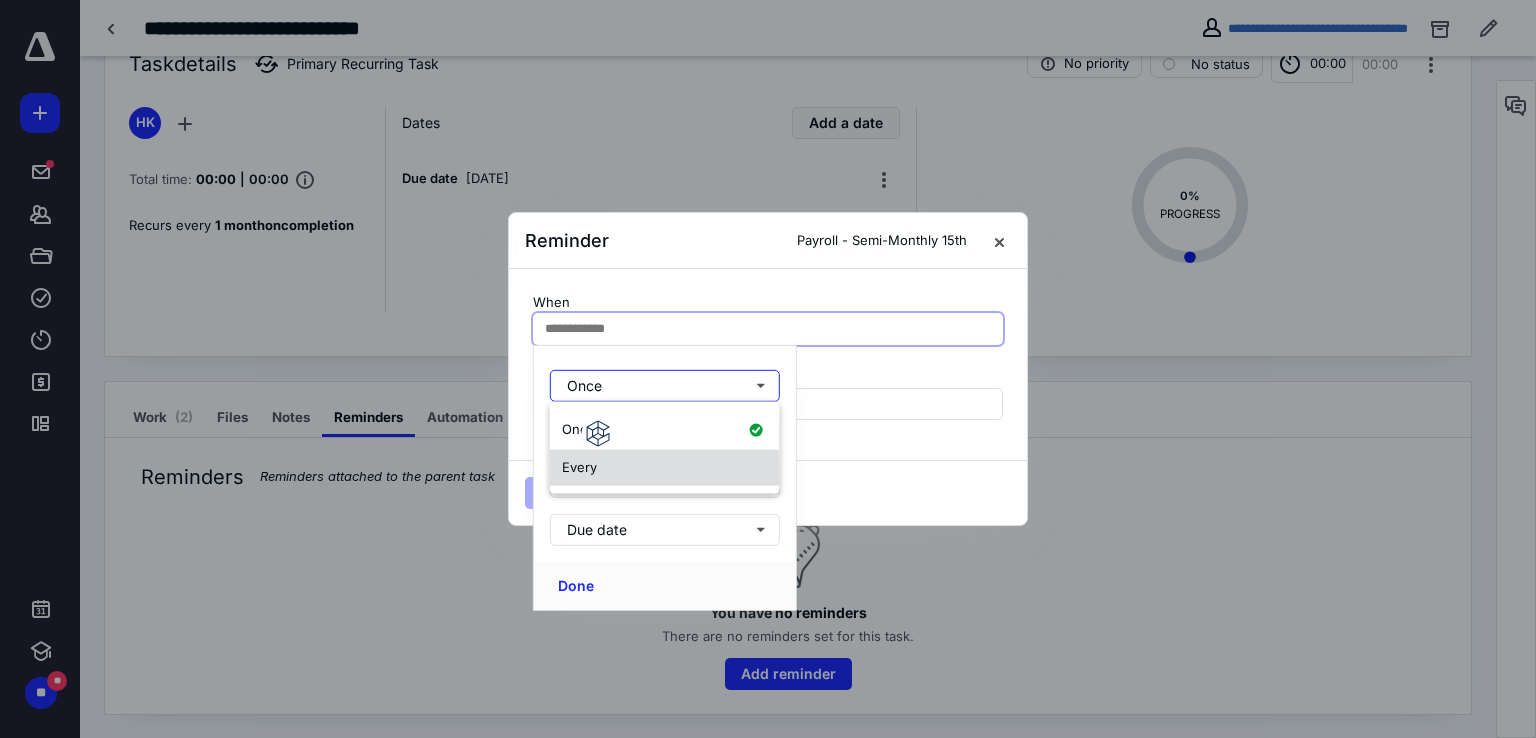 click on "Every" at bounding box center [665, 467] 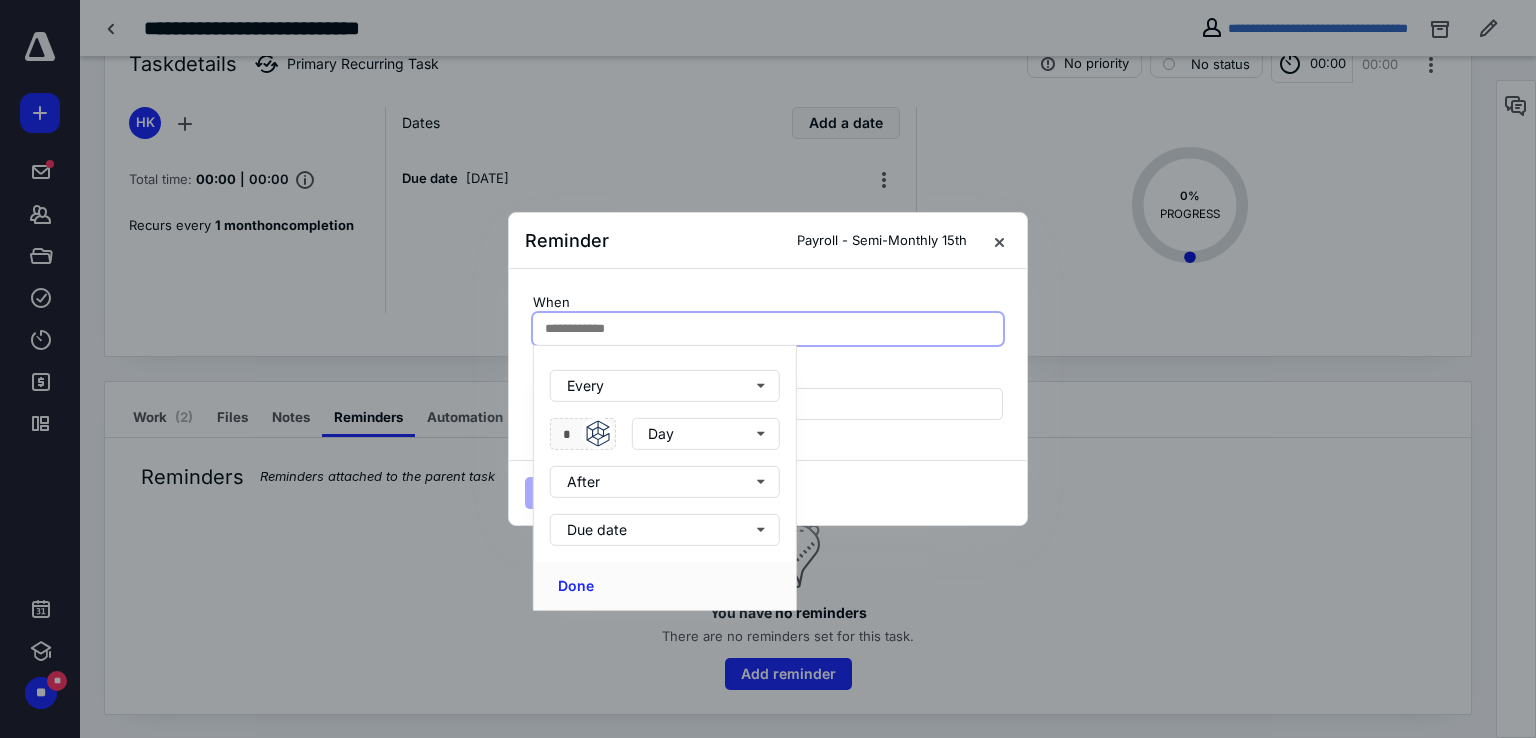 click on "Every * Day After Due date" at bounding box center (665, 446) 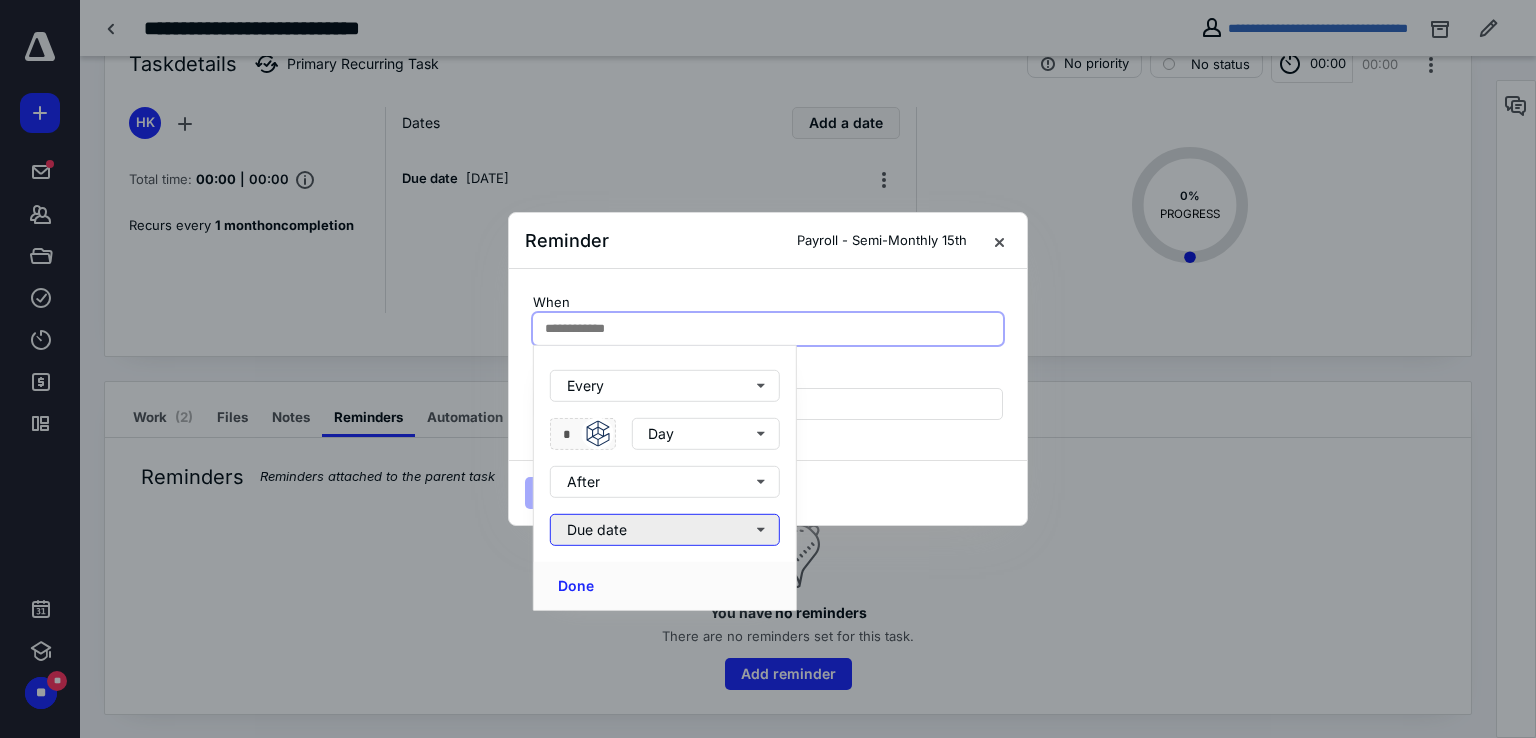 click on "Due date" at bounding box center [665, 530] 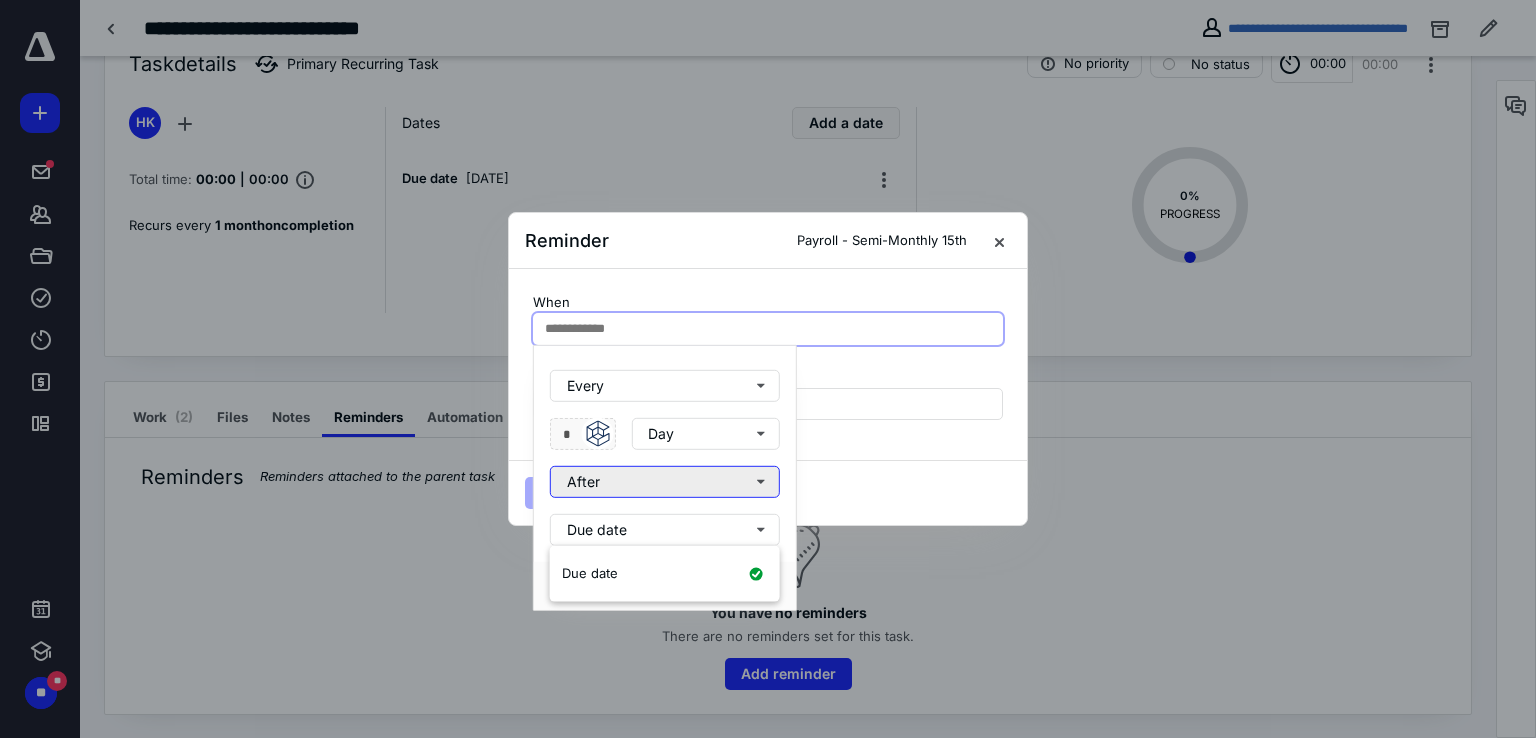 click on "After" at bounding box center (665, 482) 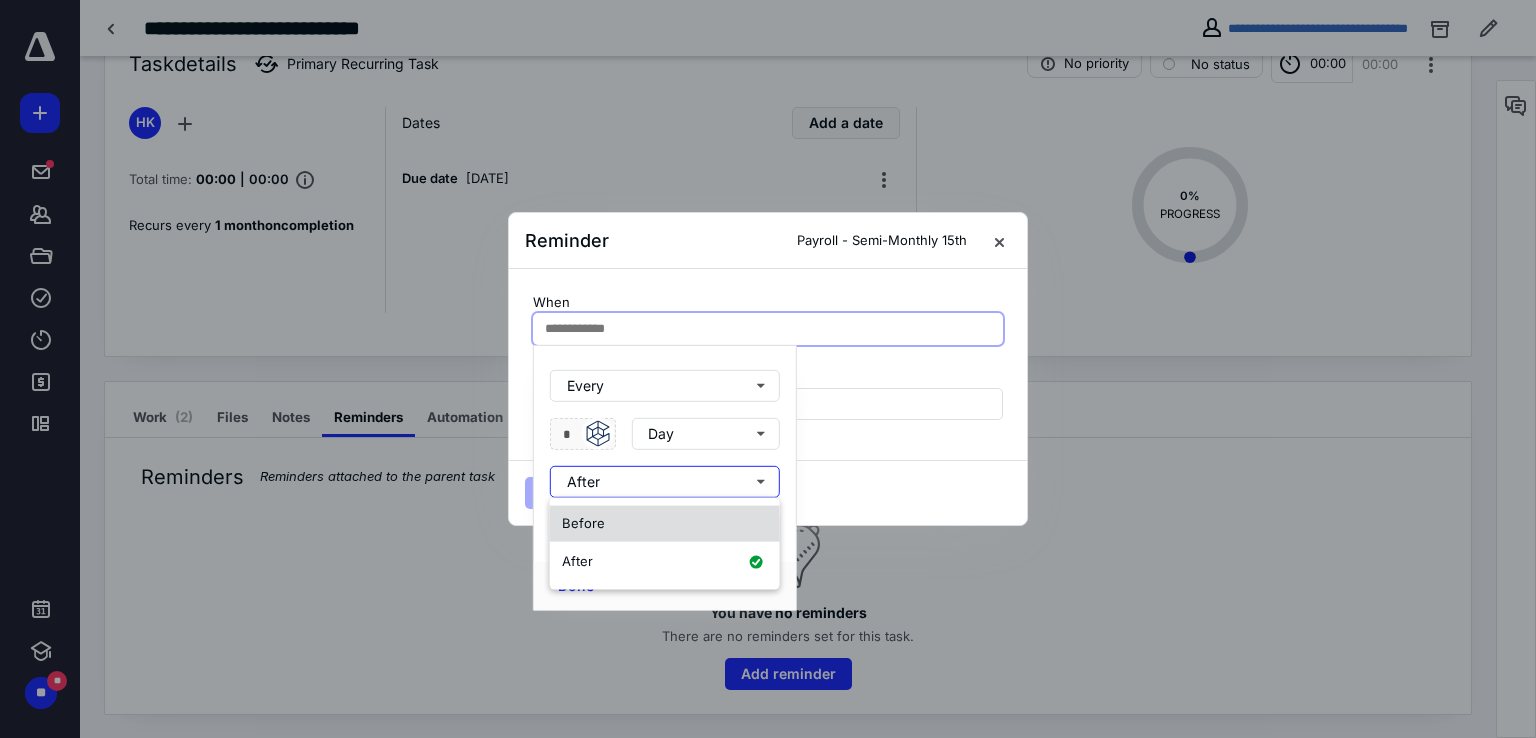 click on "Before" at bounding box center (665, 524) 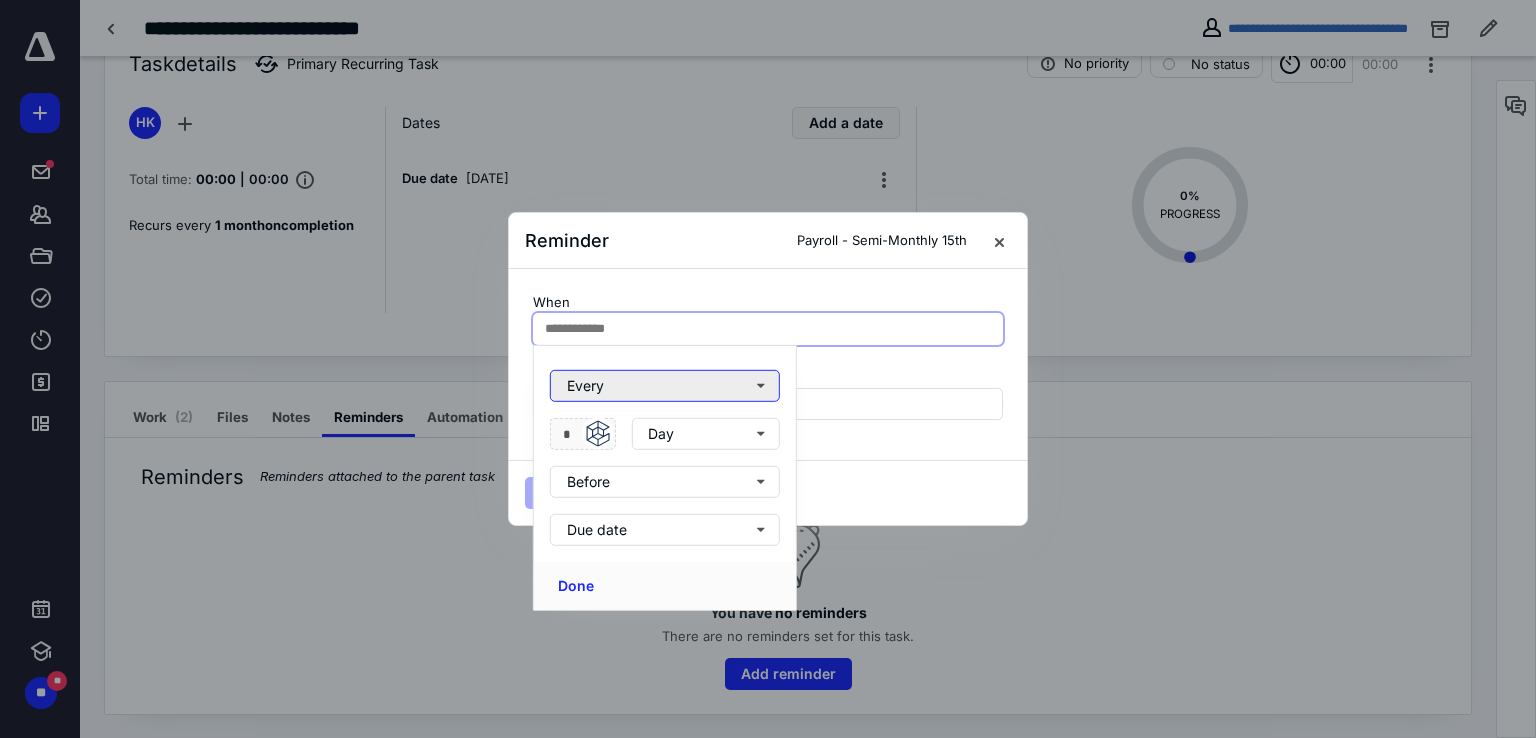 click on "Every" at bounding box center [665, 386] 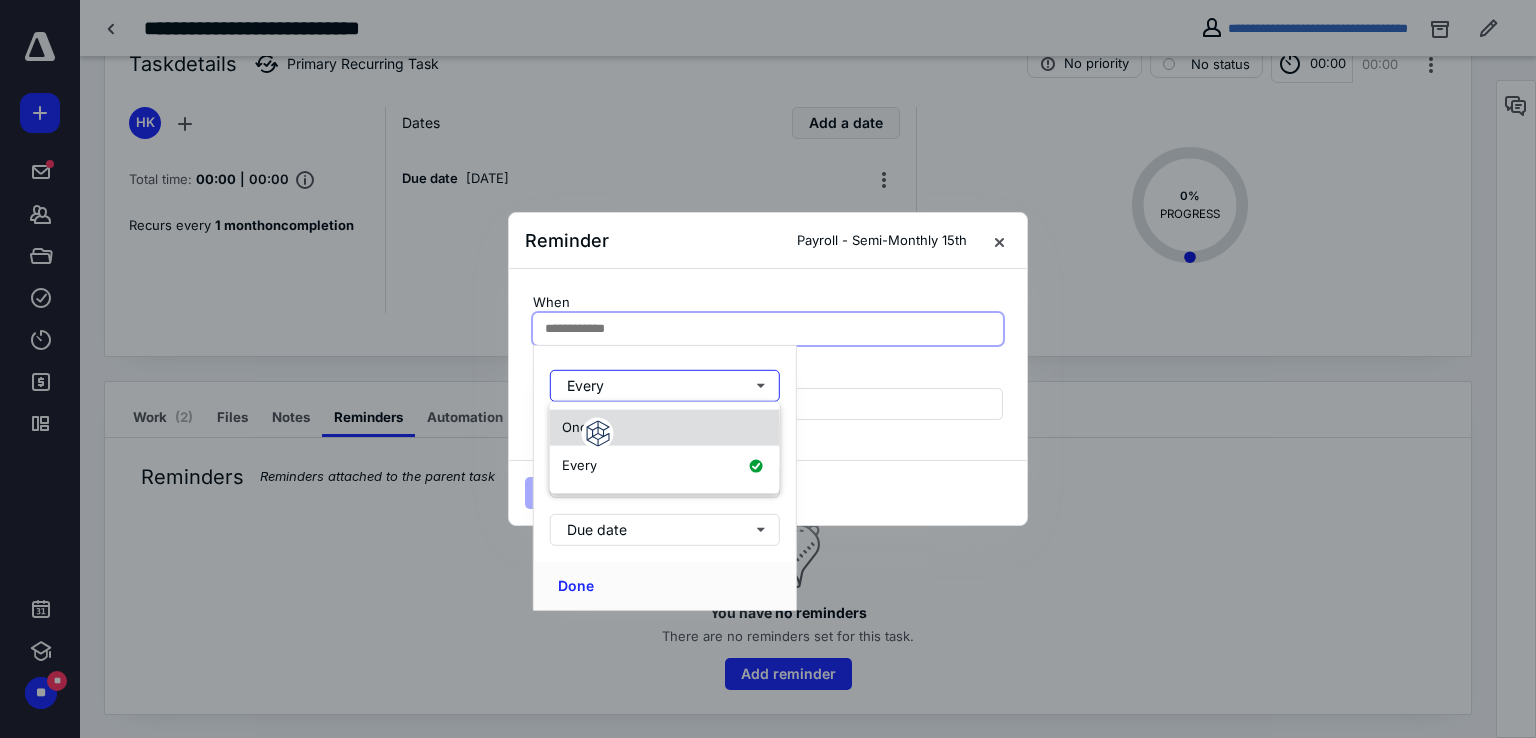 click on "Once" at bounding box center (665, 428) 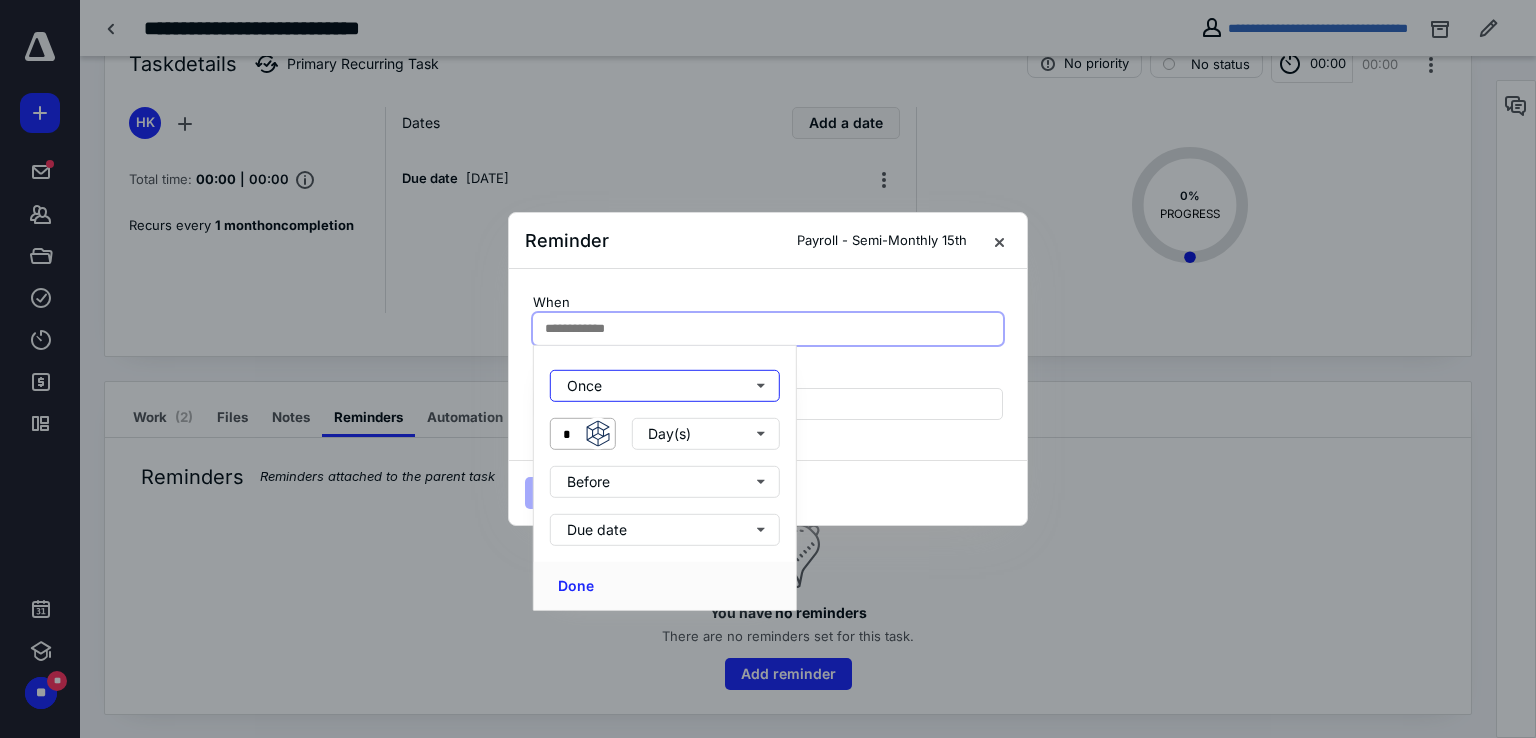 type 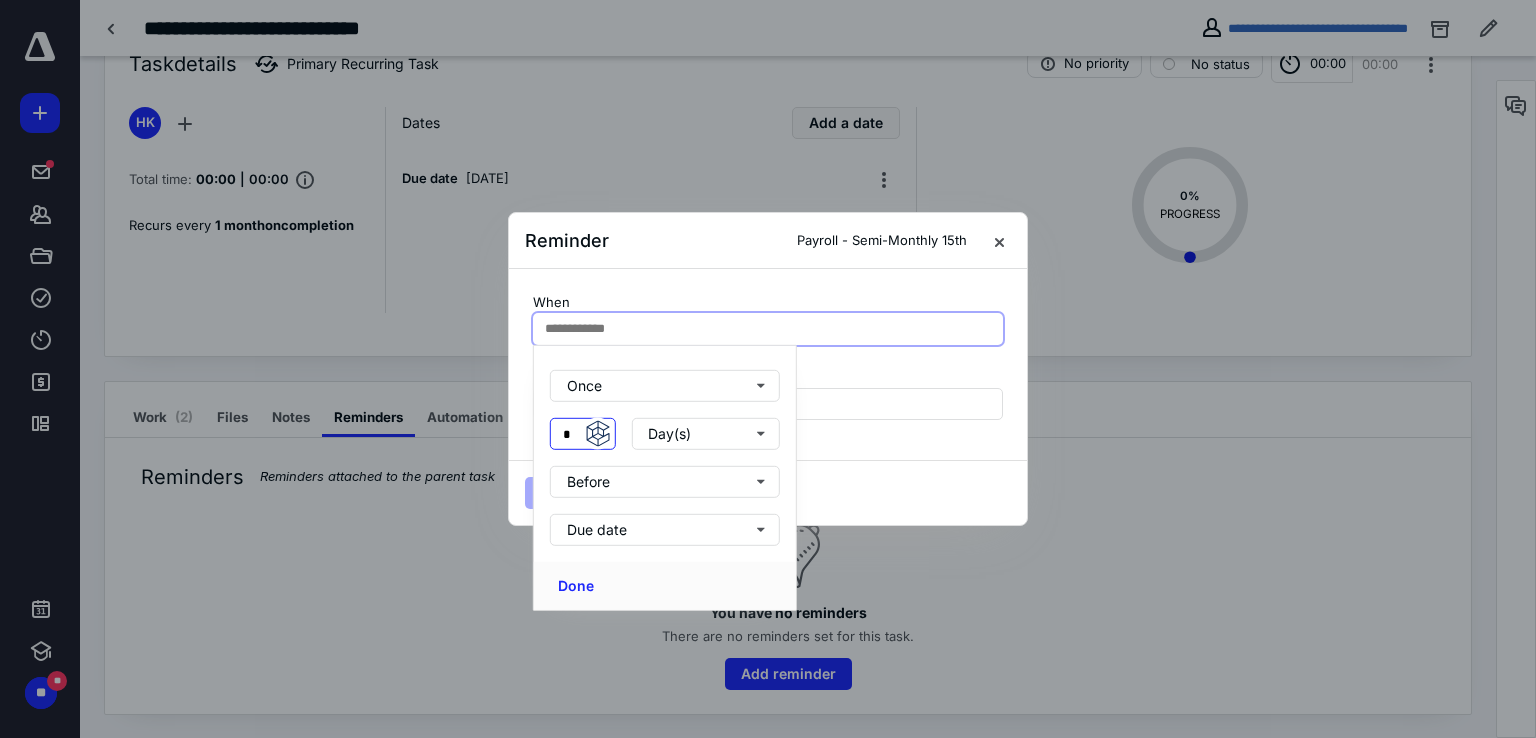 type on "*" 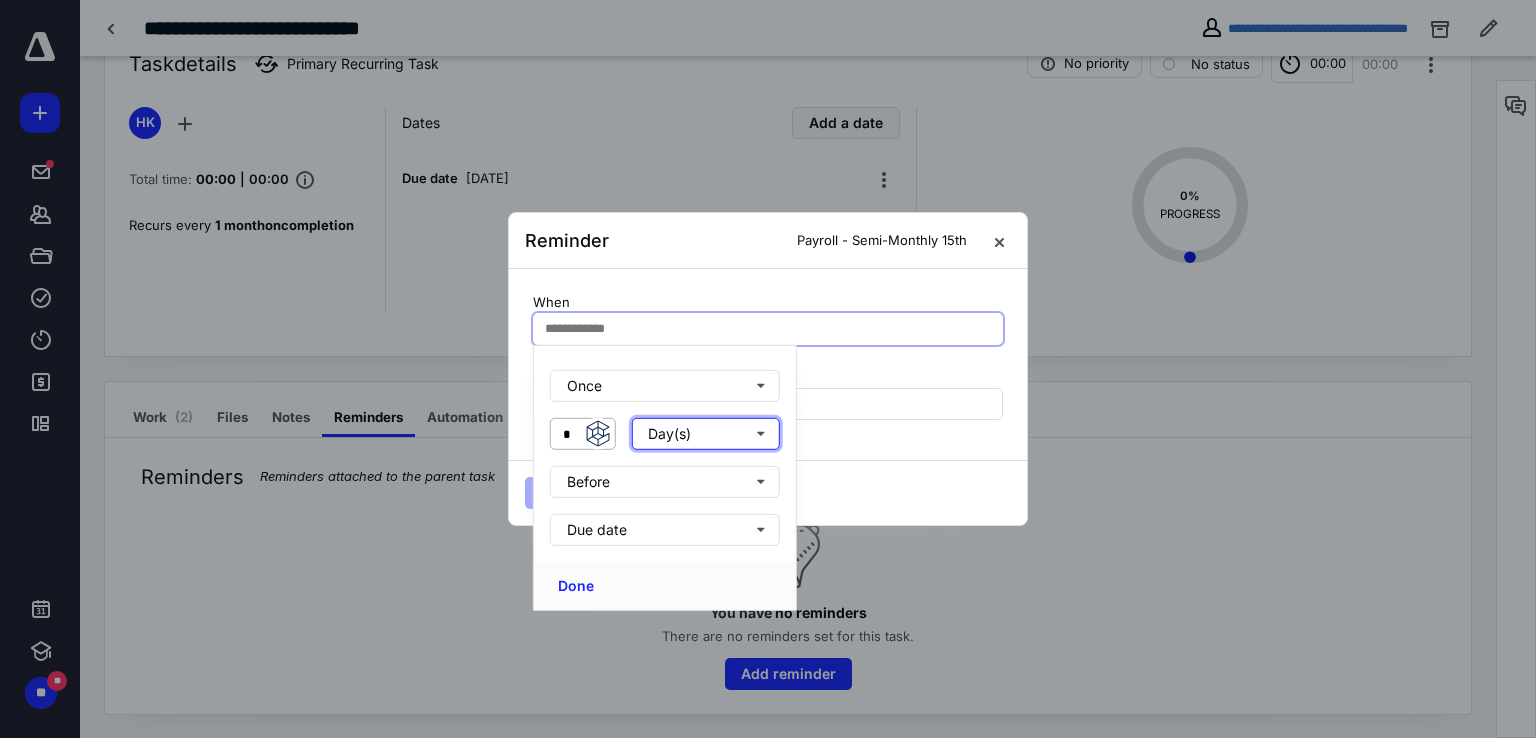type 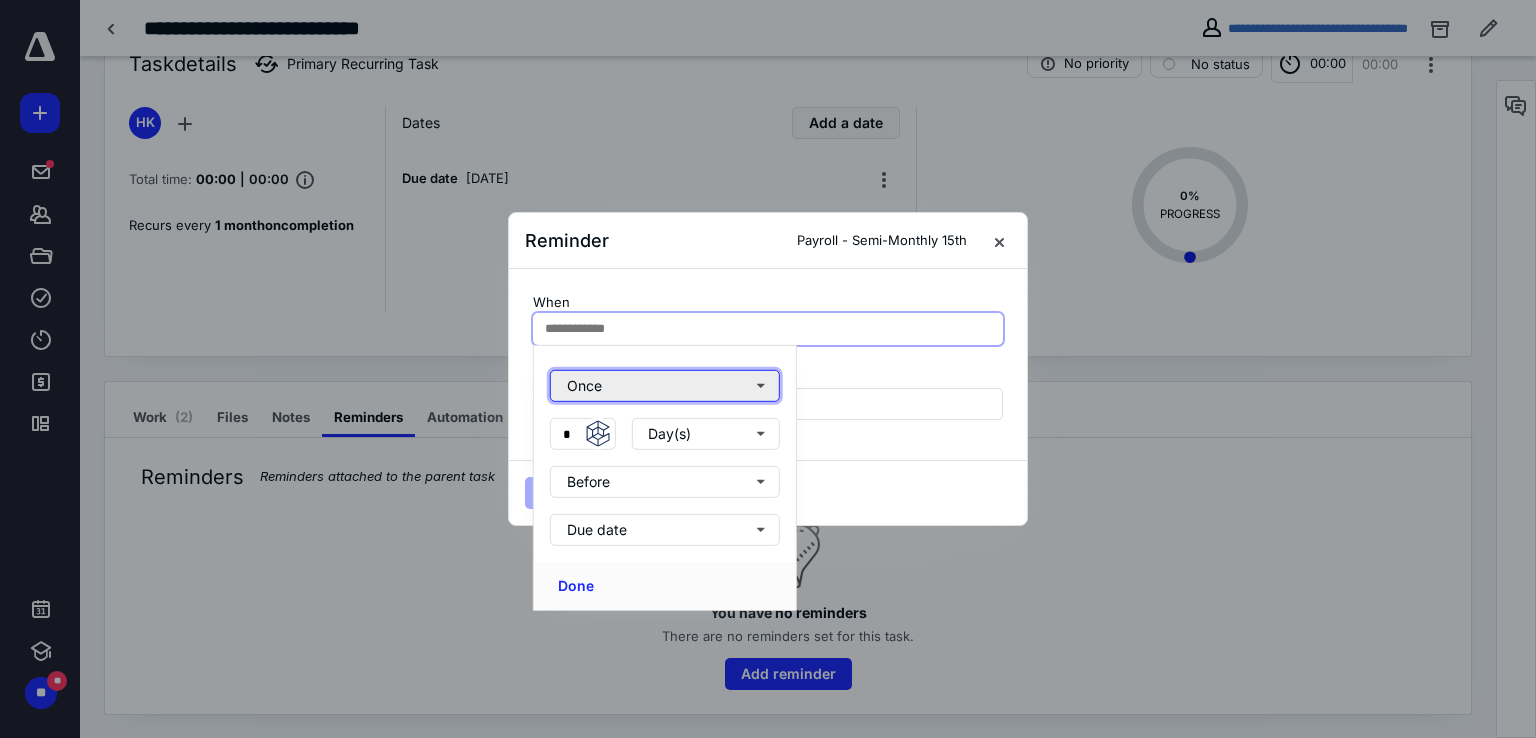 click on "Once" at bounding box center (665, 386) 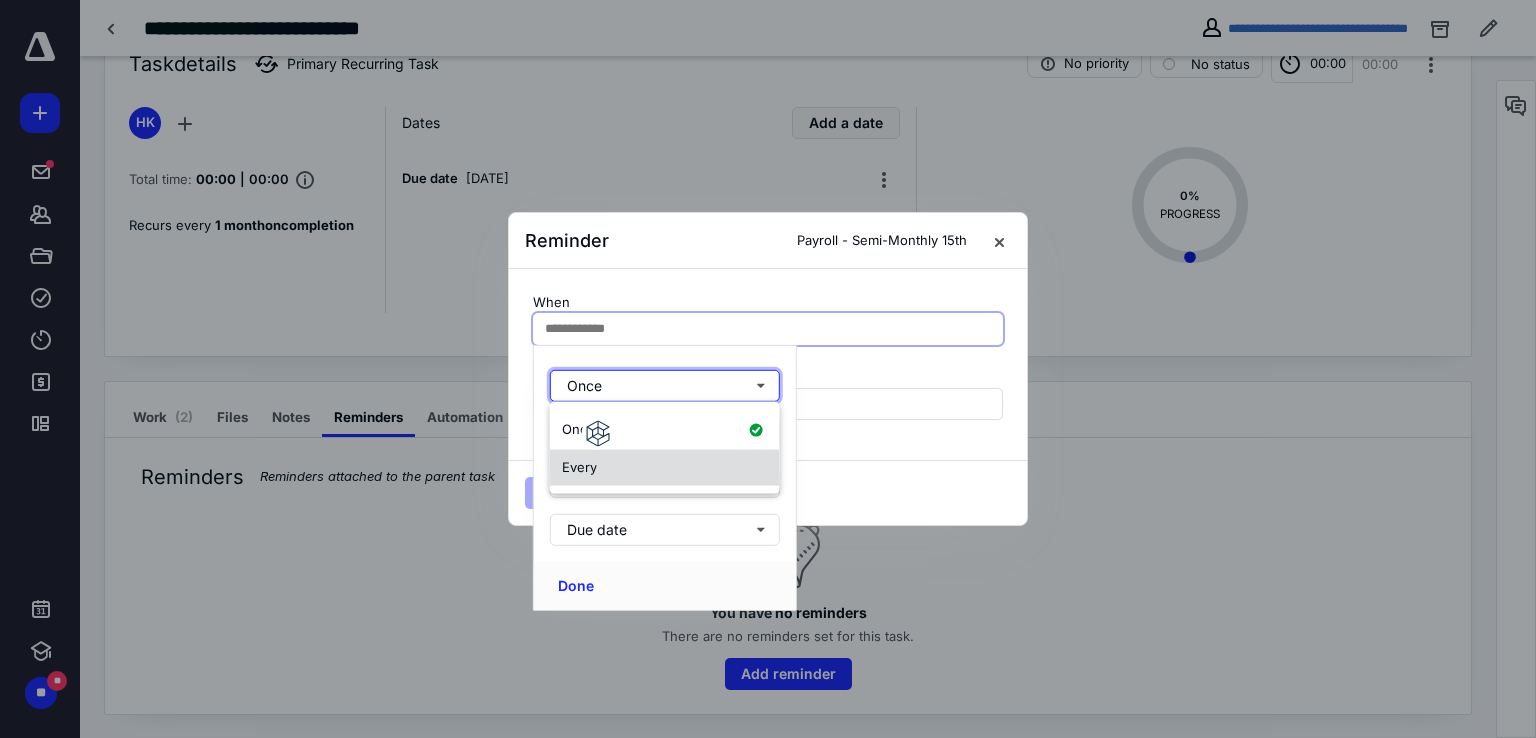 click on "Every" at bounding box center [665, 467] 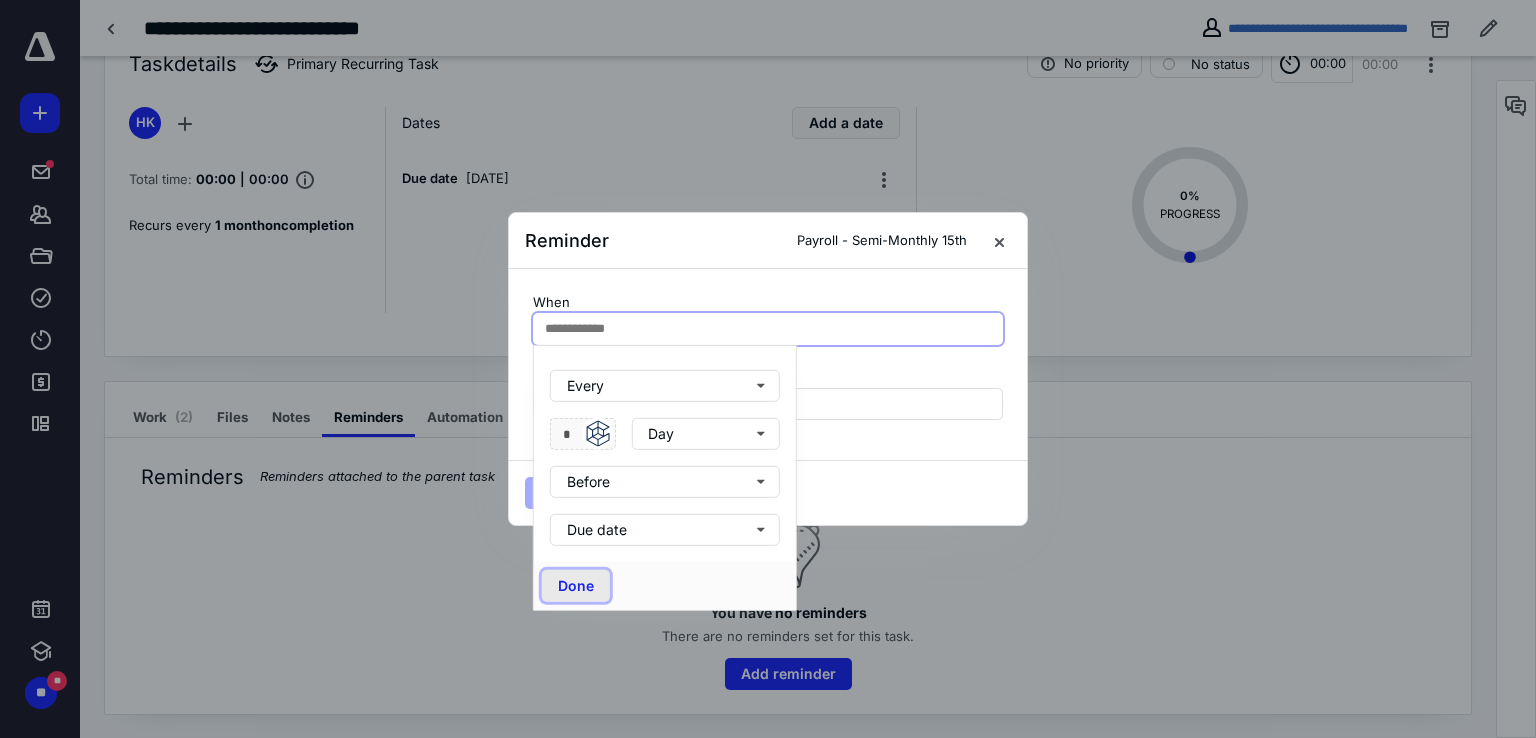 click on "Done" at bounding box center [576, 586] 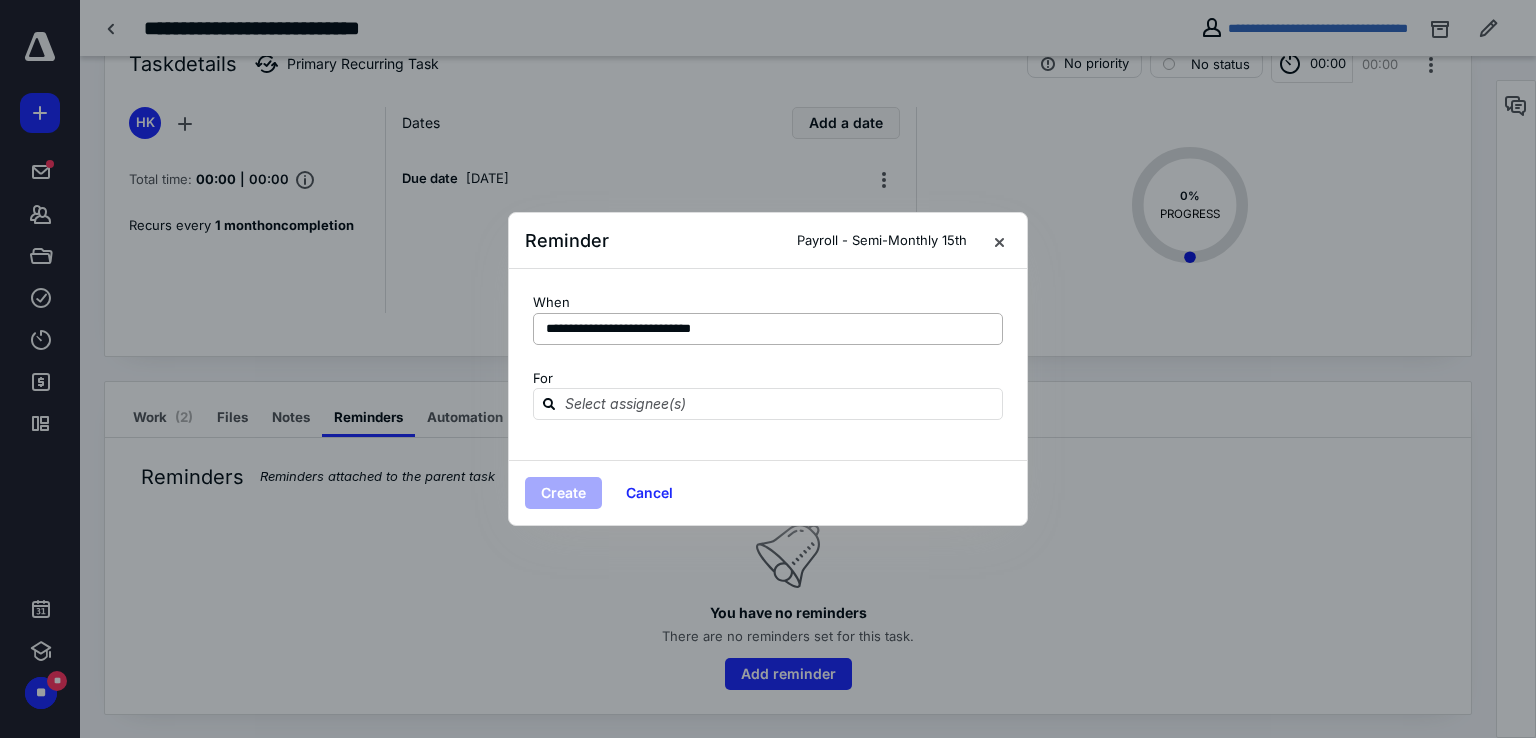 click on "**********" at bounding box center (639, 329) 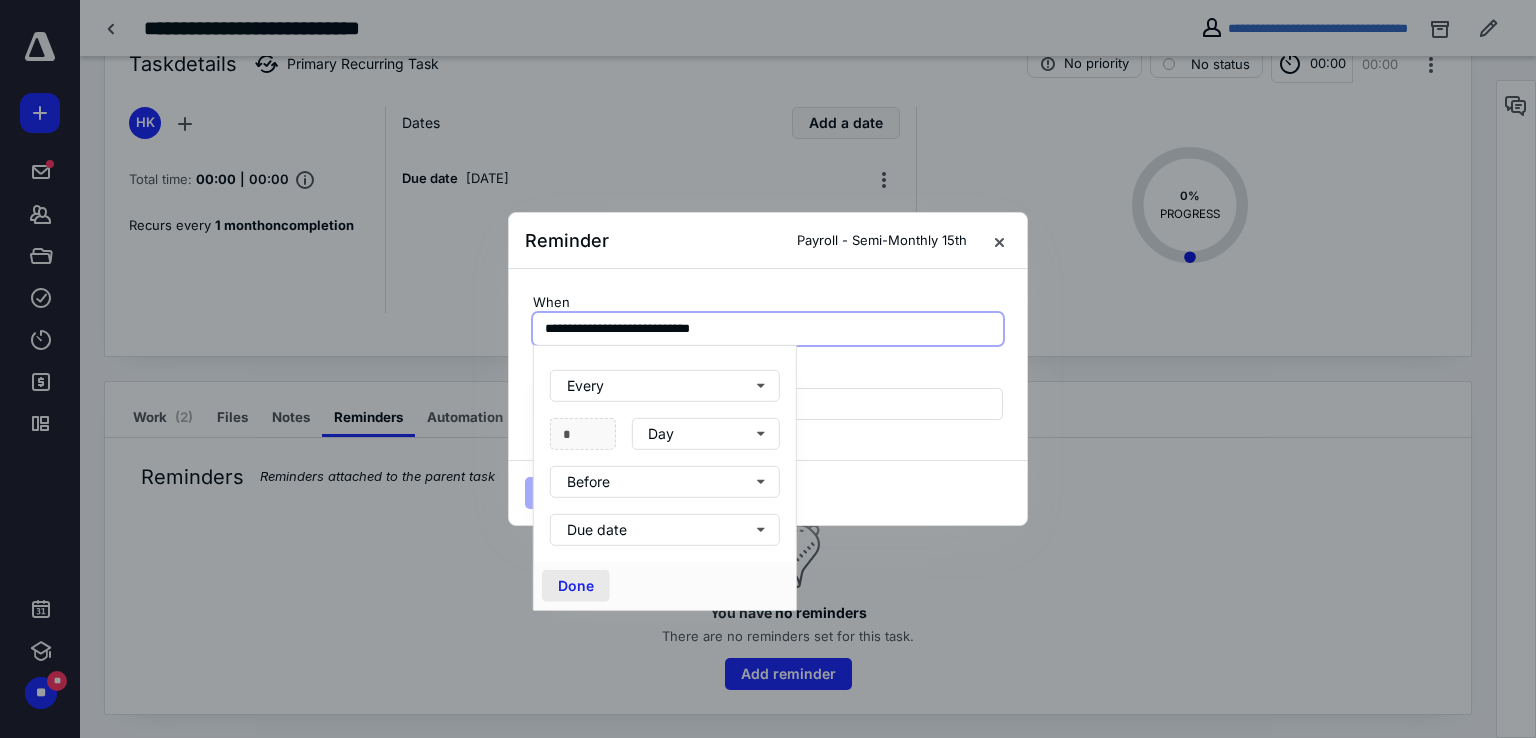 click on "Done" at bounding box center (576, 586) 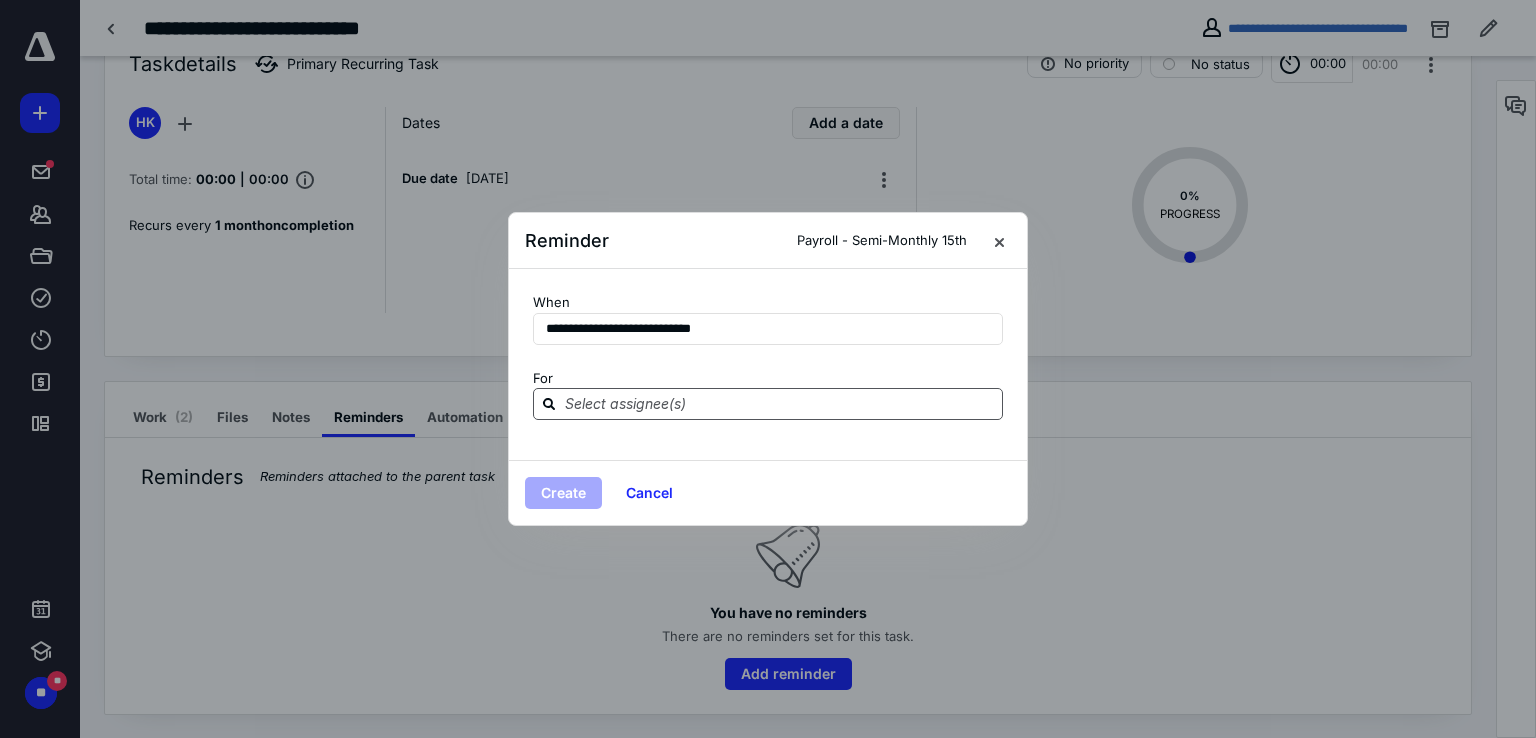 click at bounding box center [768, 404] 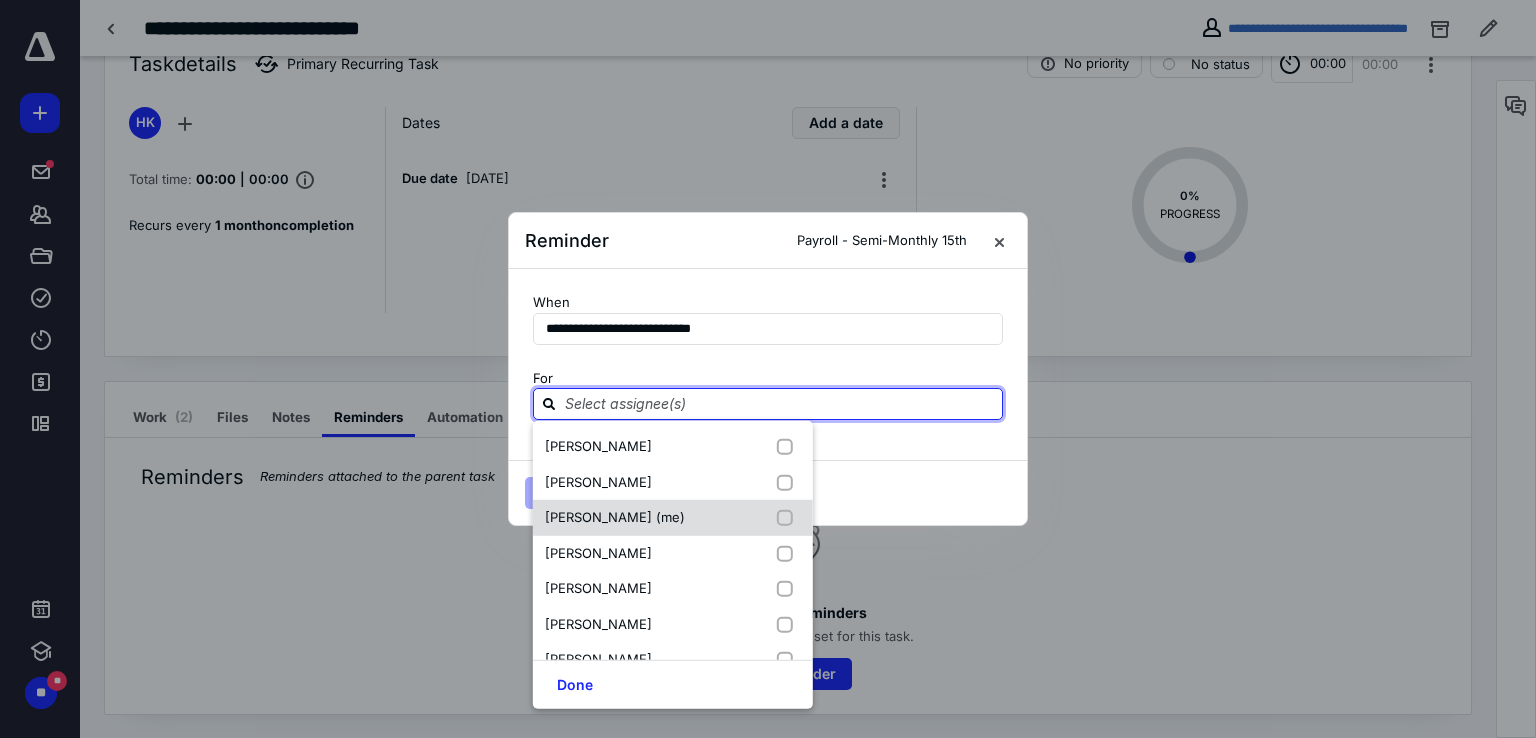 click at bounding box center [789, 518] 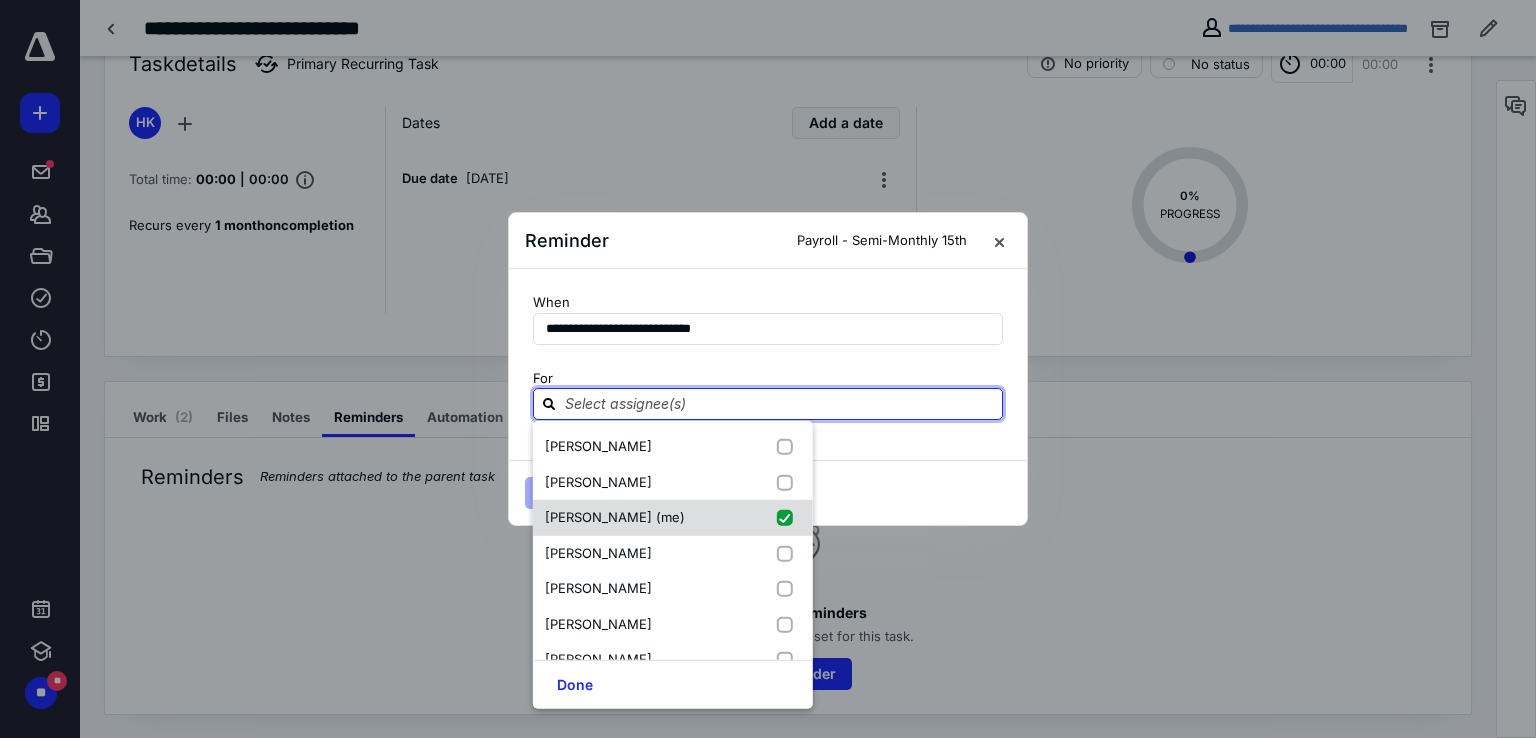 checkbox on "true" 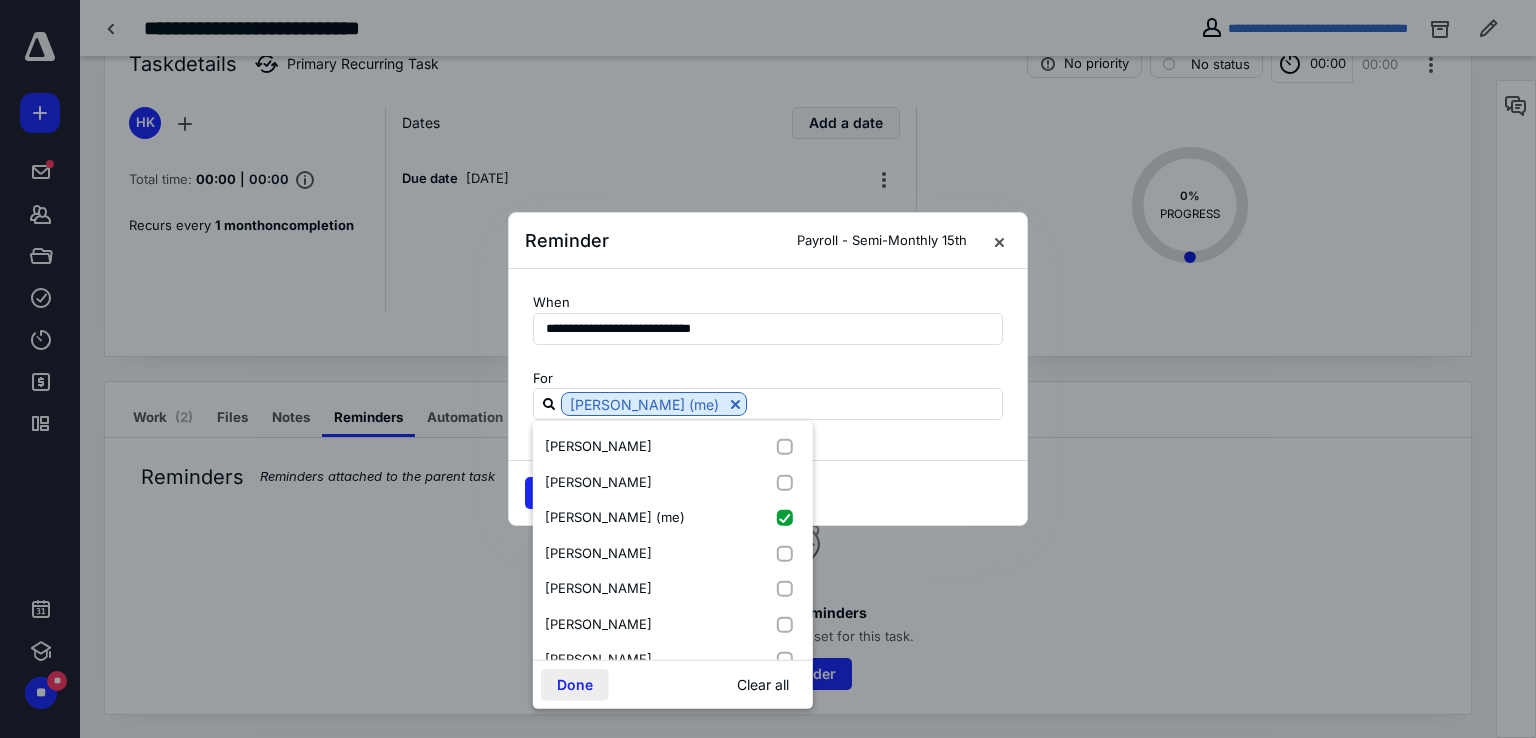 click on "Done" at bounding box center [575, 685] 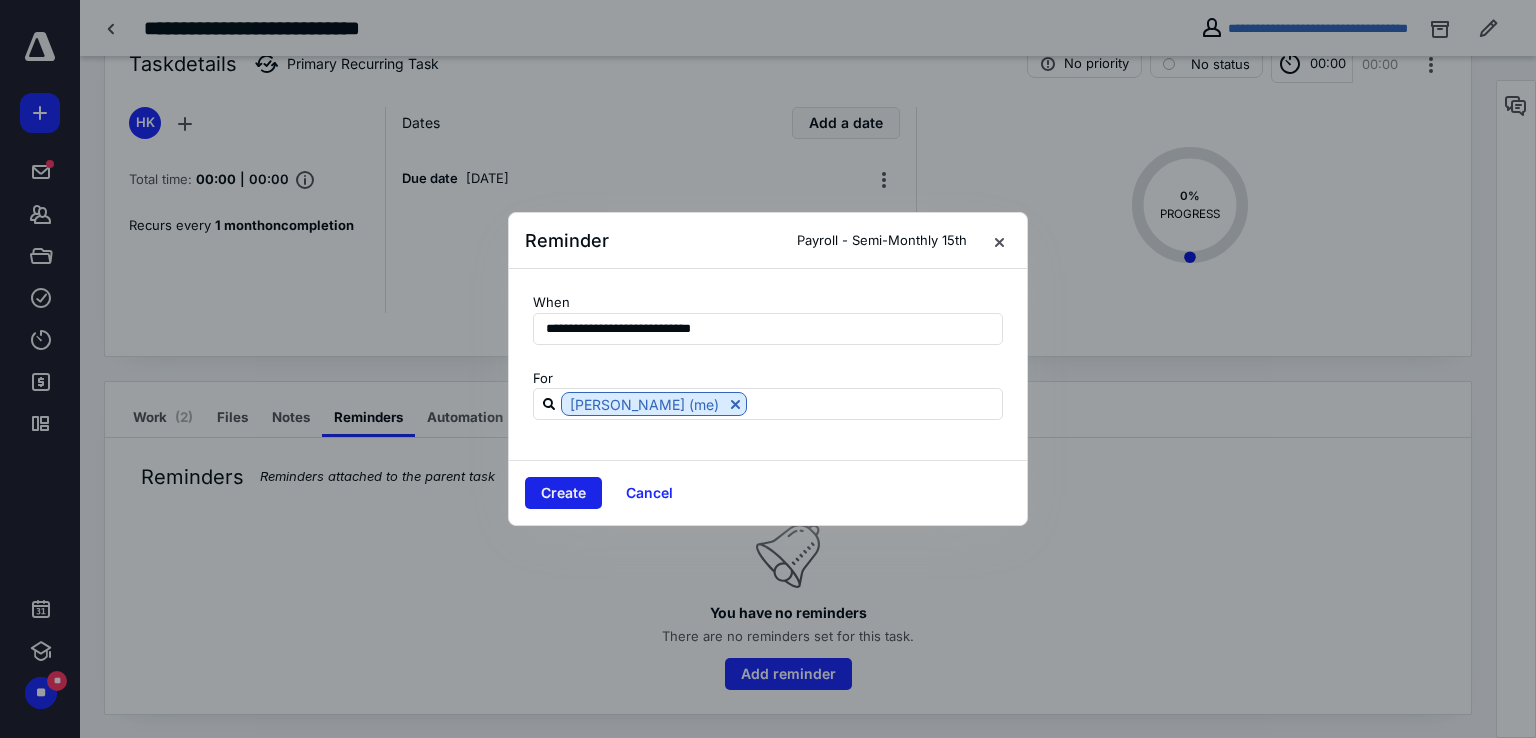 click on "Create" at bounding box center (563, 493) 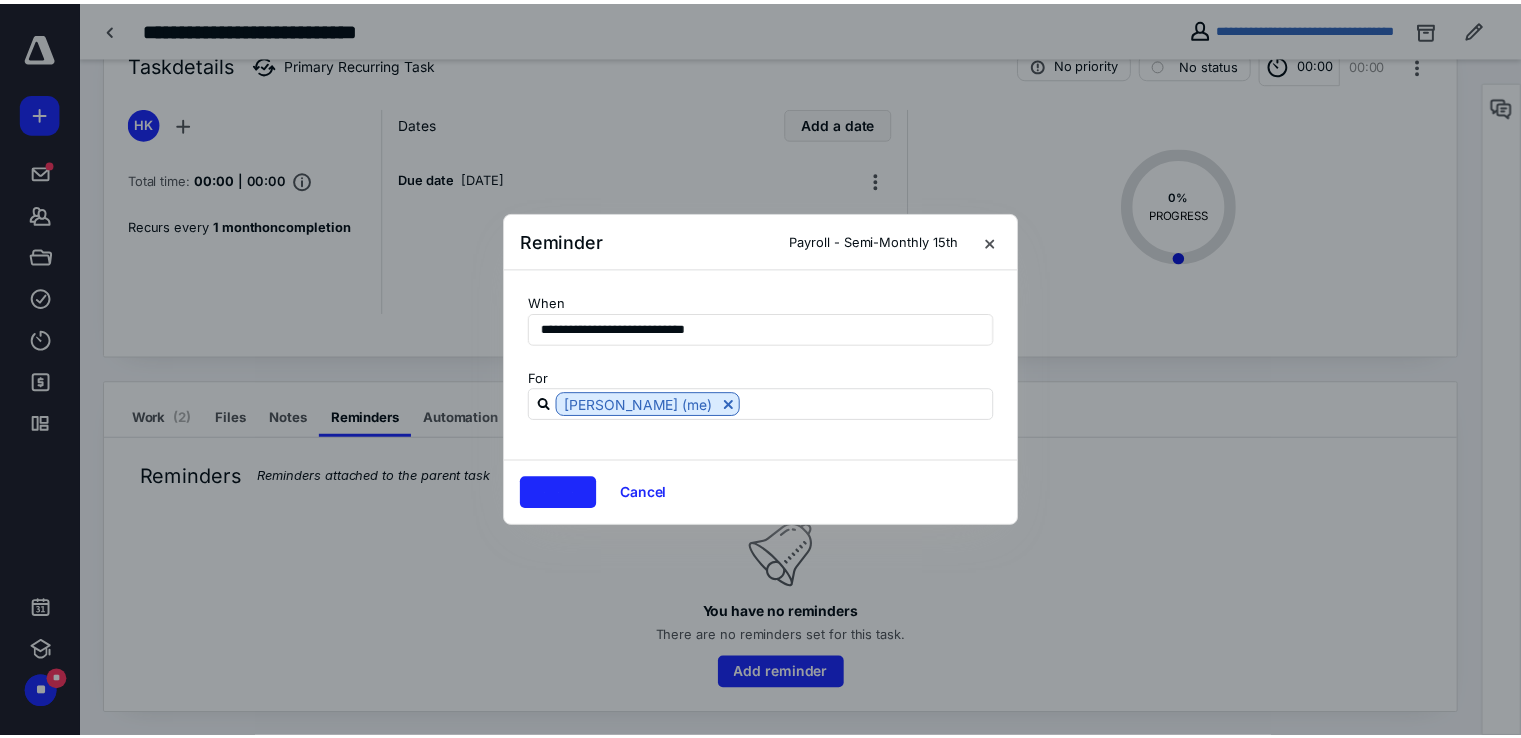 scroll, scrollTop: 0, scrollLeft: 0, axis: both 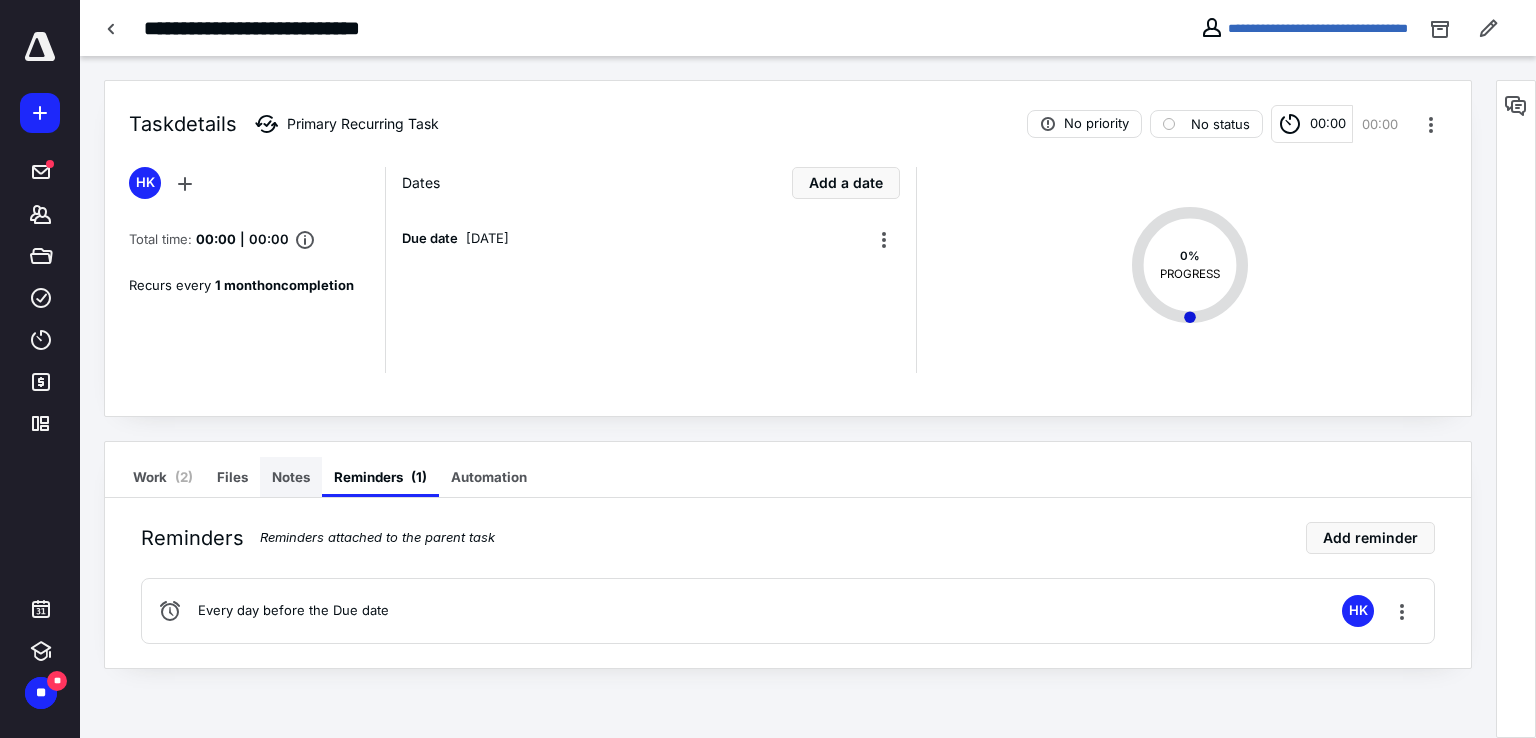 click on "Notes" at bounding box center (291, 477) 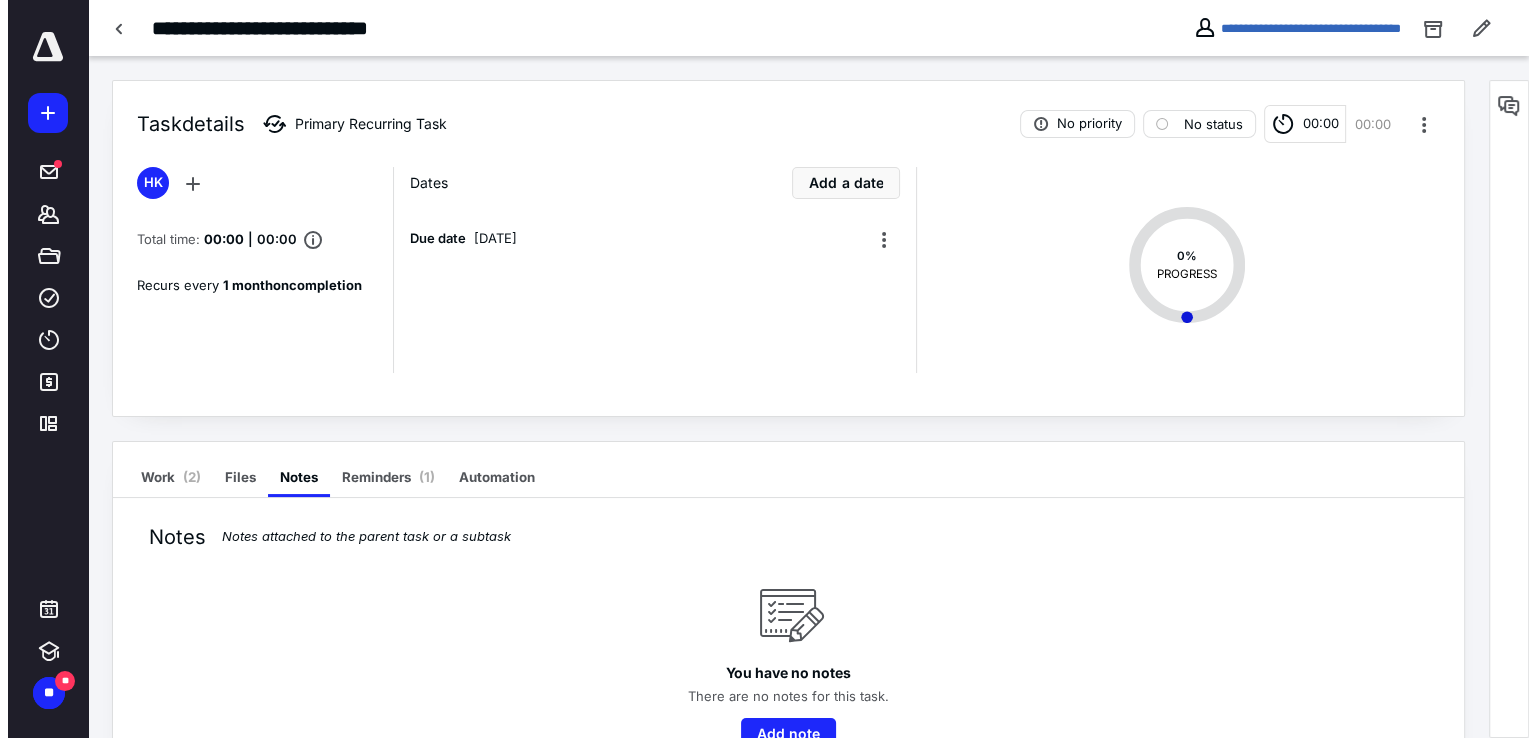 scroll, scrollTop: 60, scrollLeft: 0, axis: vertical 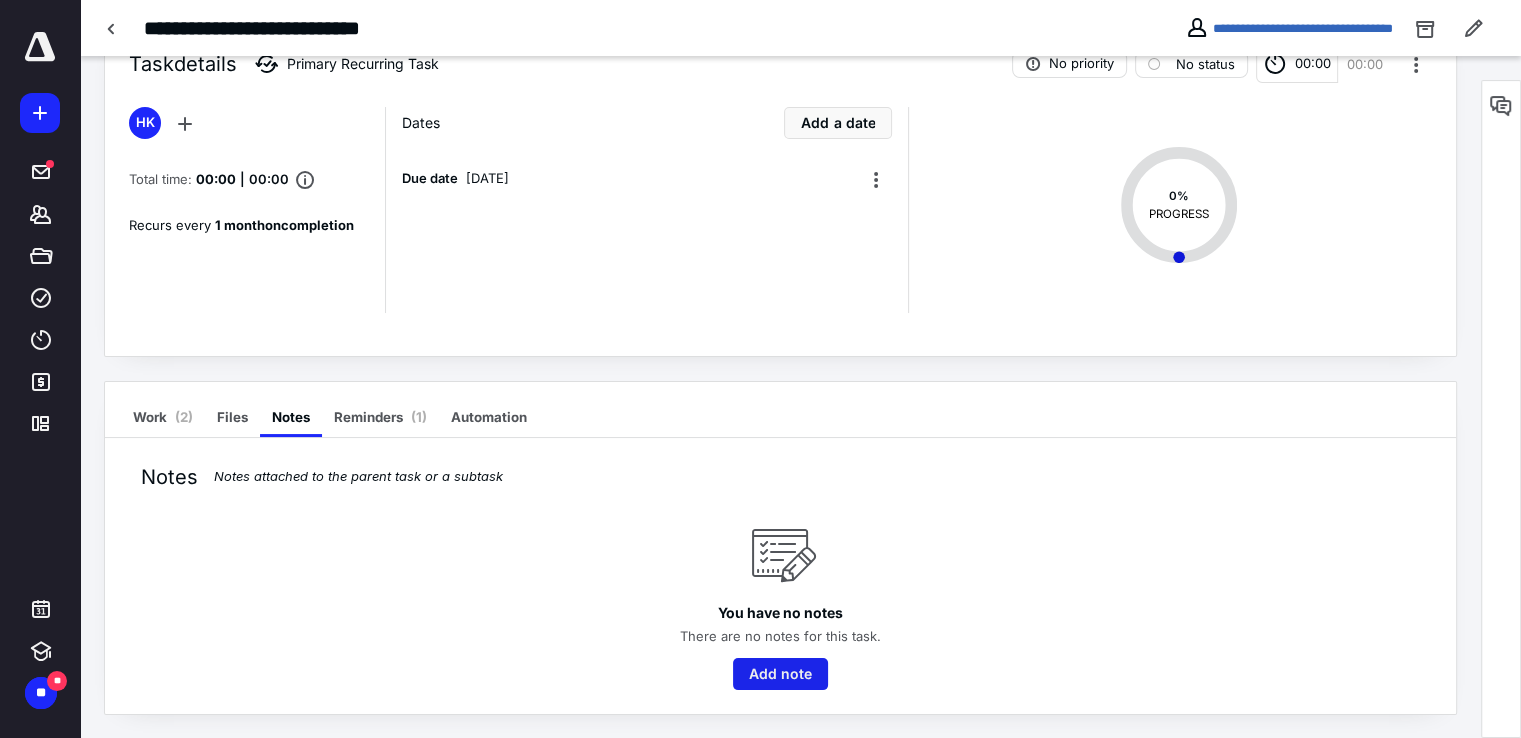 click on "Add note" at bounding box center [780, 674] 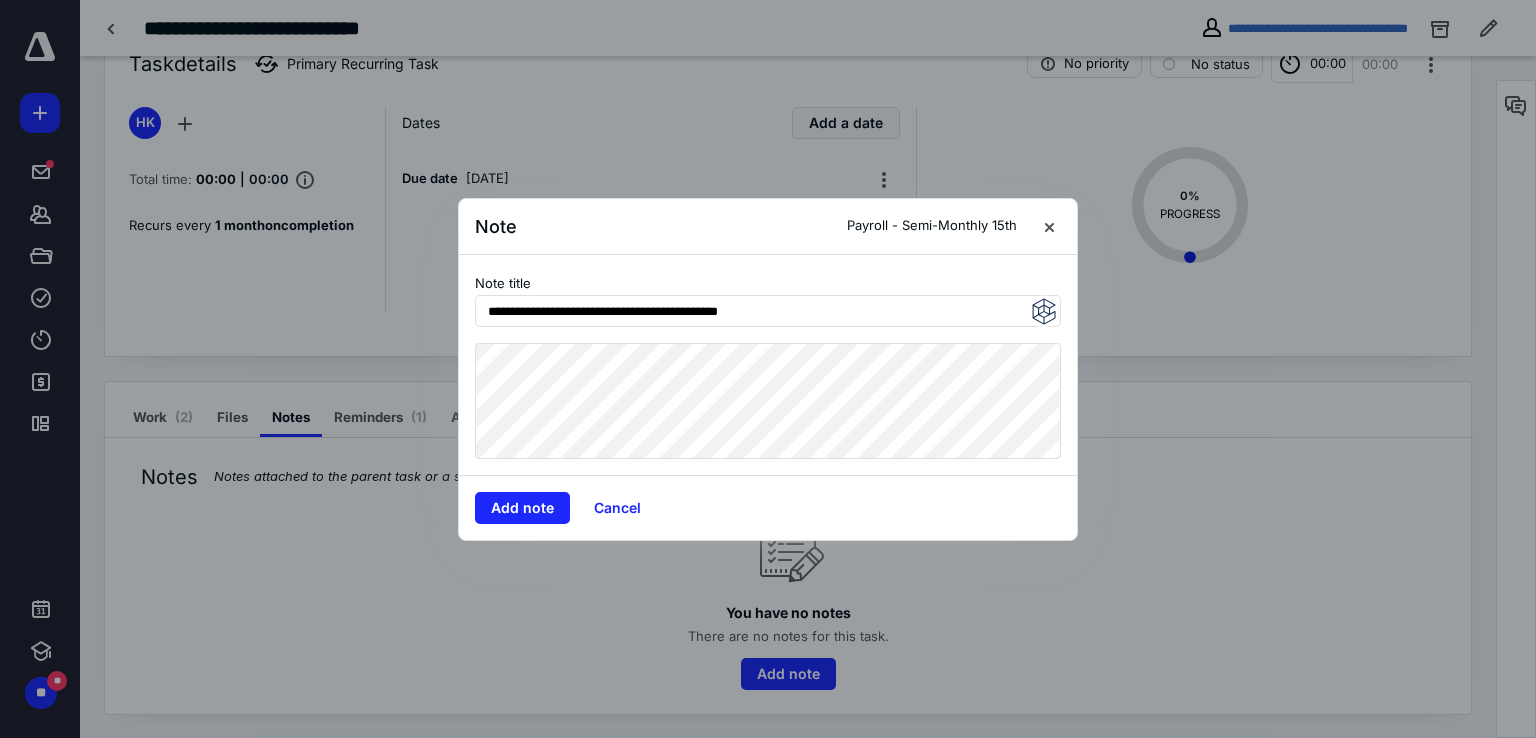 drag, startPoint x: 836, startPoint y: 311, endPoint x: 306, endPoint y: 329, distance: 530.30554 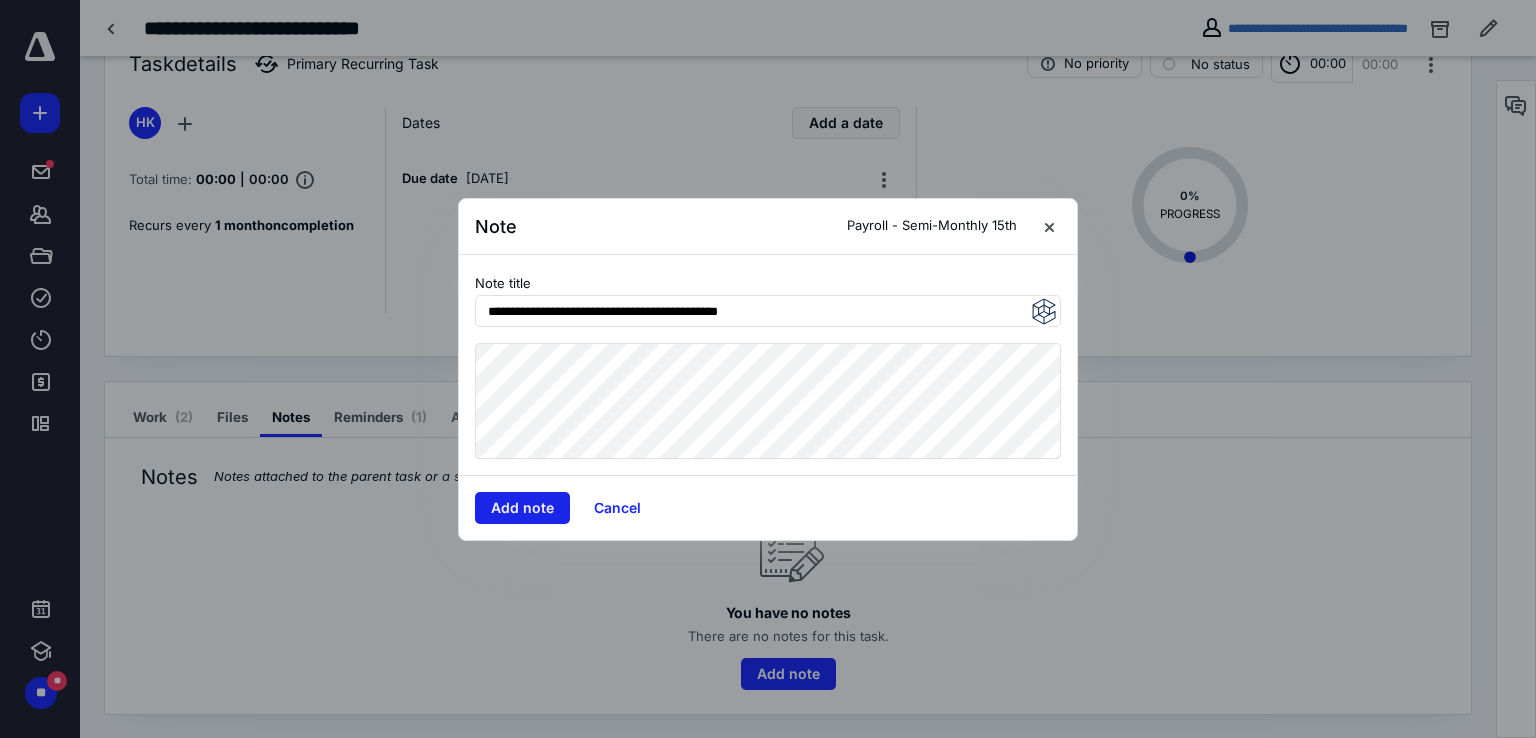 type on "**********" 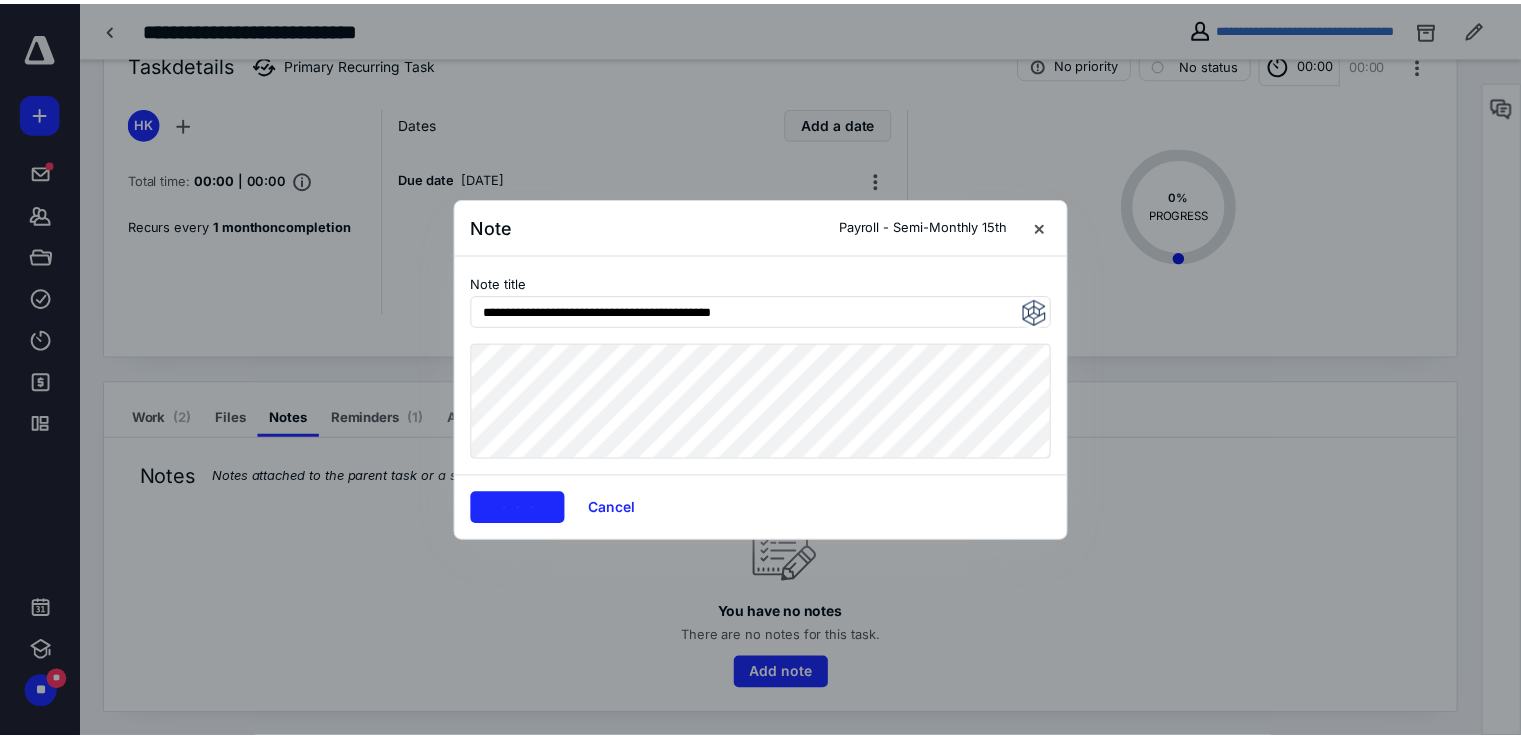 scroll, scrollTop: 0, scrollLeft: 0, axis: both 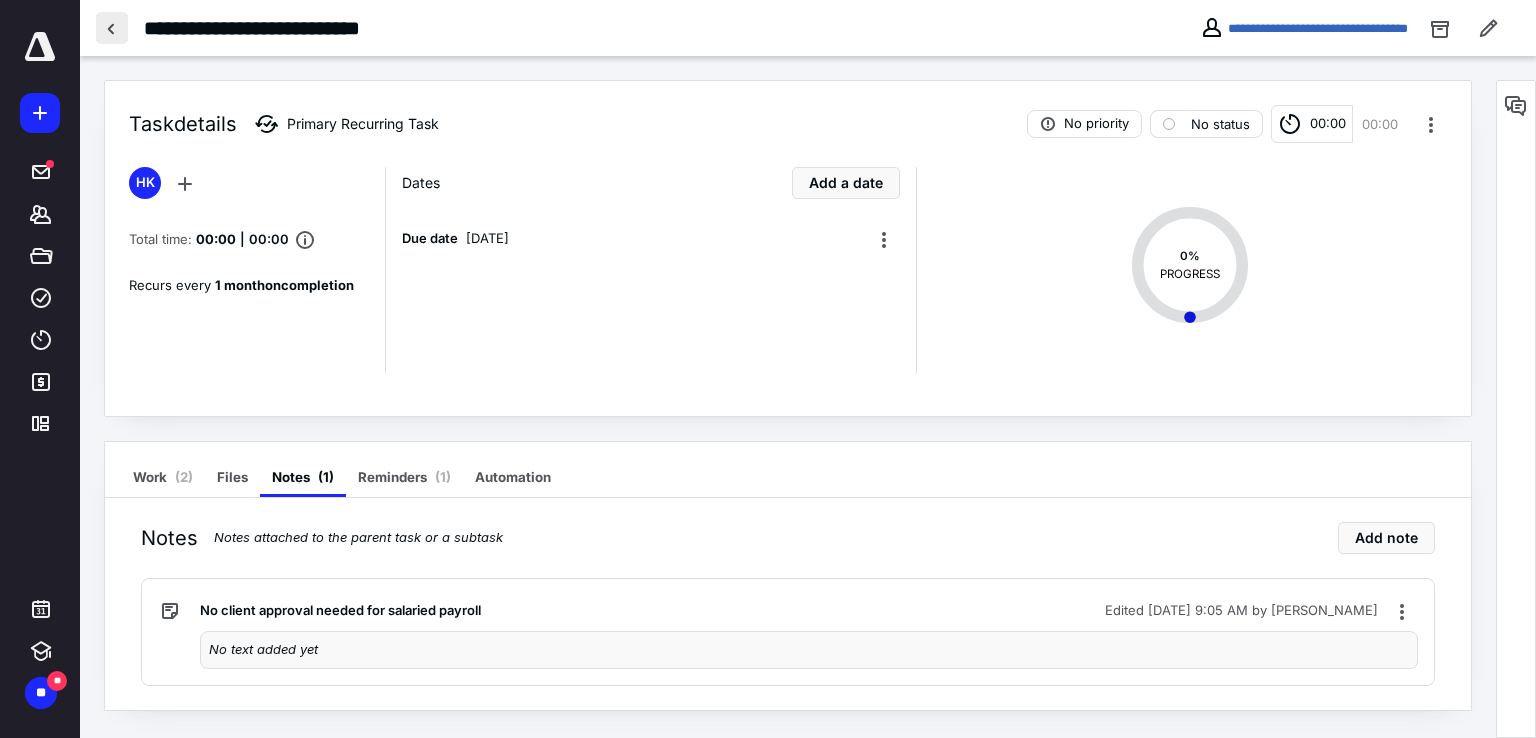 click at bounding box center [112, 28] 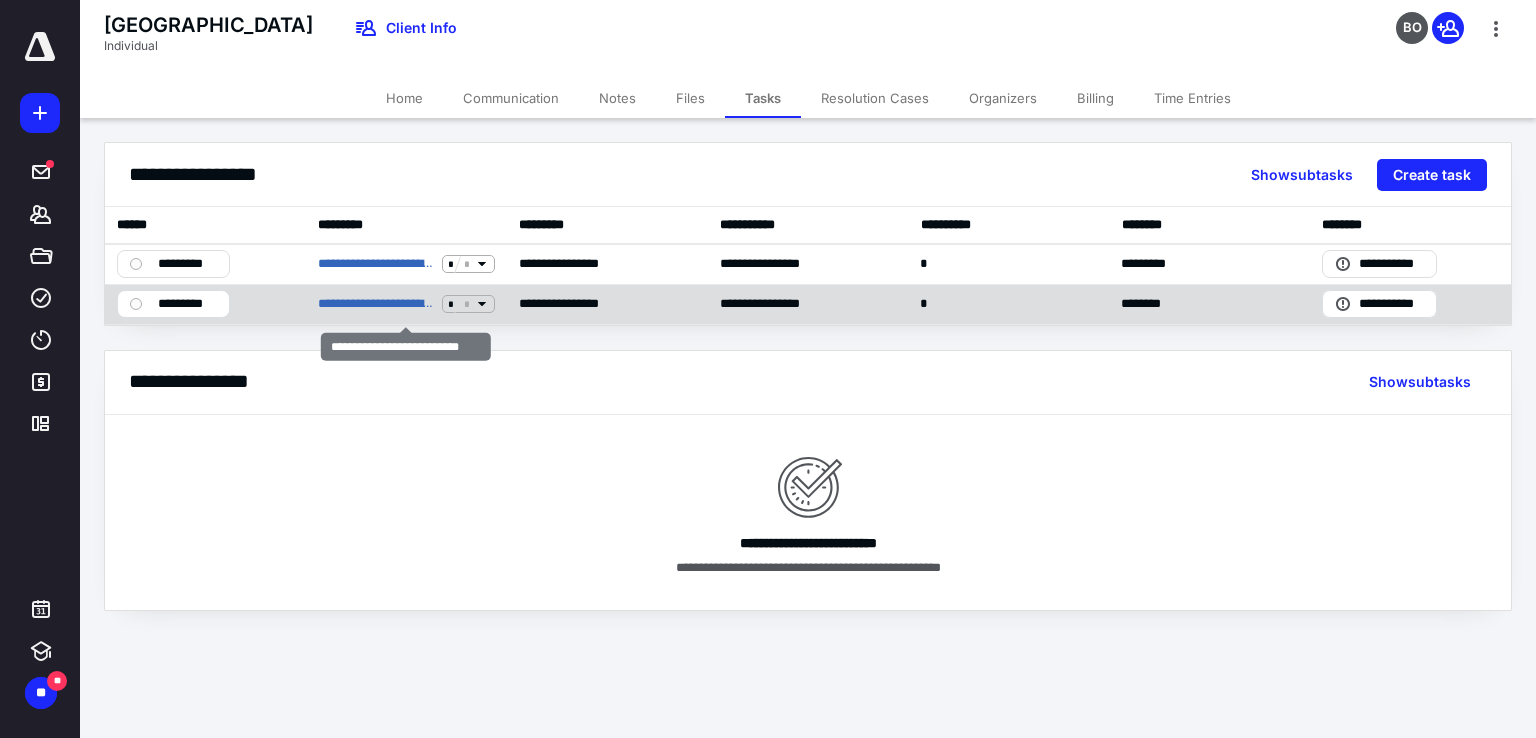 click on "**********" at bounding box center (406, 304) 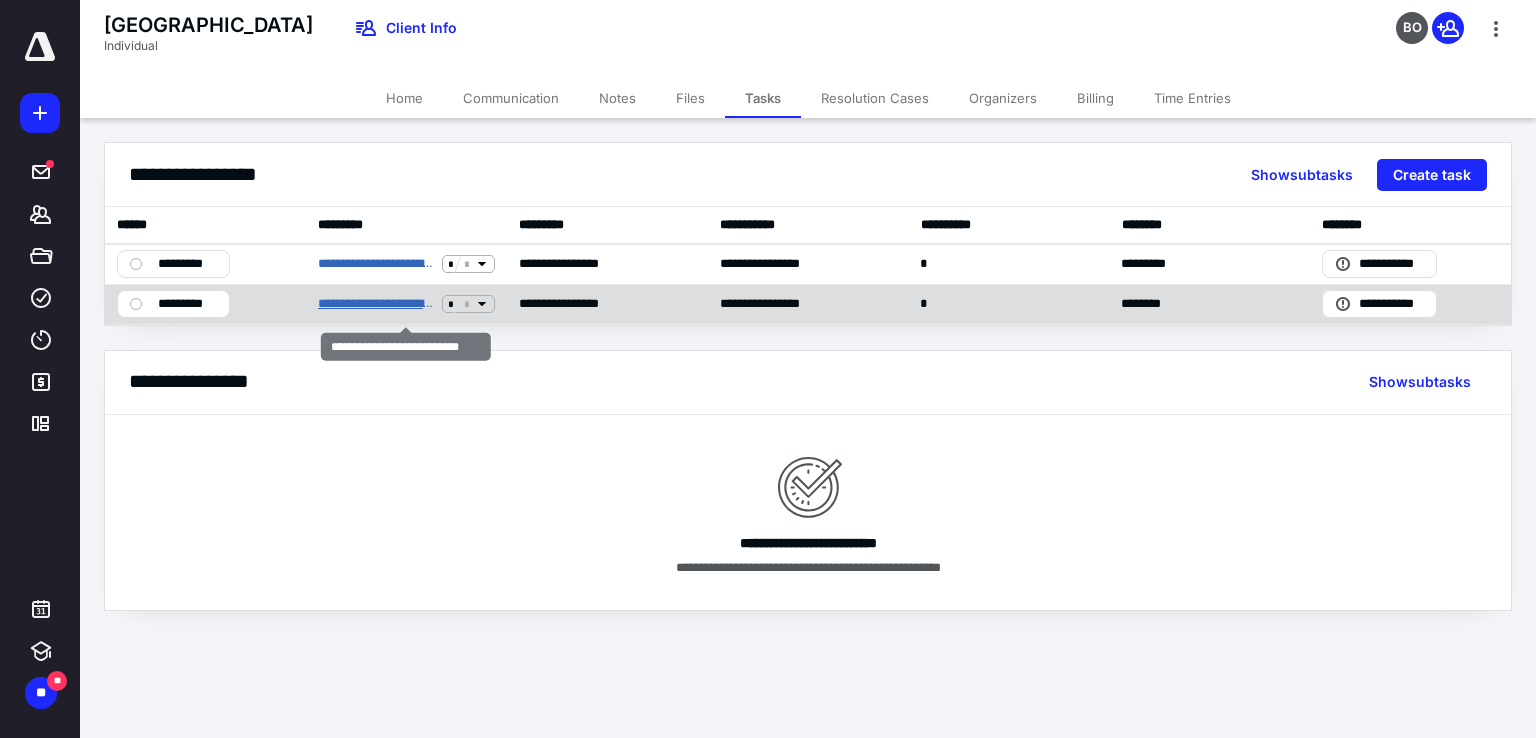 click on "**********" at bounding box center (376, 304) 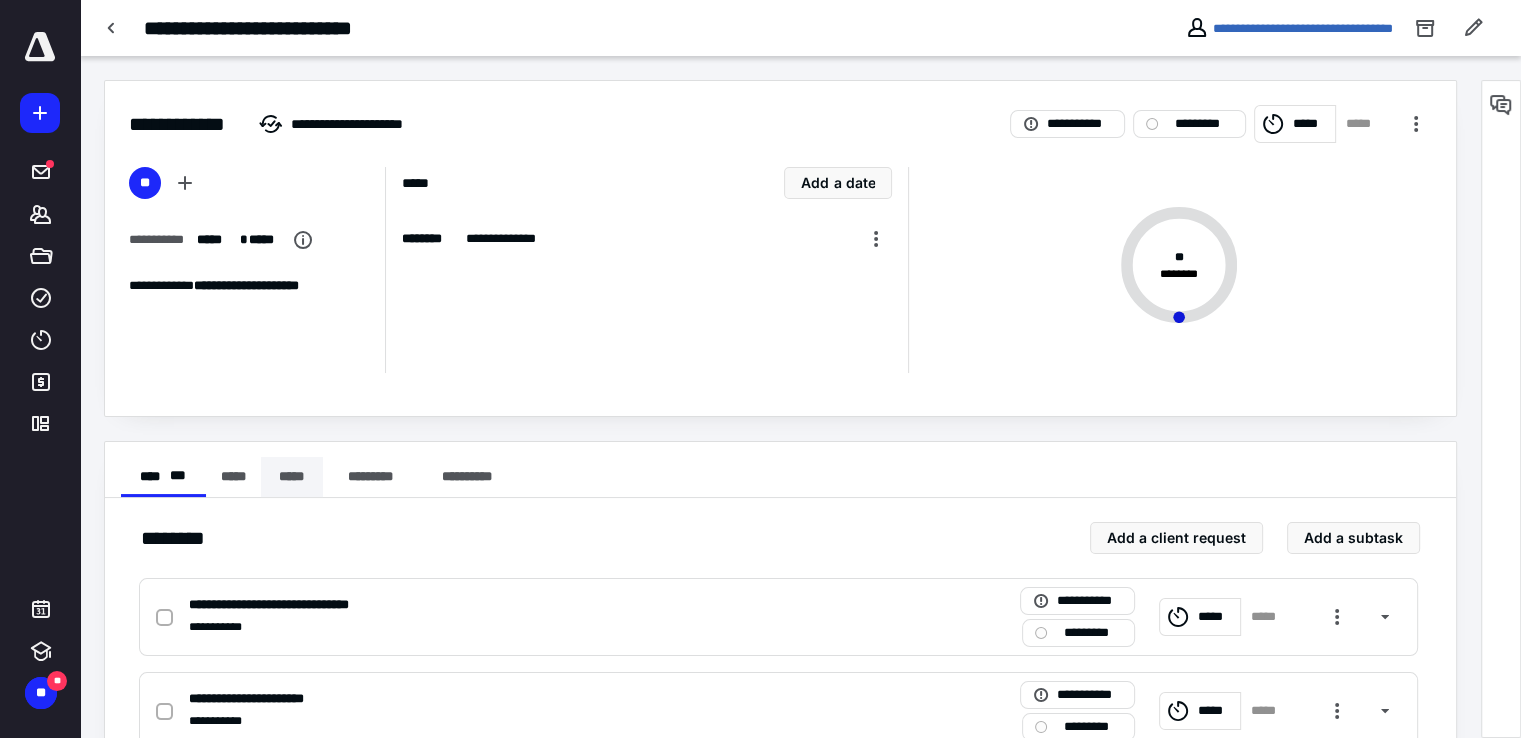 click on "*****" at bounding box center (292, 477) 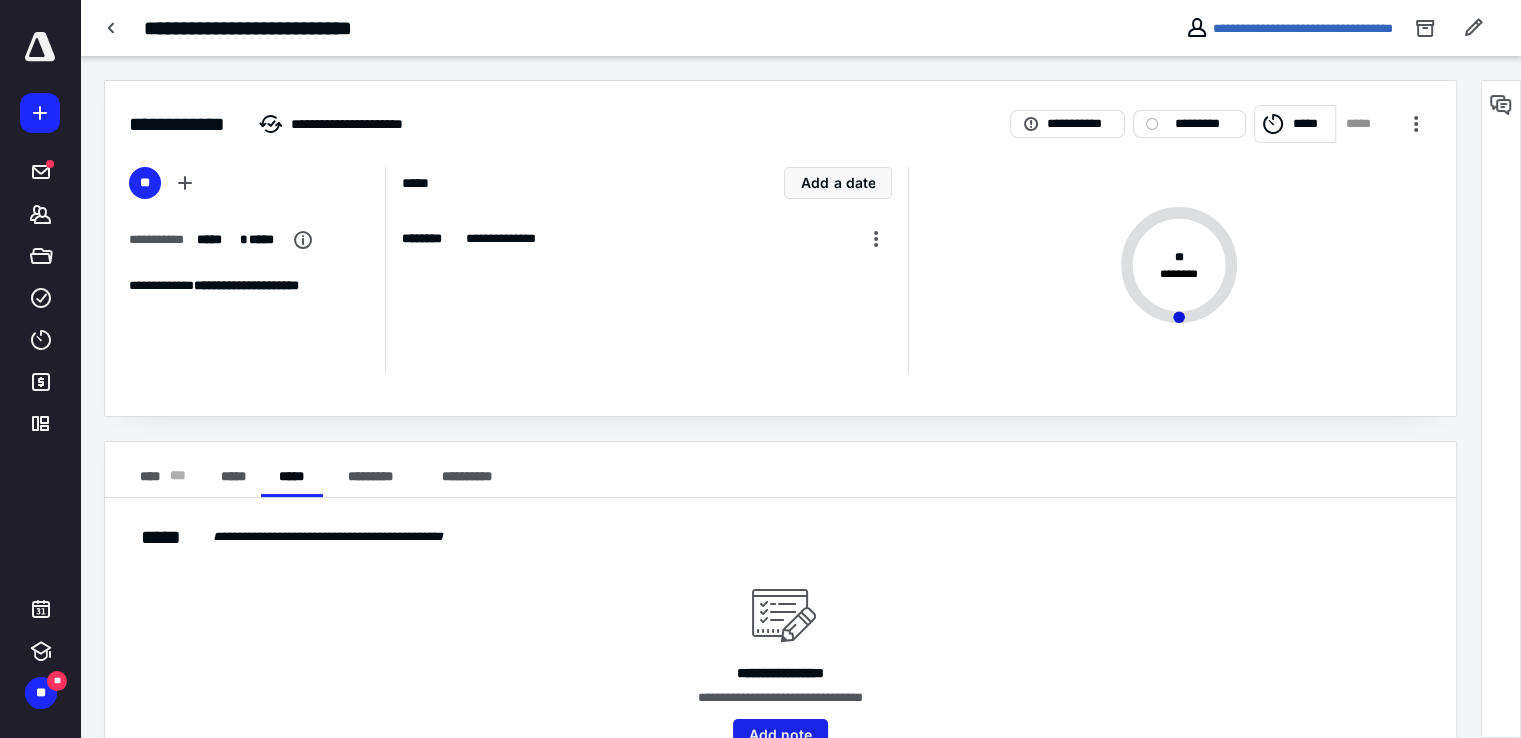click on "Add note" at bounding box center (780, 735) 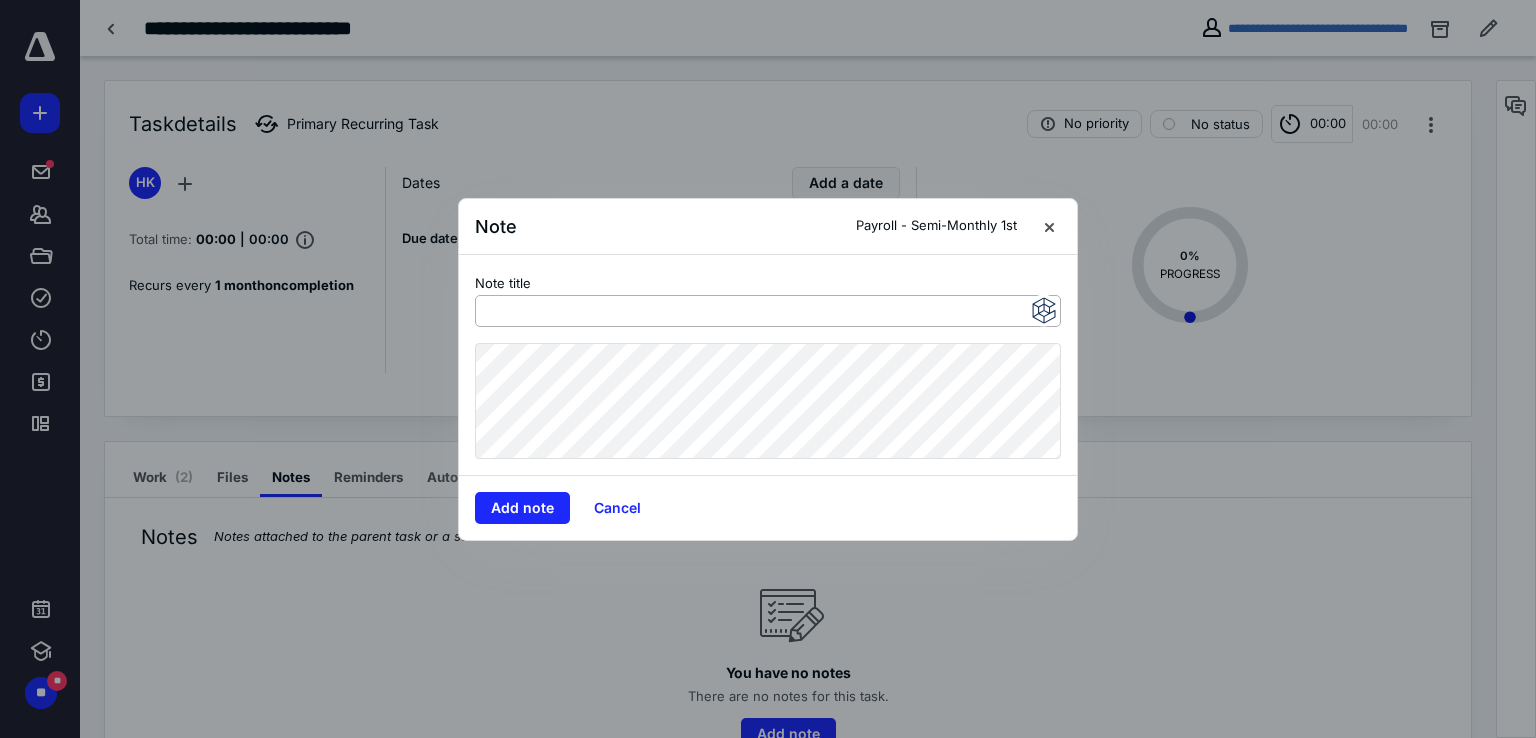 click at bounding box center (768, 311) 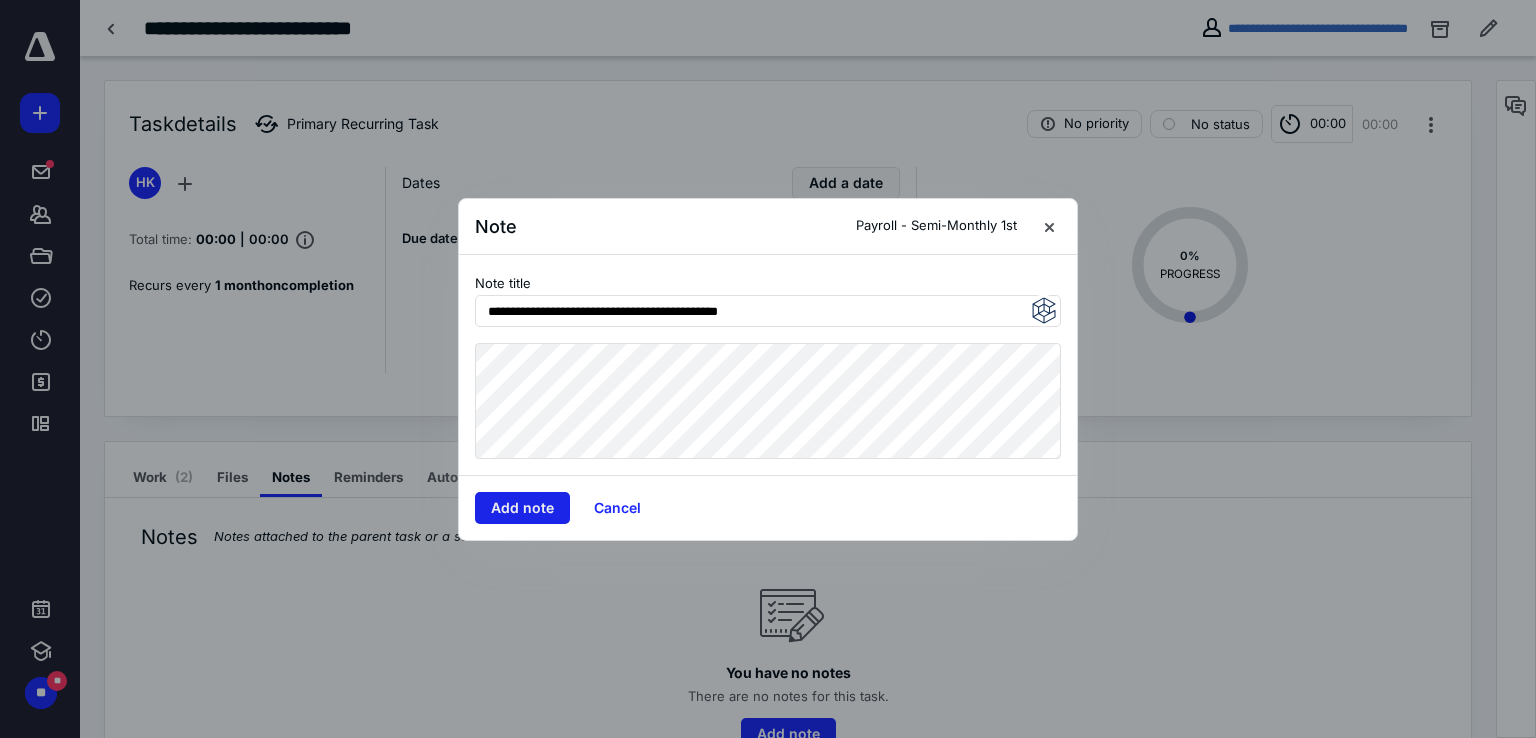 type on "**********" 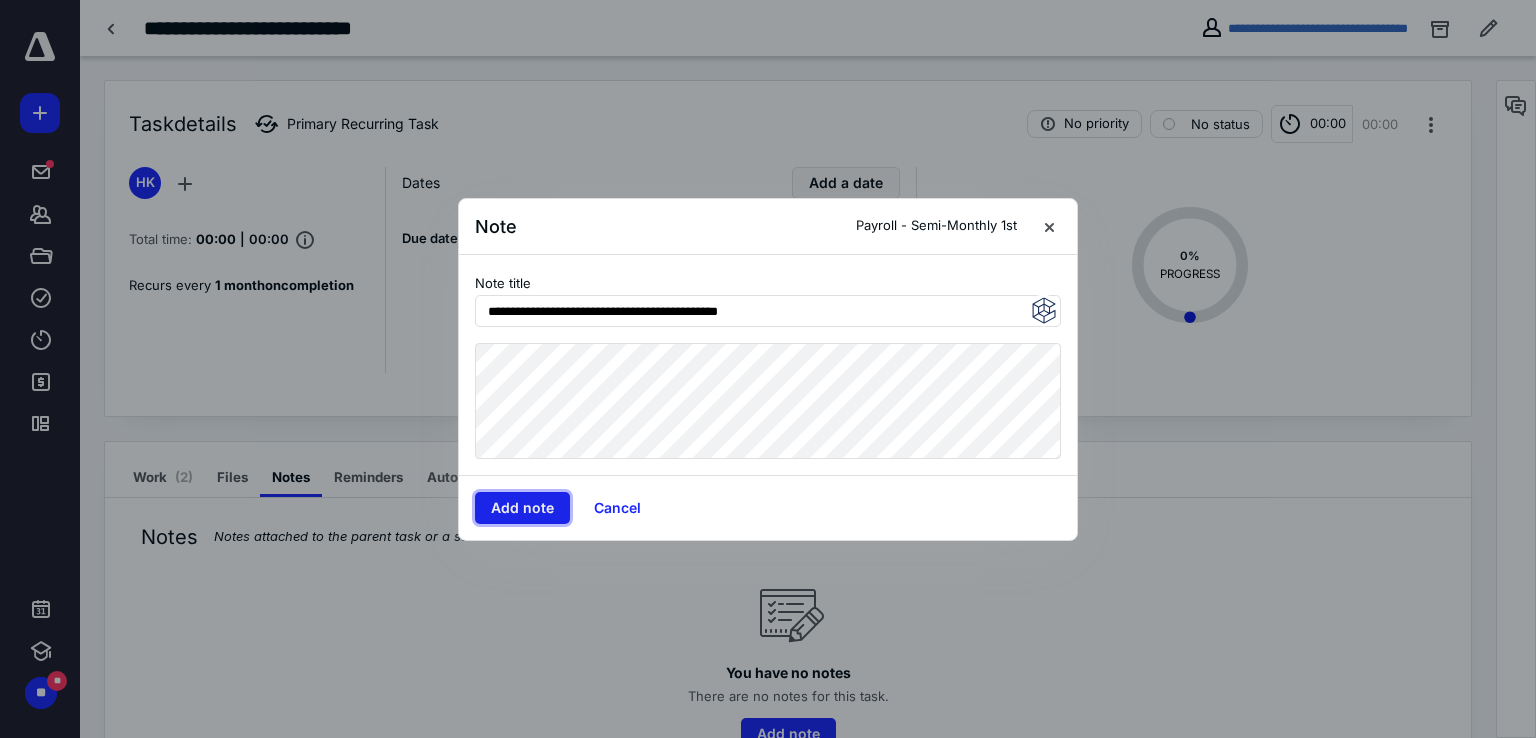 click on "Add note" at bounding box center (522, 508) 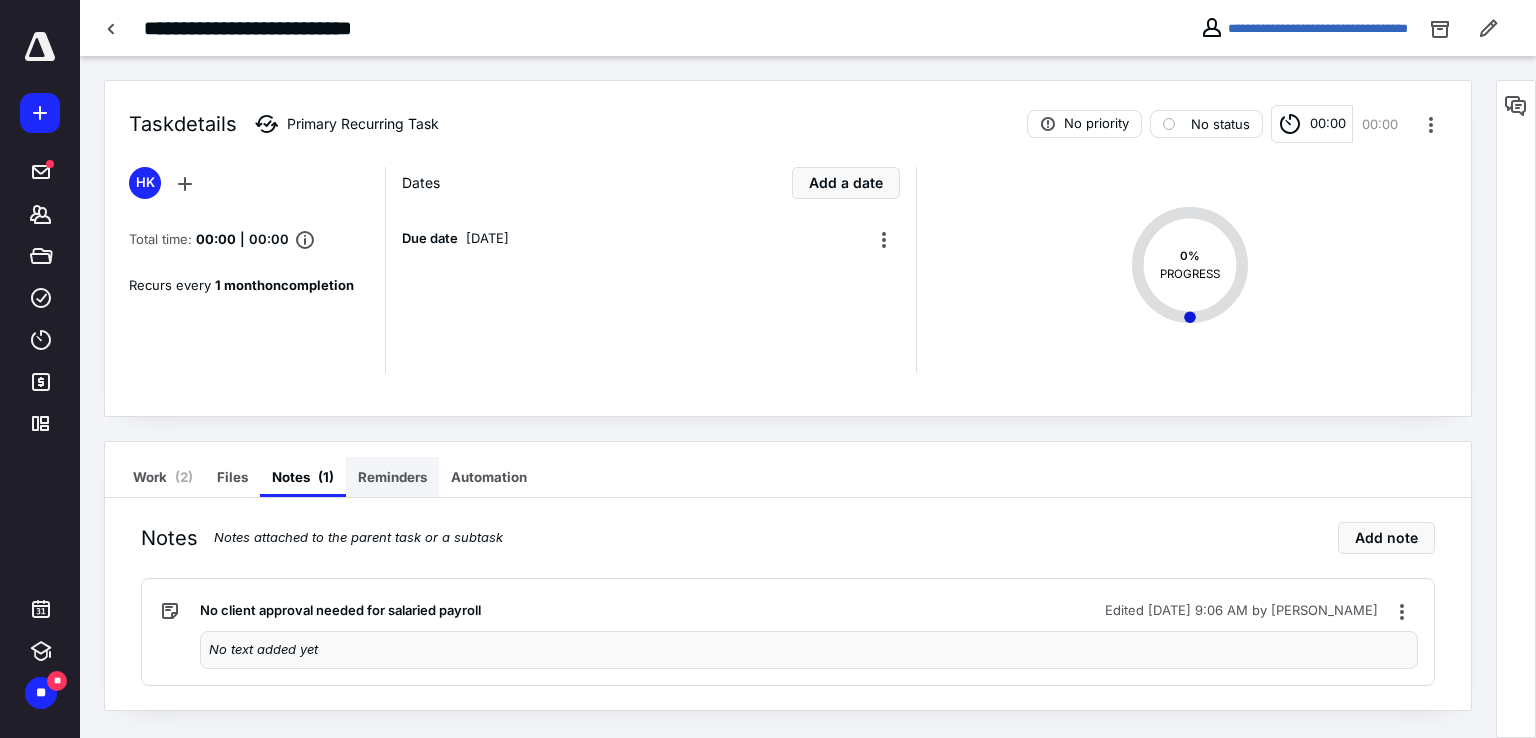 click on "Reminders" at bounding box center (392, 477) 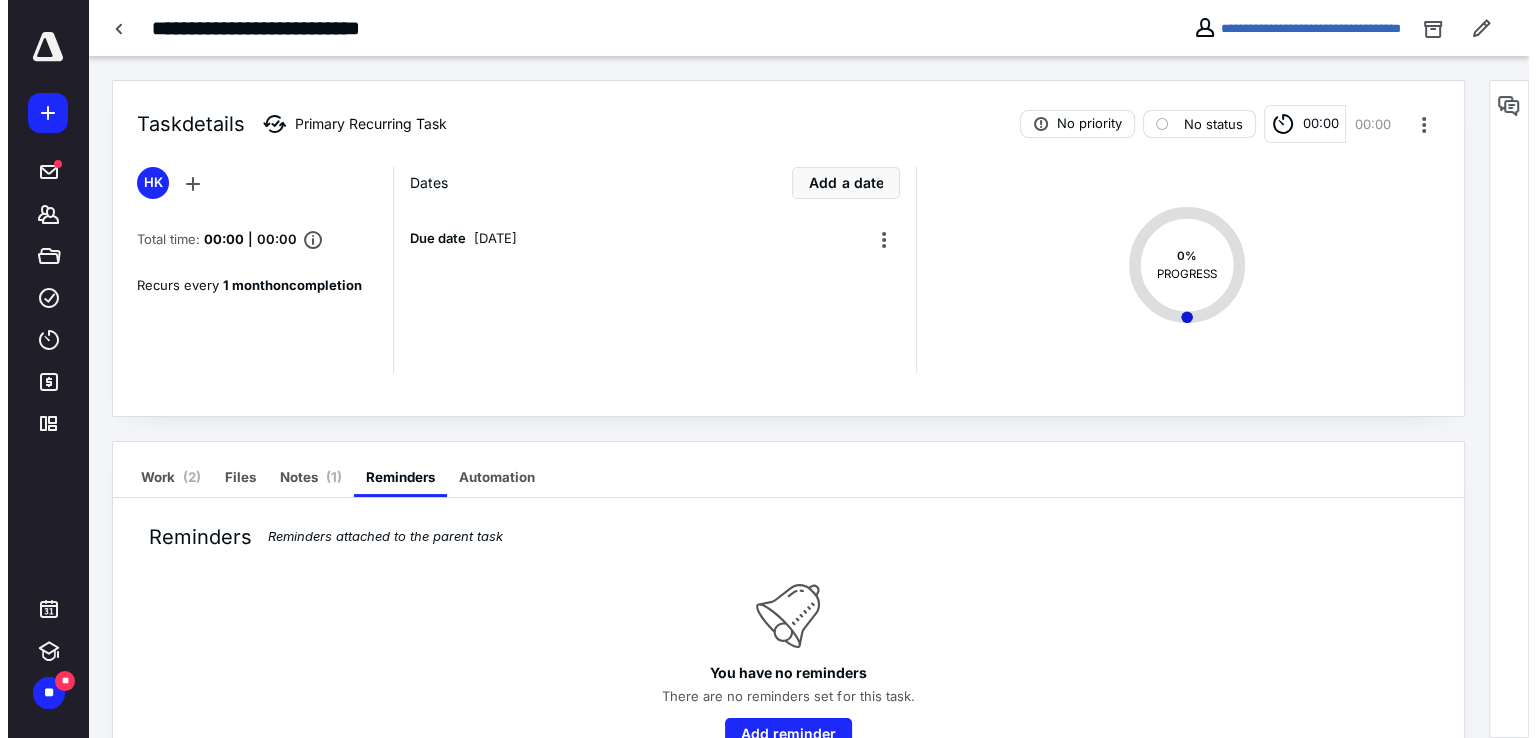 scroll, scrollTop: 60, scrollLeft: 0, axis: vertical 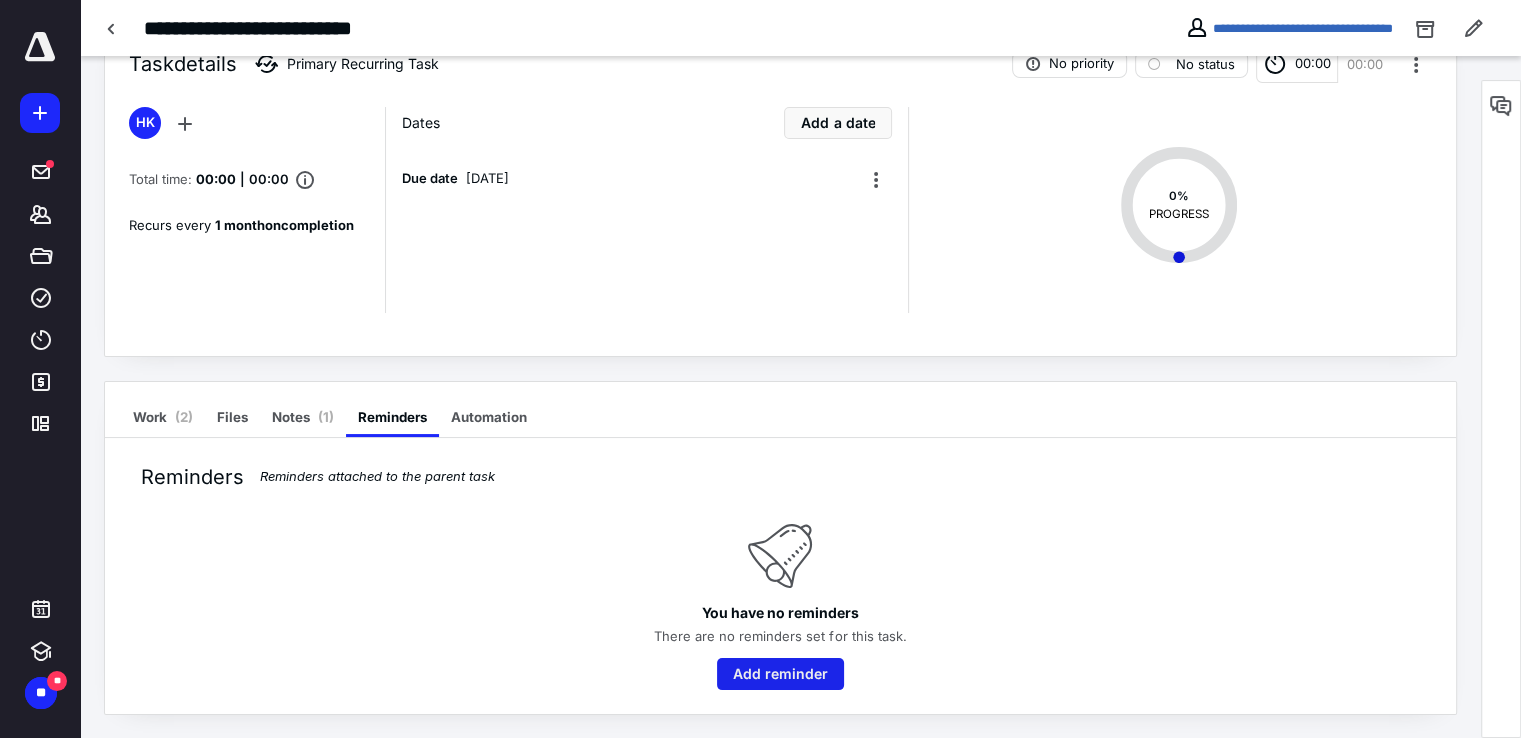 click on "Add reminder" at bounding box center [780, 674] 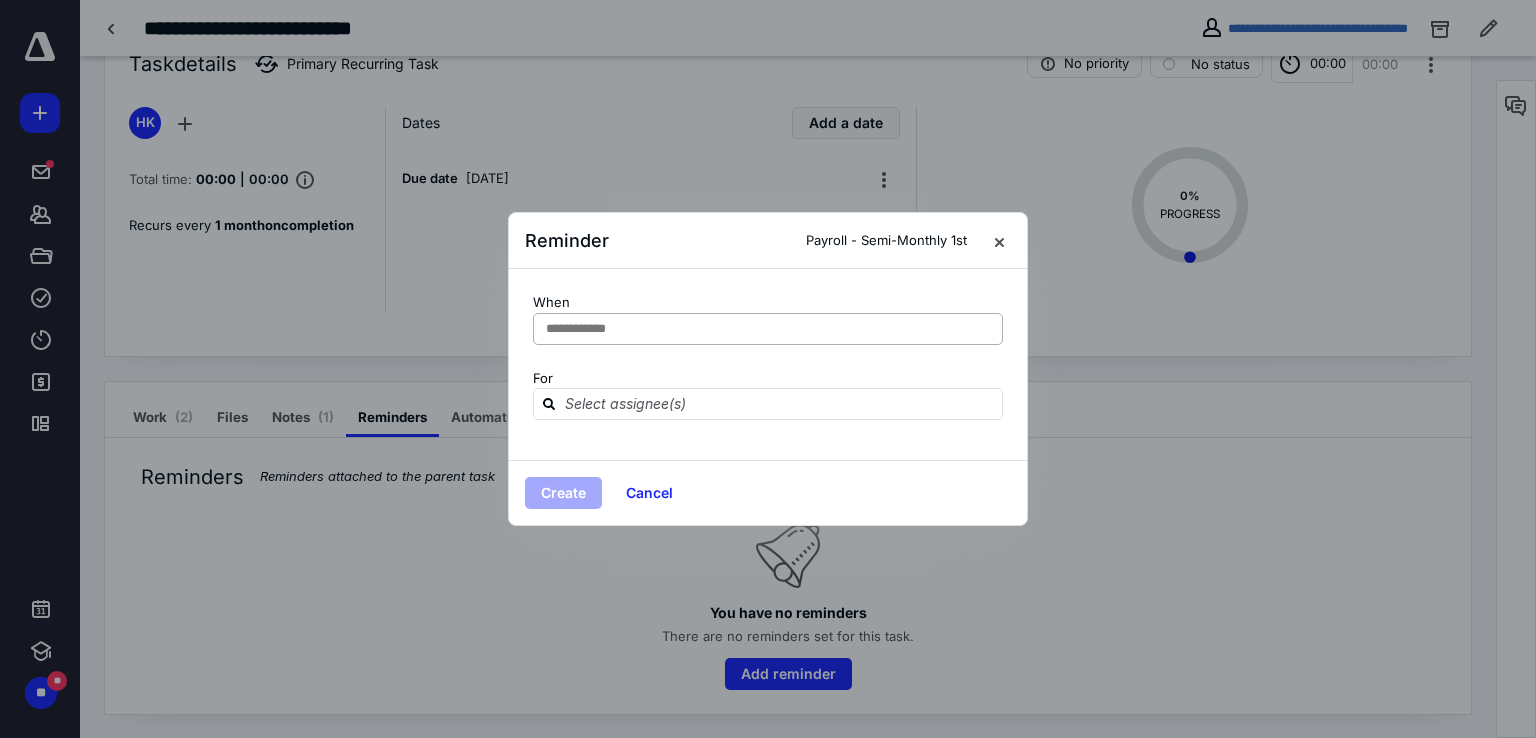 click on "**********" at bounding box center [587, 329] 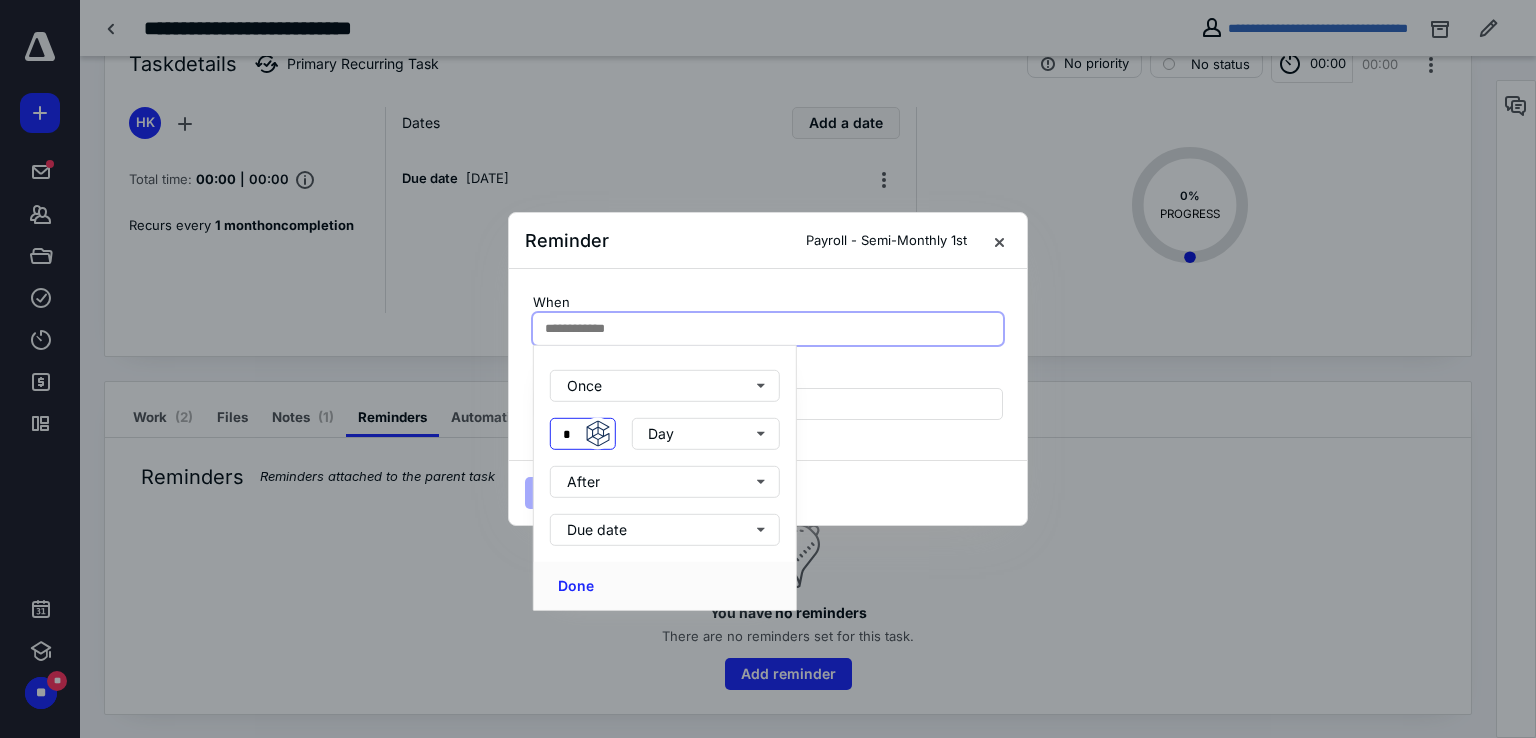 click on "*" at bounding box center (583, 434) 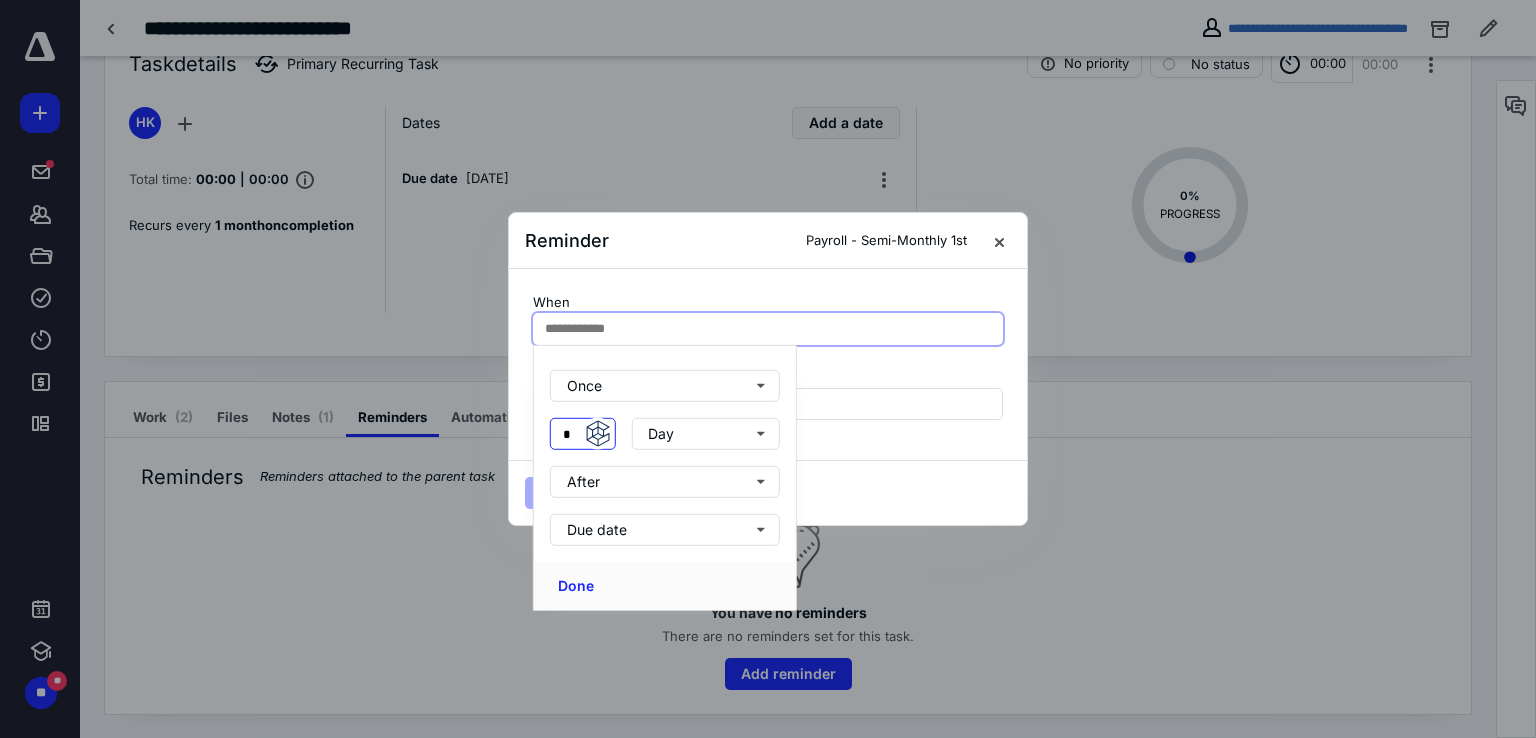 type on "*" 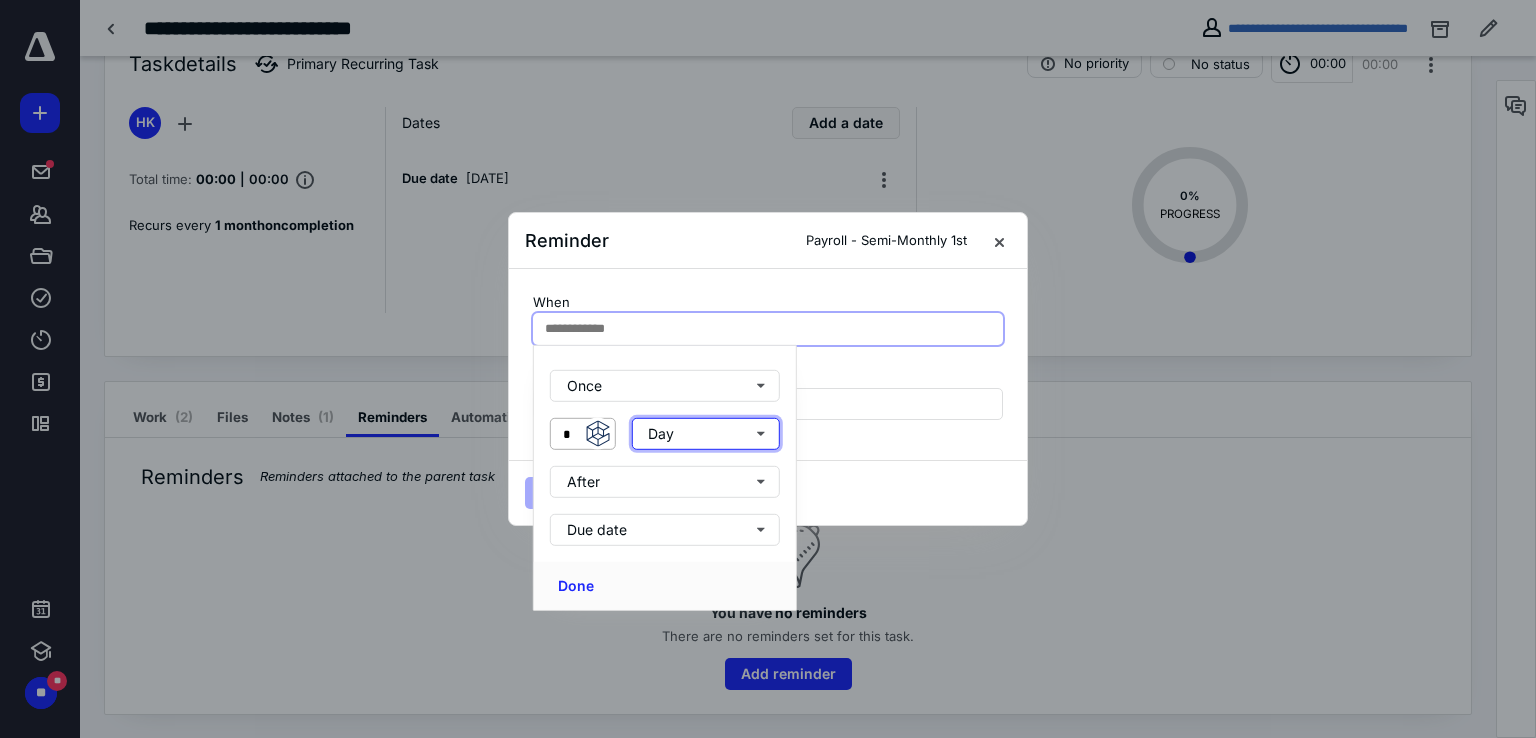 type 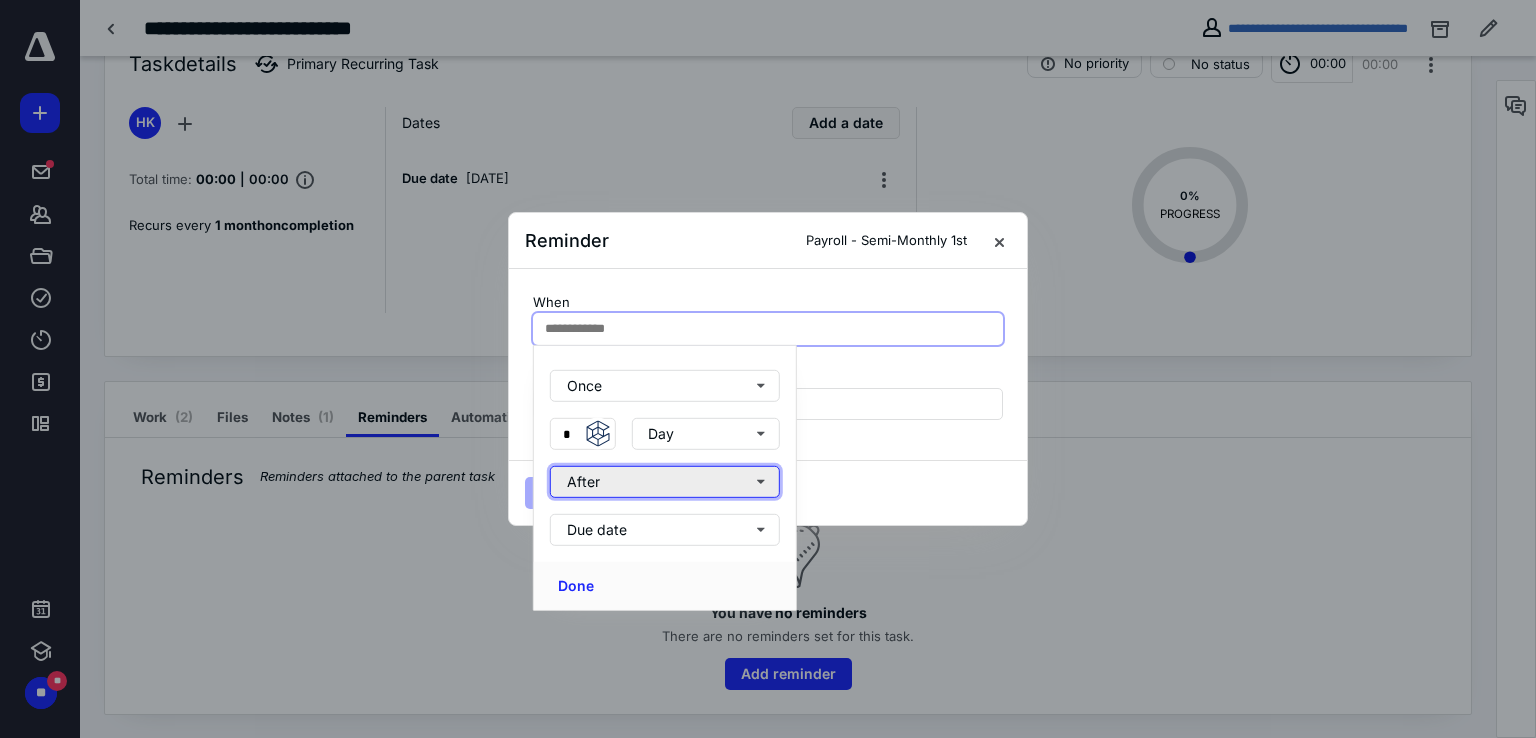 click on "After" at bounding box center [665, 482] 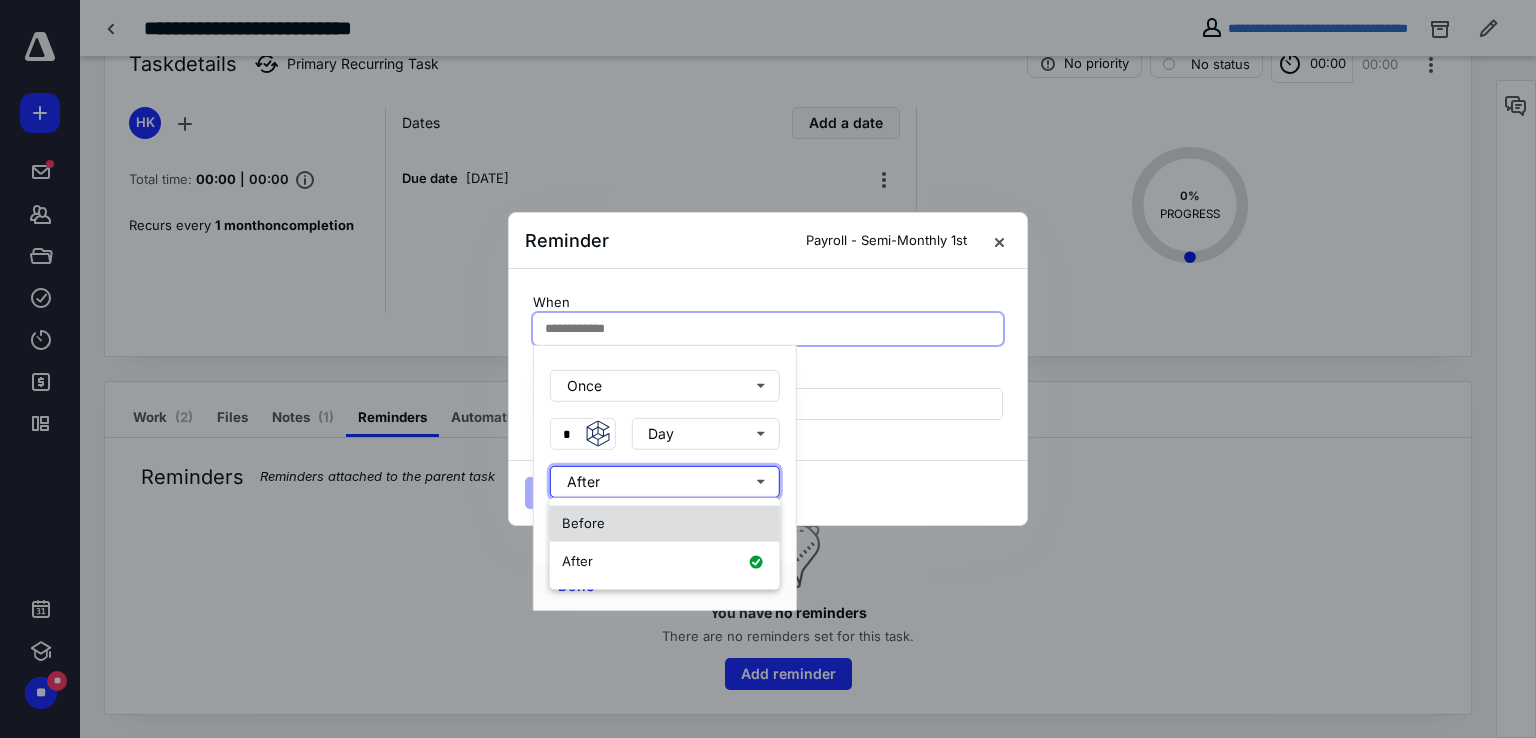 click on "Before" at bounding box center [583, 523] 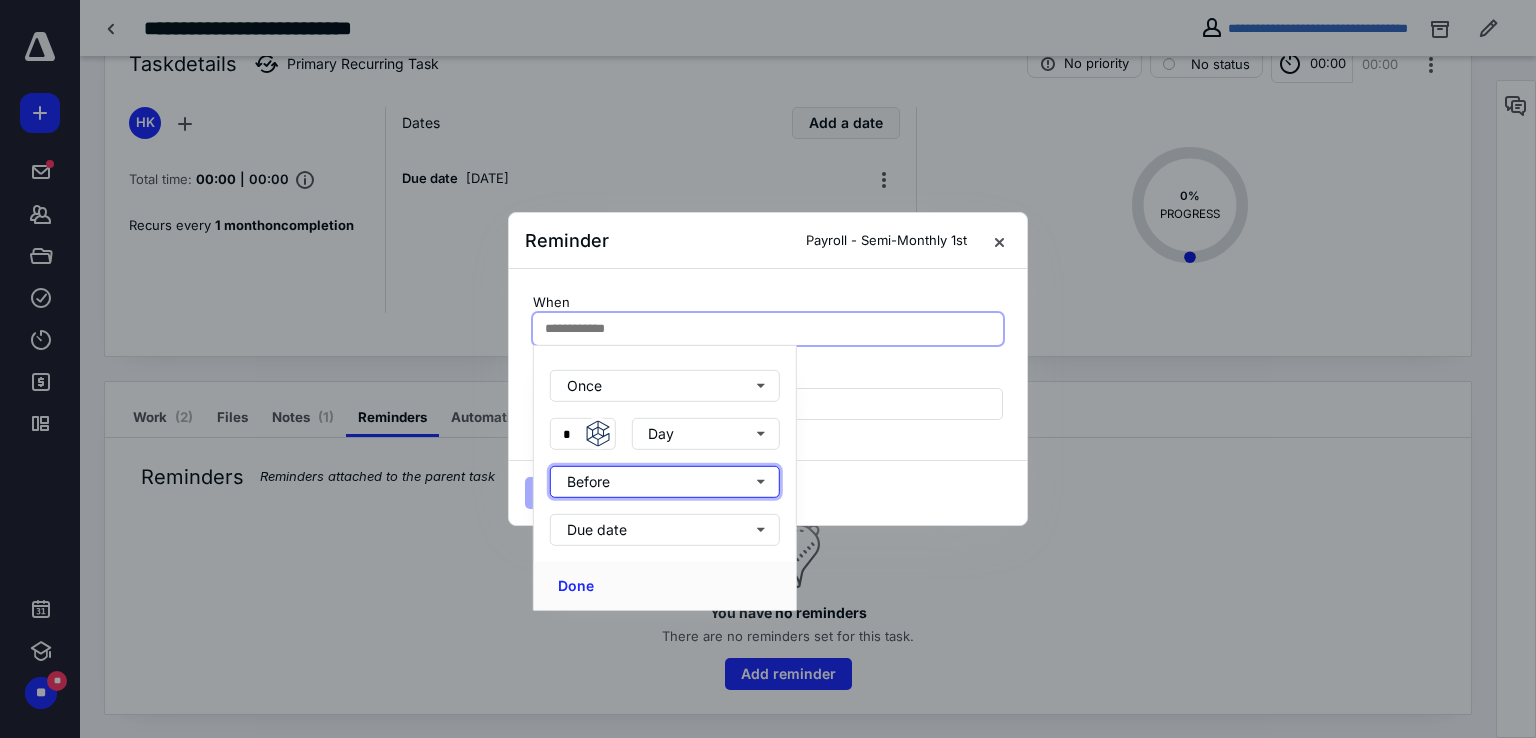 type 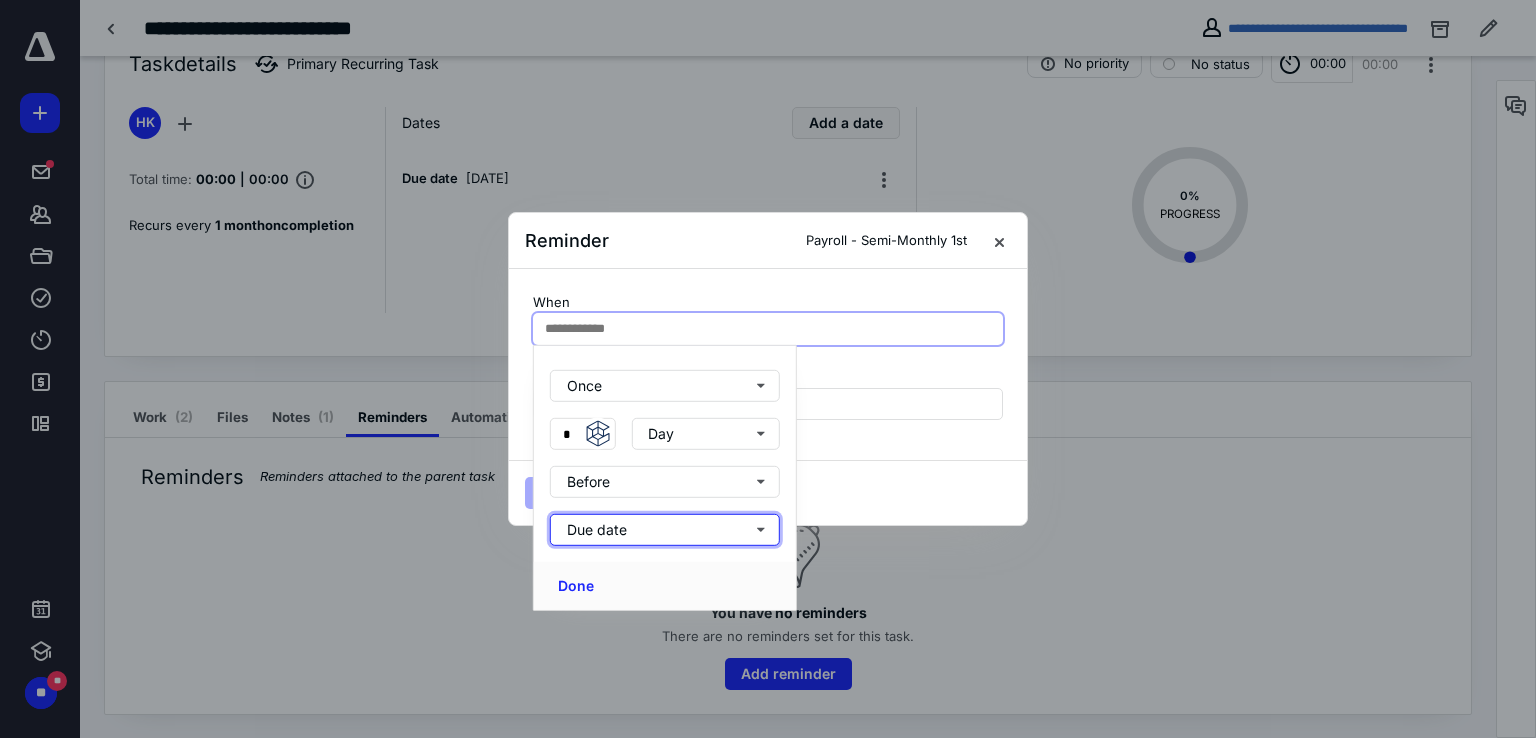 type 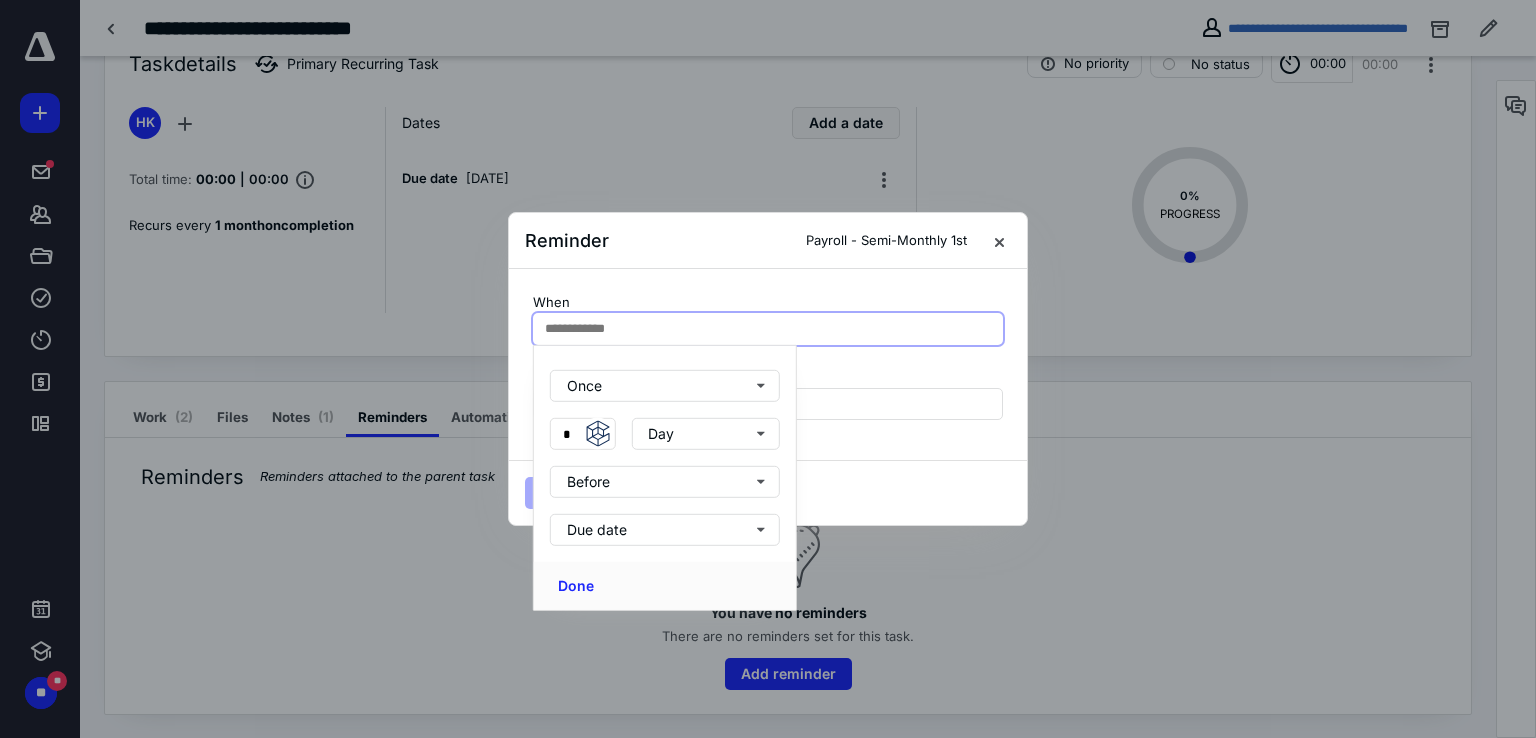 click on "Done" at bounding box center (665, 586) 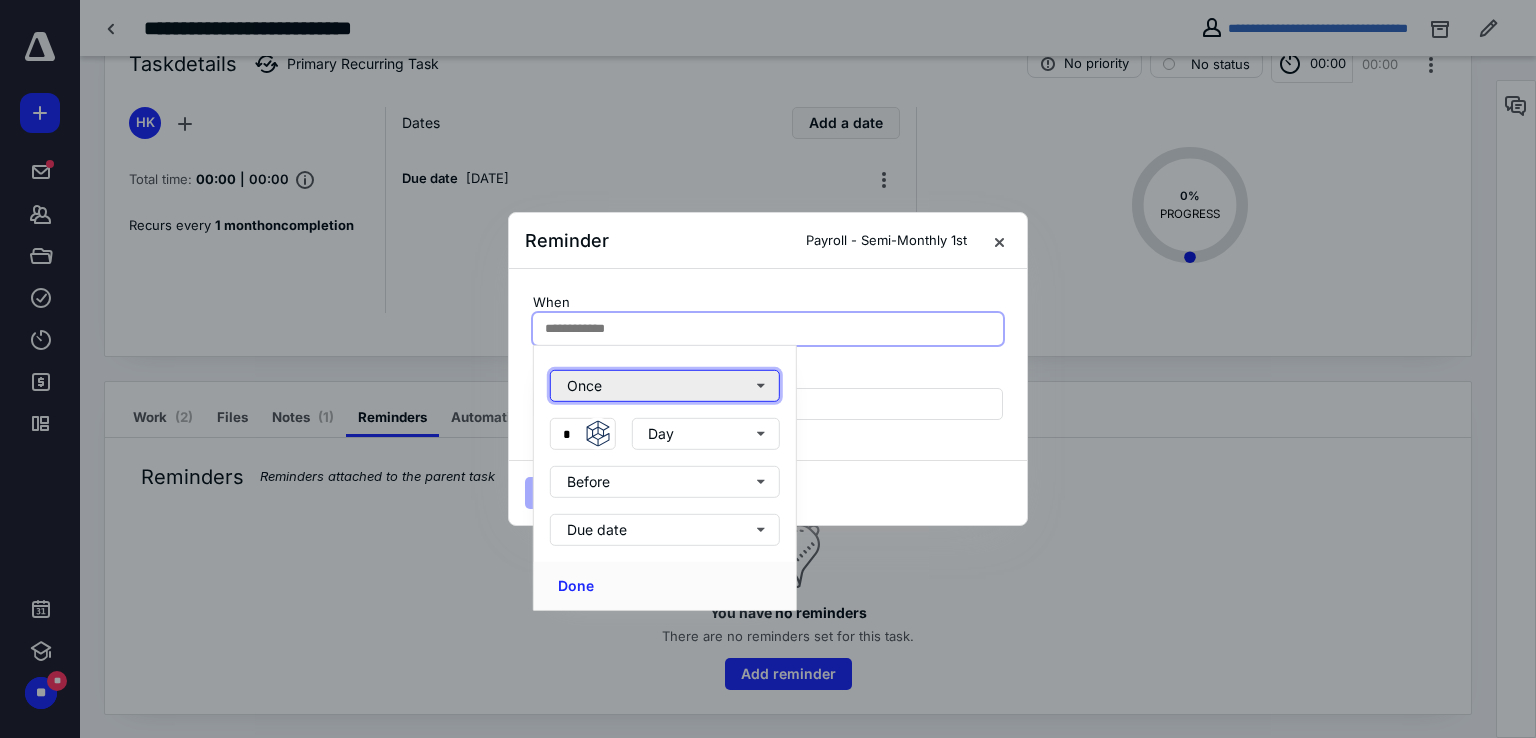 click on "Once" at bounding box center (665, 386) 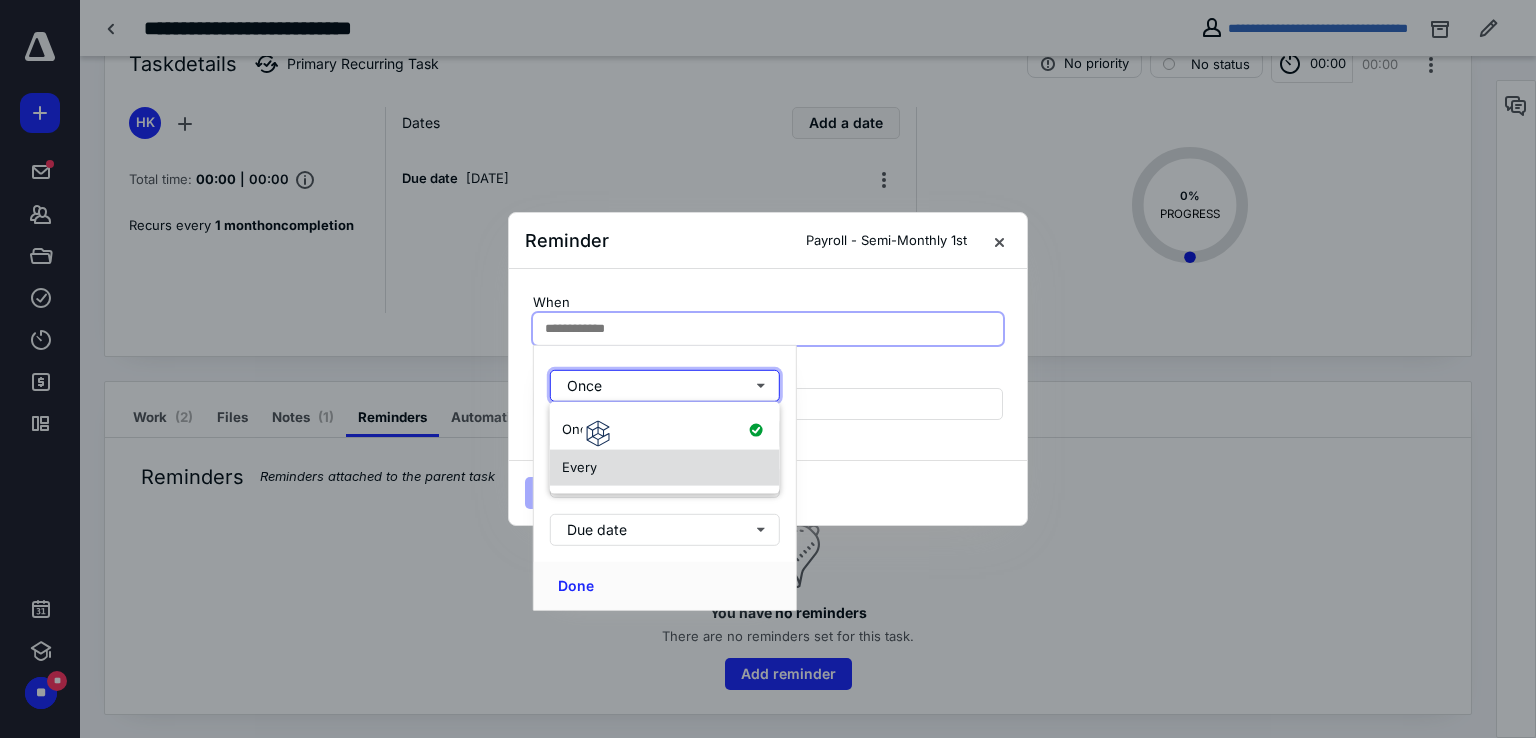 click on "Every" at bounding box center (579, 467) 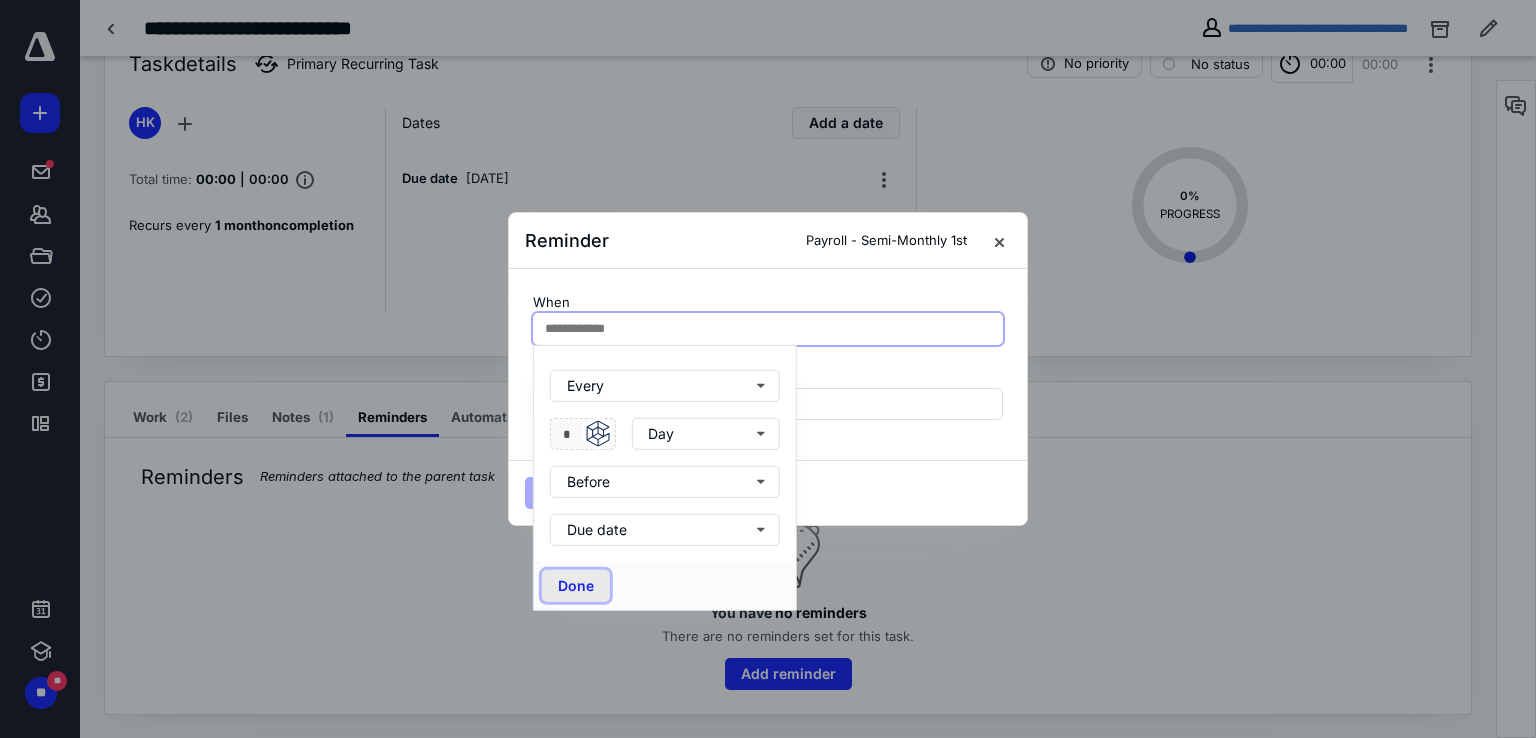 click on "Done" at bounding box center (576, 586) 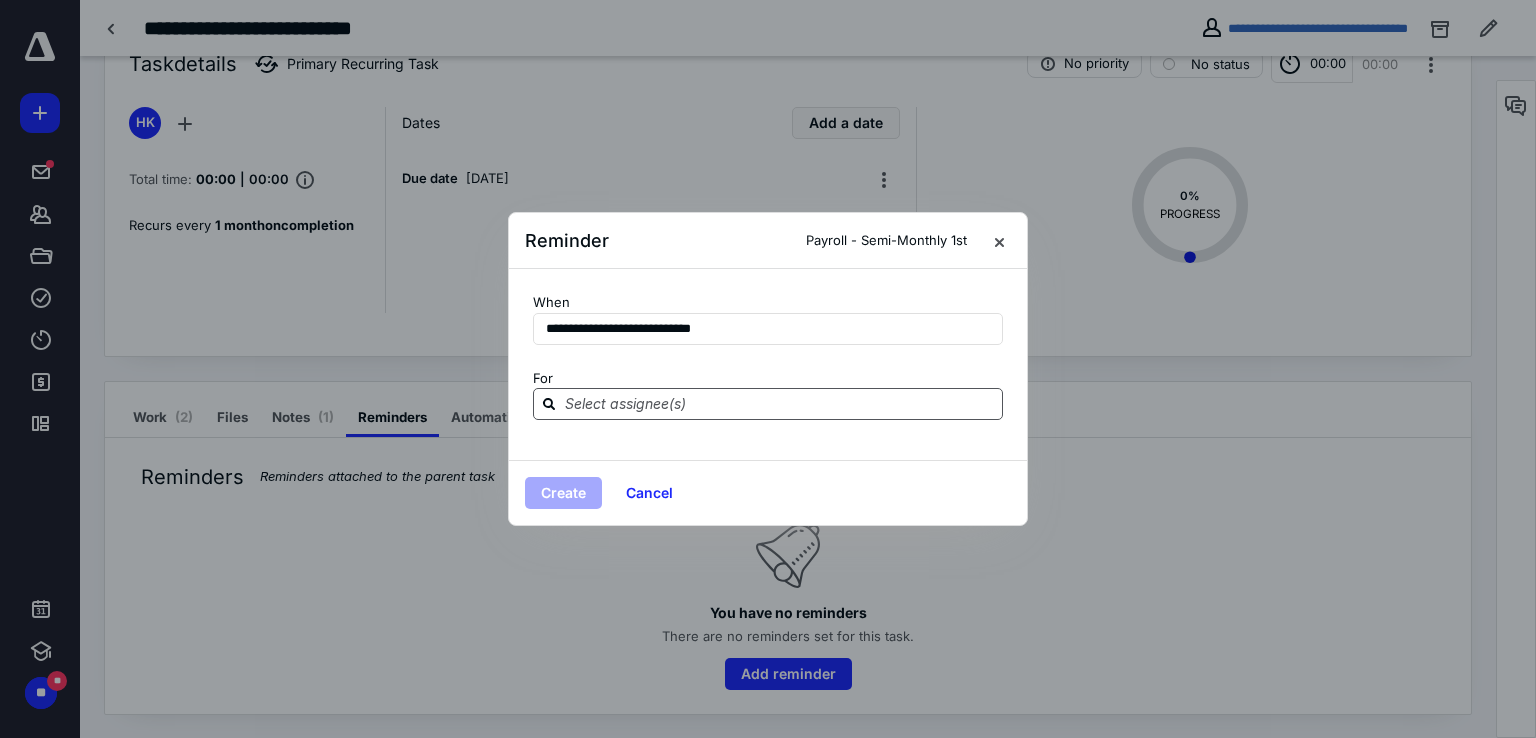 click at bounding box center [780, 403] 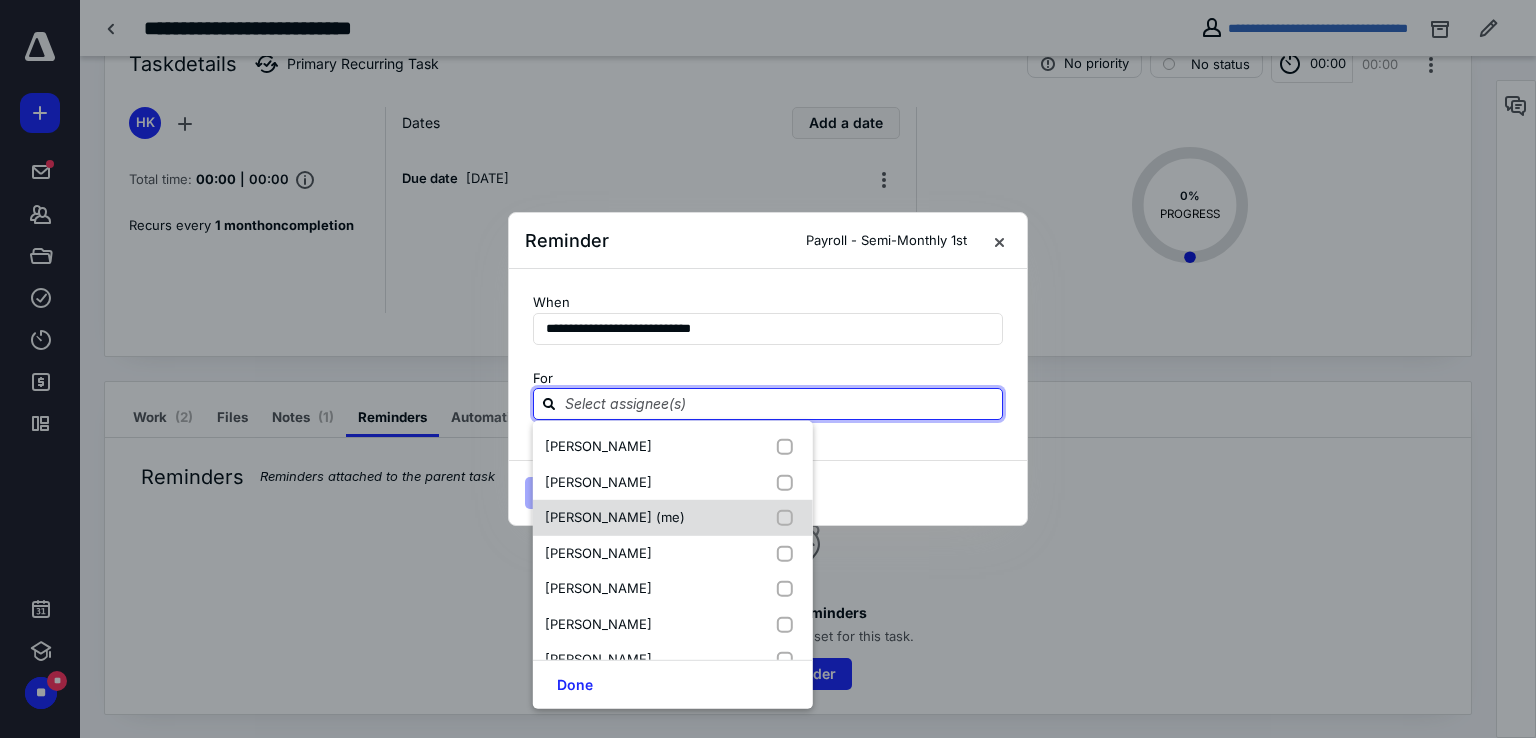 click at bounding box center (789, 518) 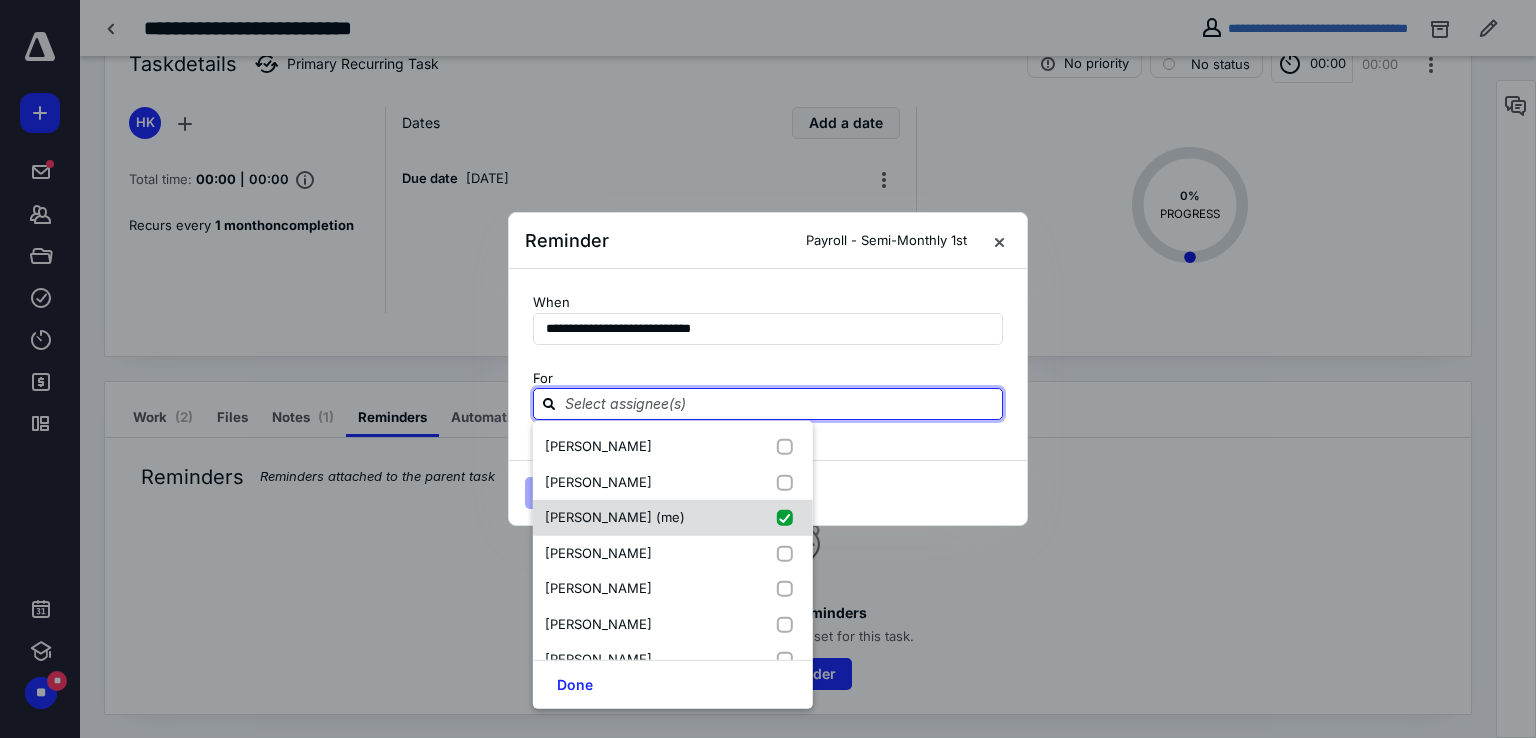 checkbox on "true" 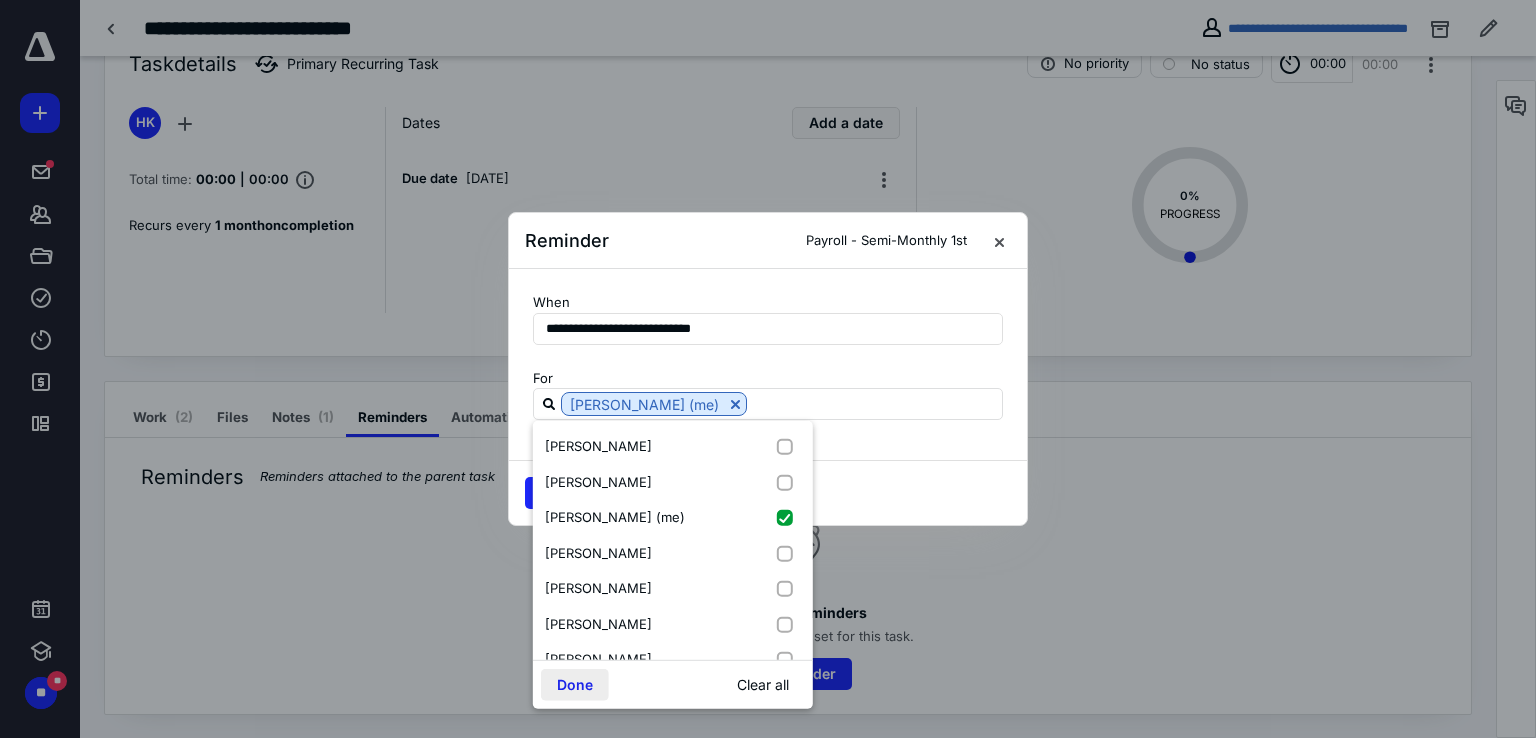 click on "Done" at bounding box center [575, 685] 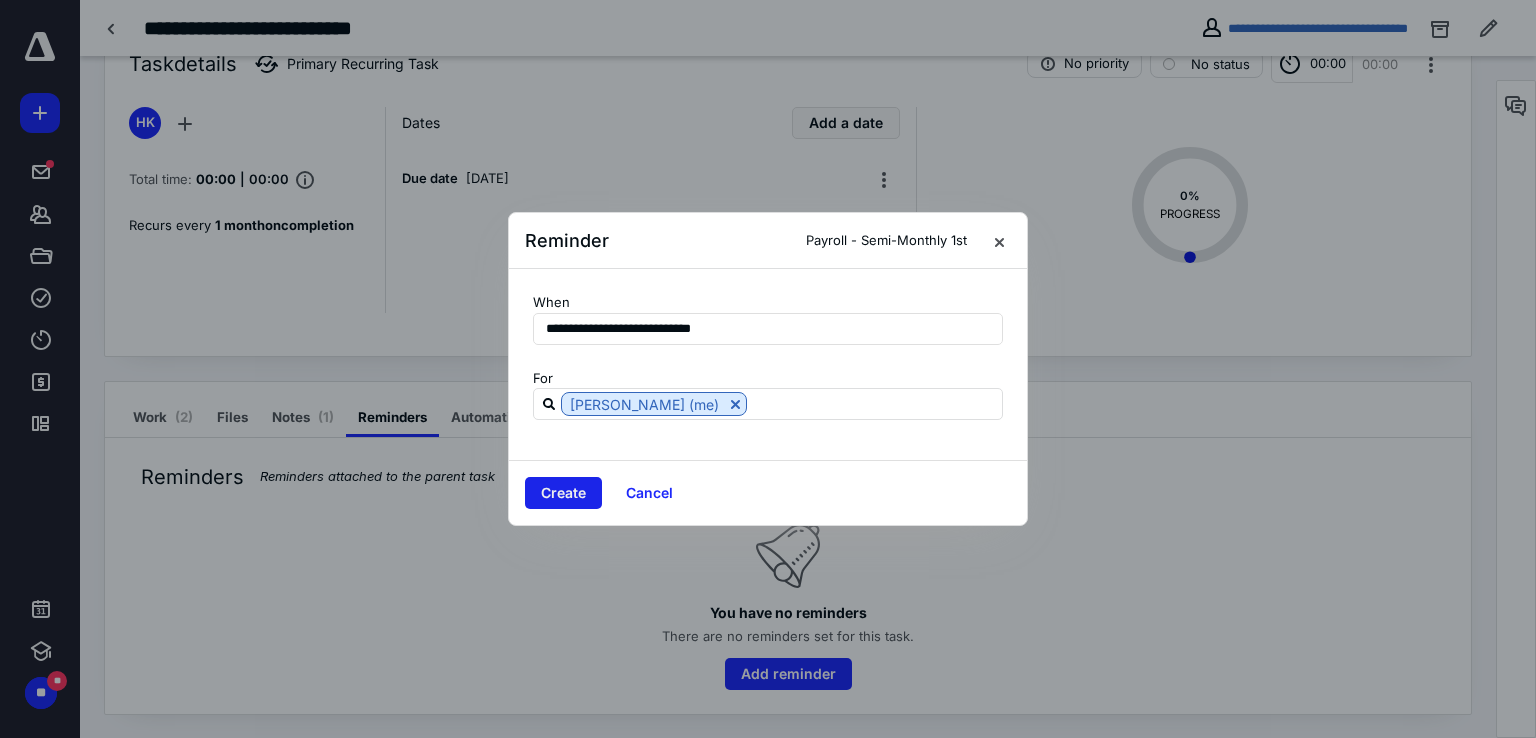 click on "Create" at bounding box center [563, 493] 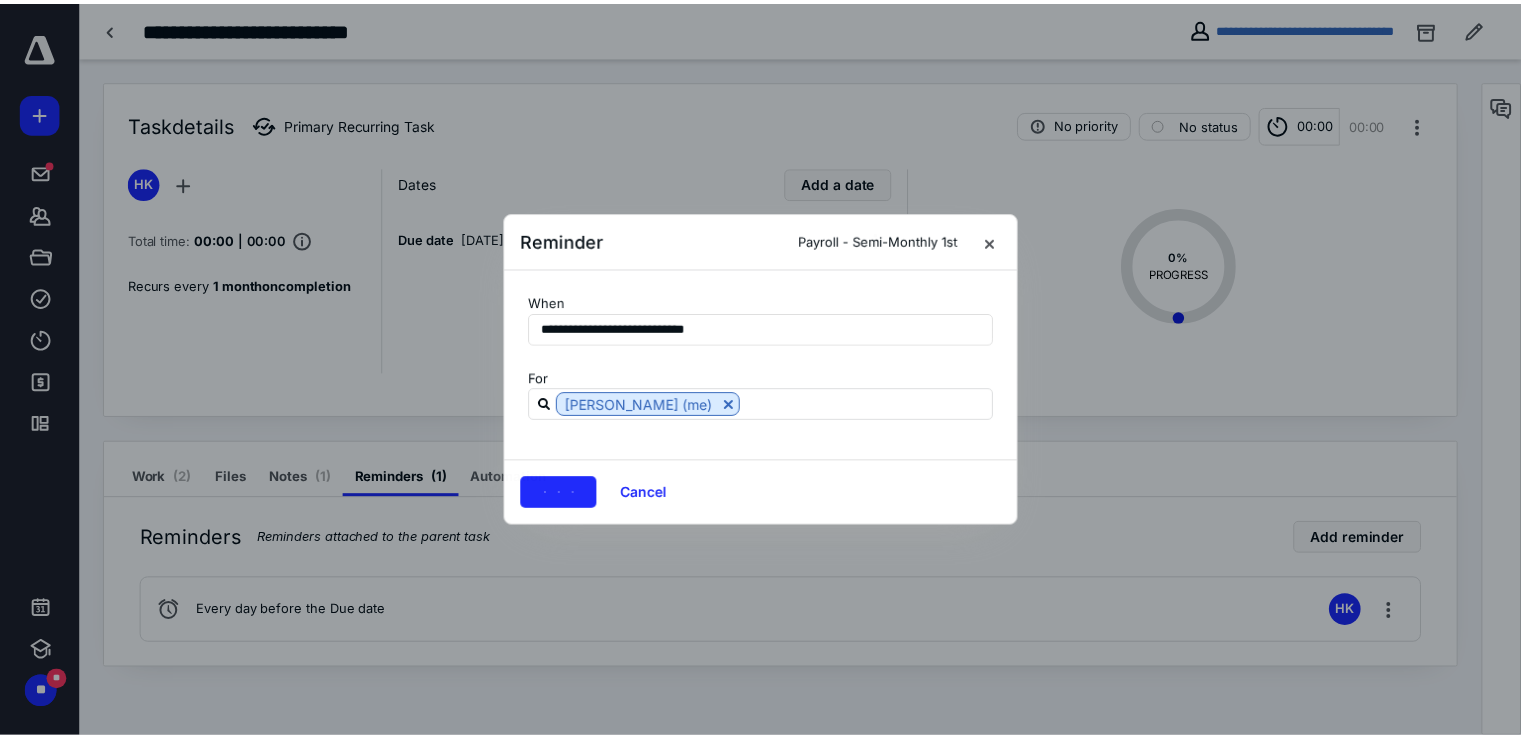 scroll, scrollTop: 0, scrollLeft: 0, axis: both 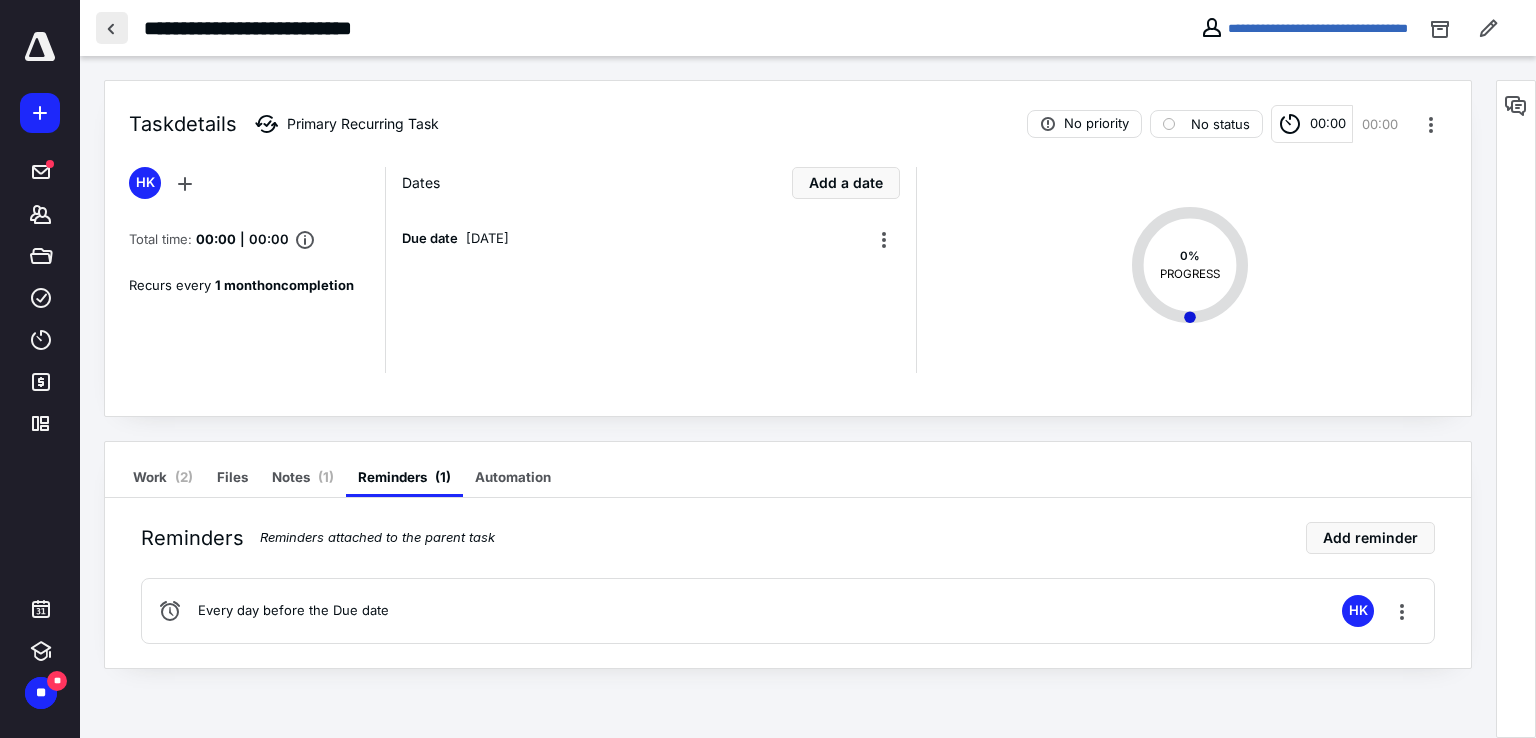 click at bounding box center [112, 28] 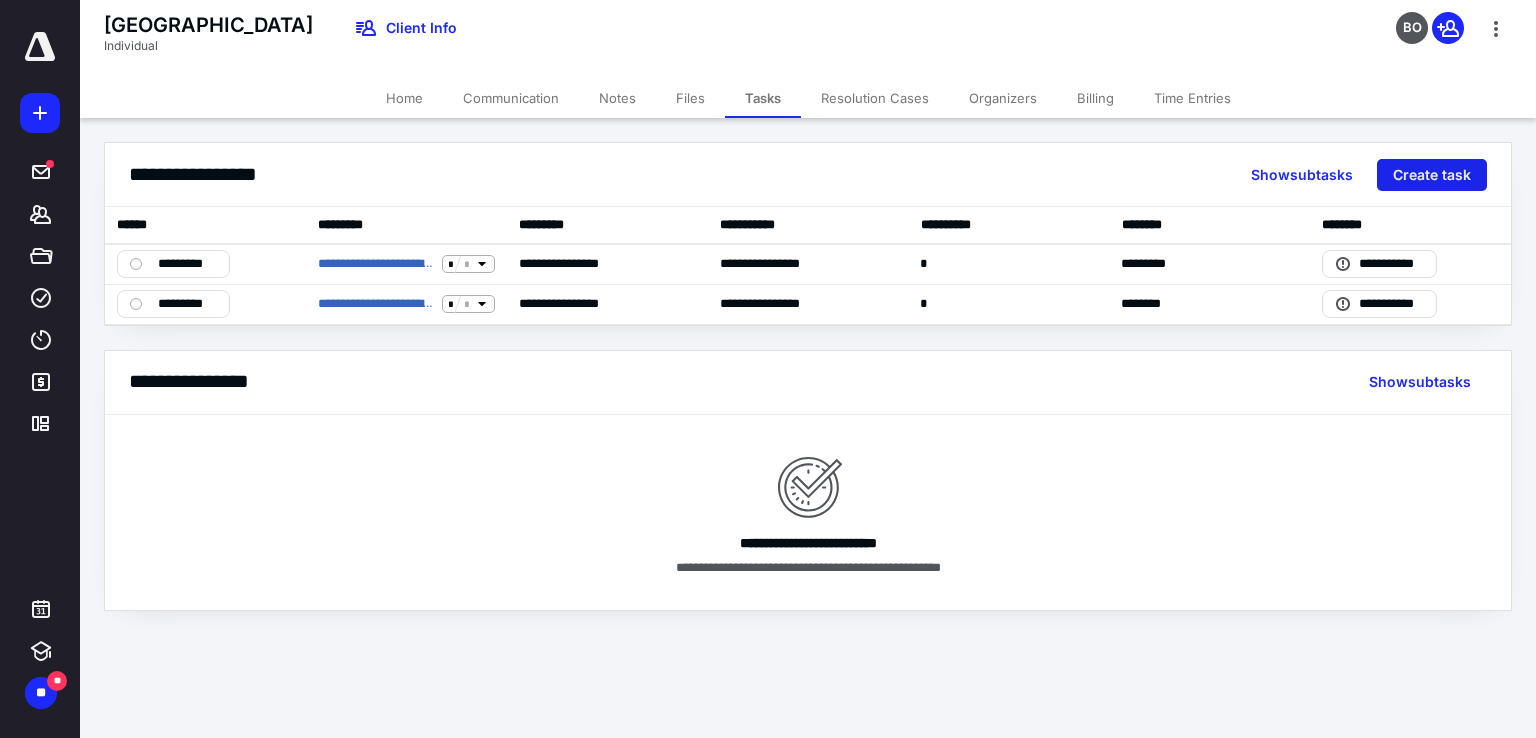 click on "Create task" at bounding box center (1432, 175) 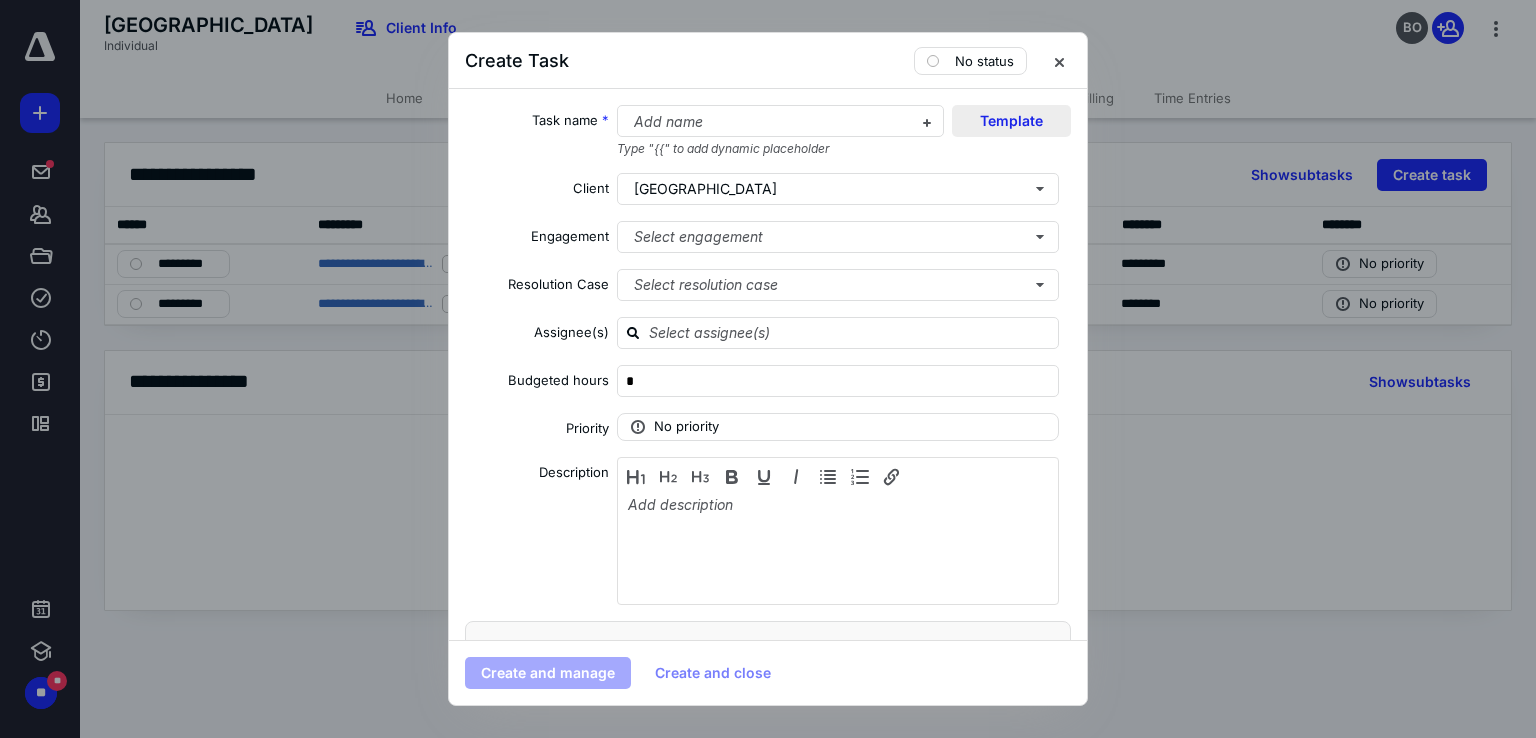 click on "Template" at bounding box center [1011, 121] 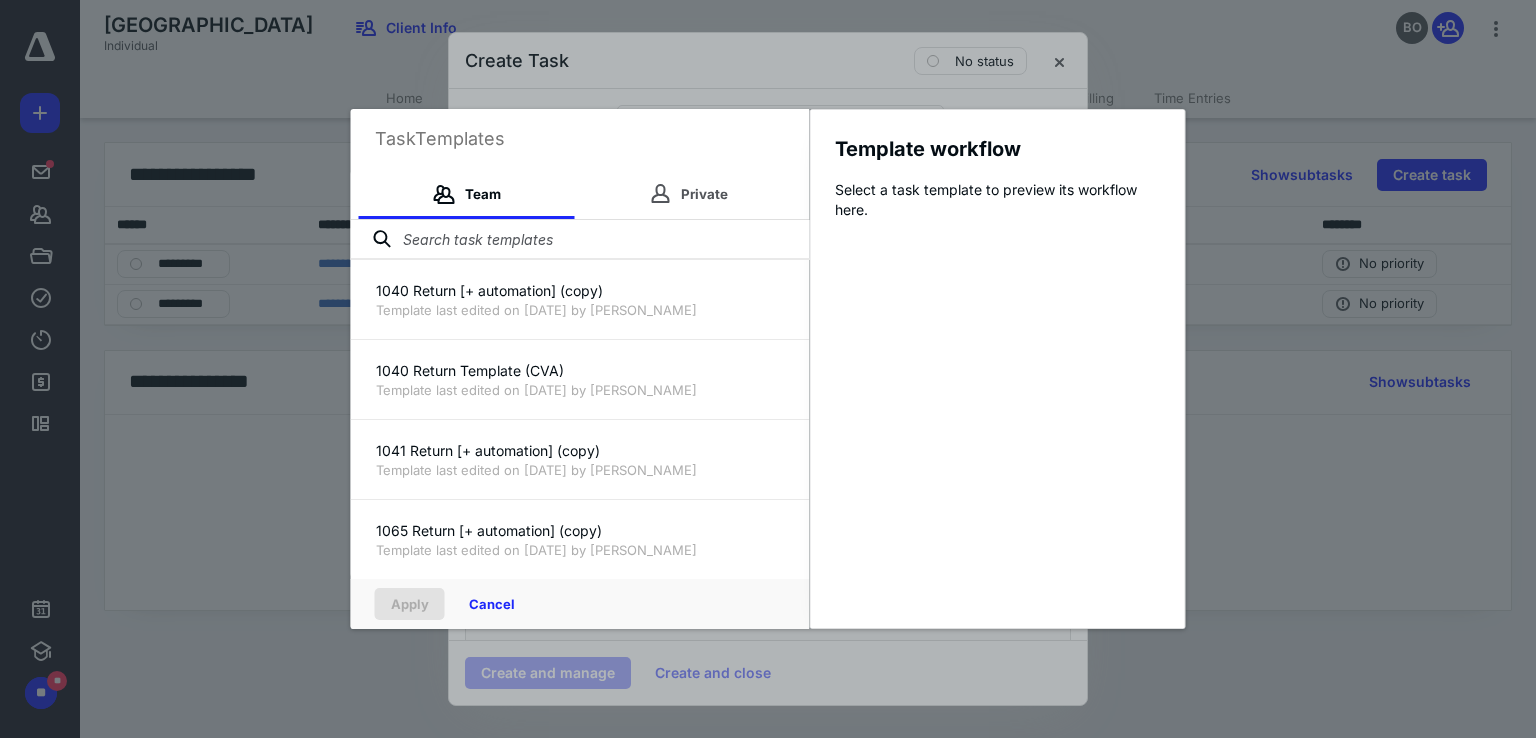 click at bounding box center (580, 240) 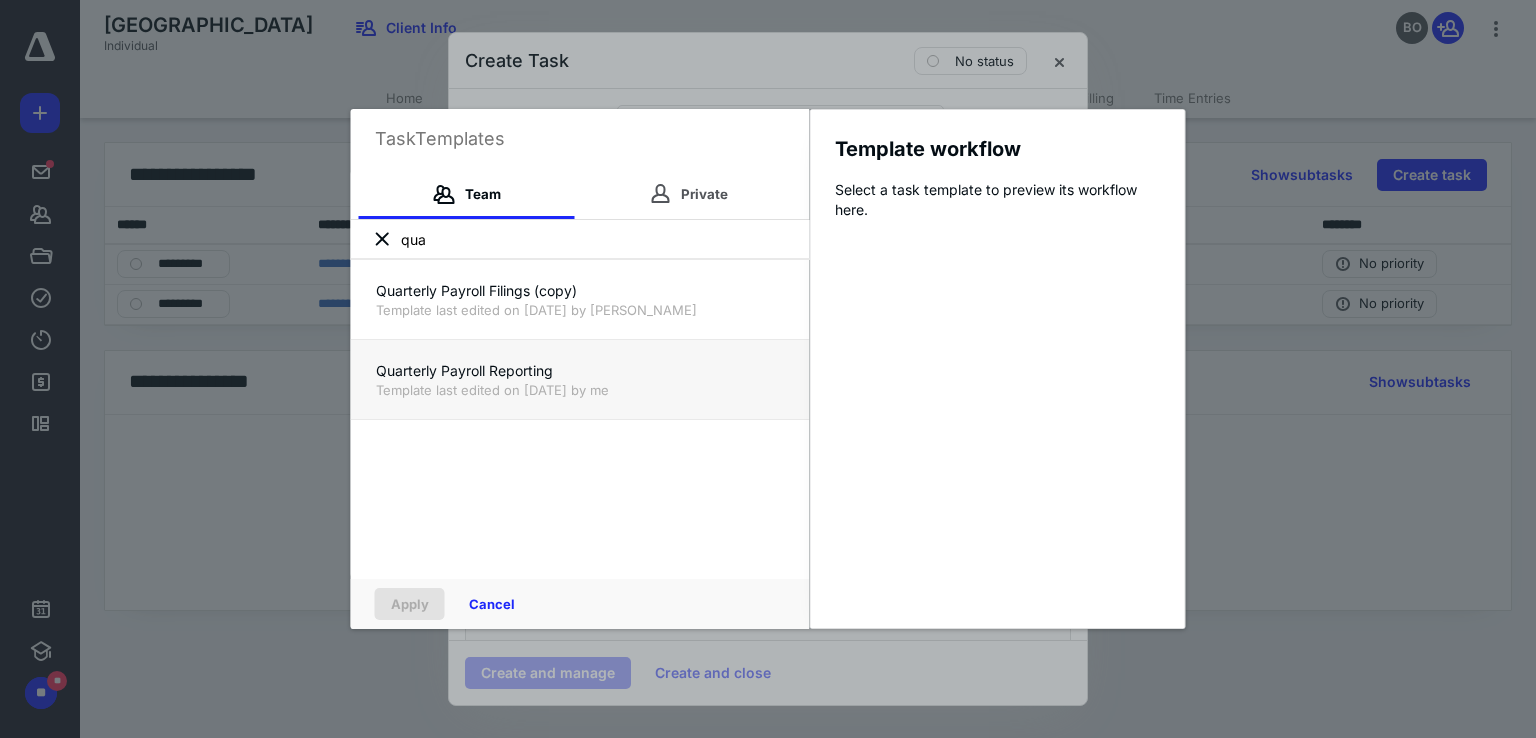 type on "qua" 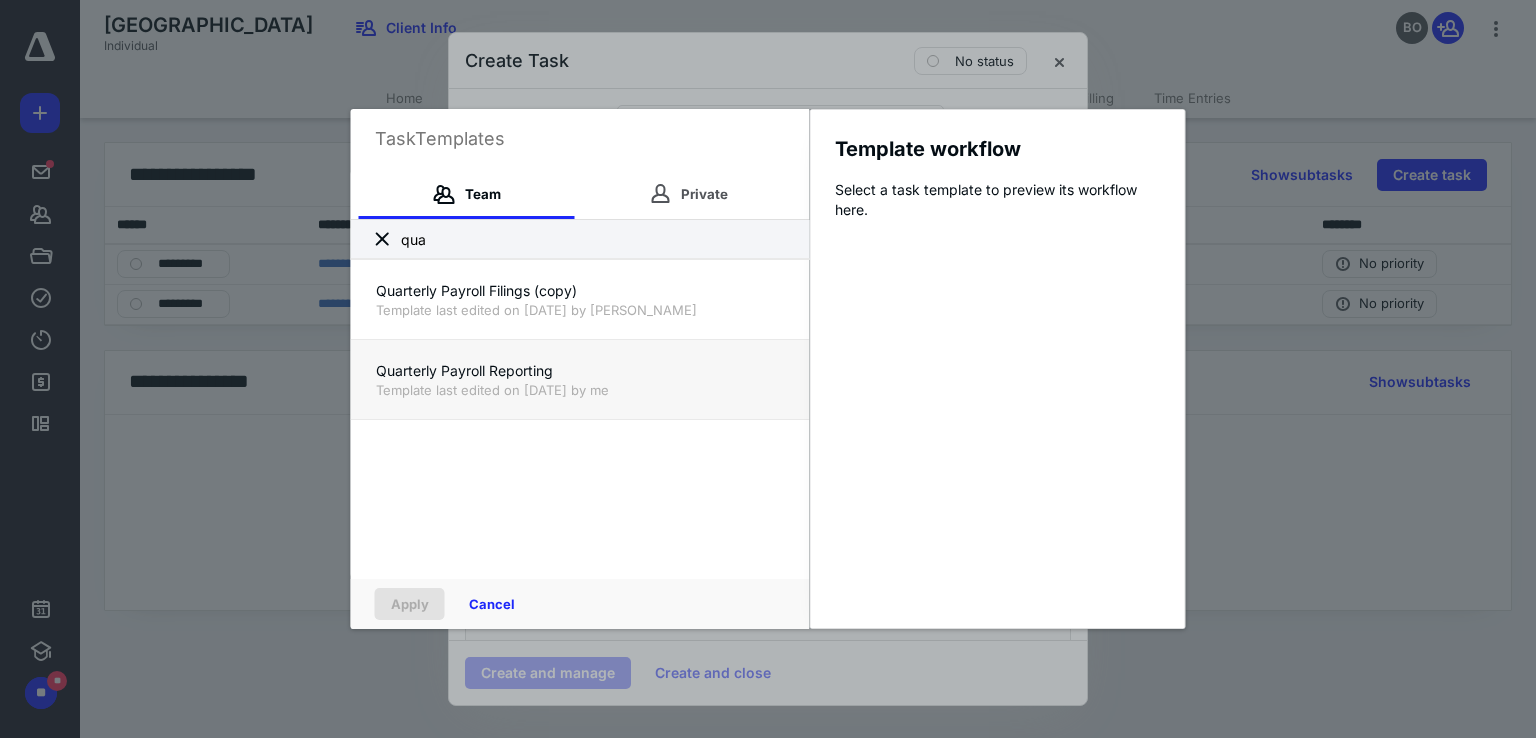 click on "Quarterly Payroll Reporting" at bounding box center [580, 371] 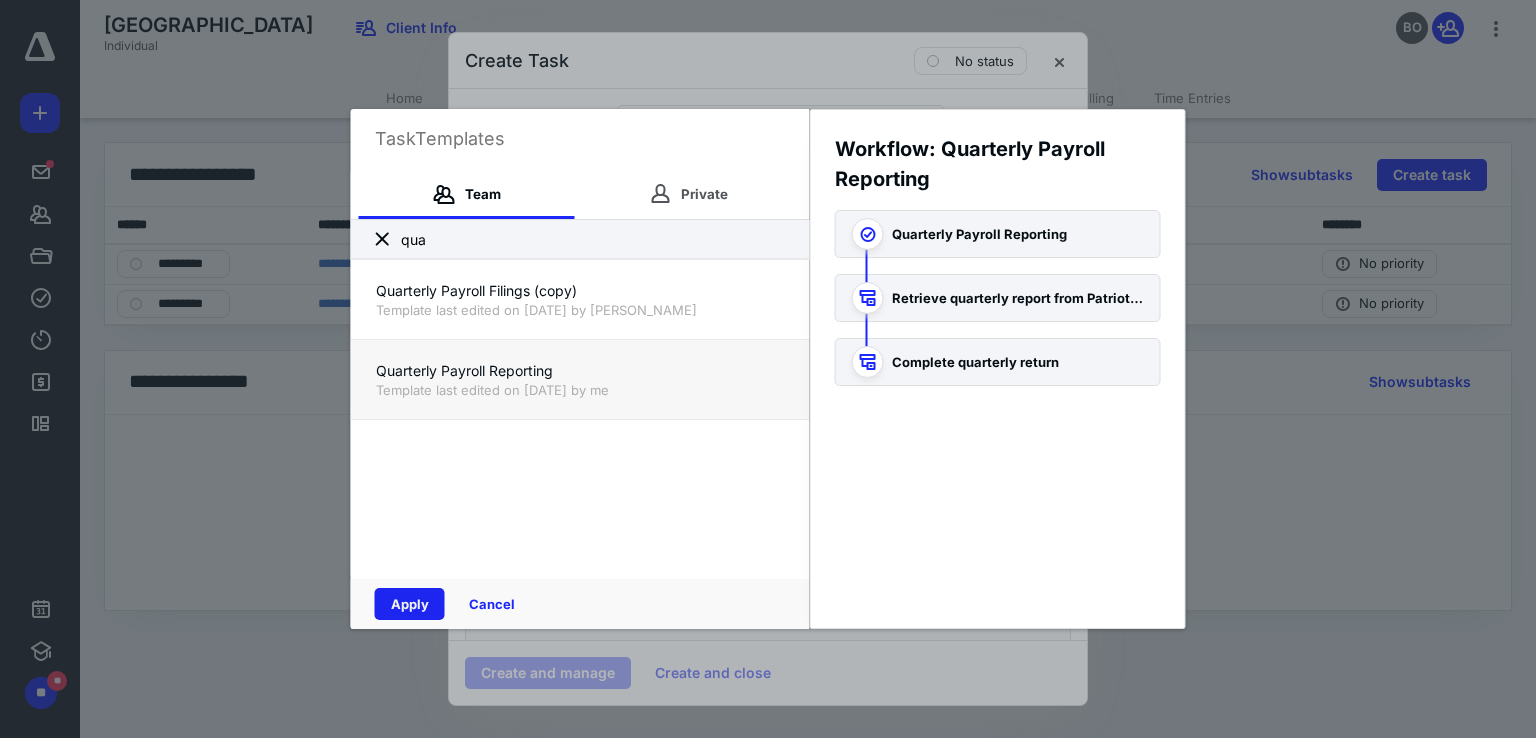 click on "Apply" at bounding box center (410, 604) 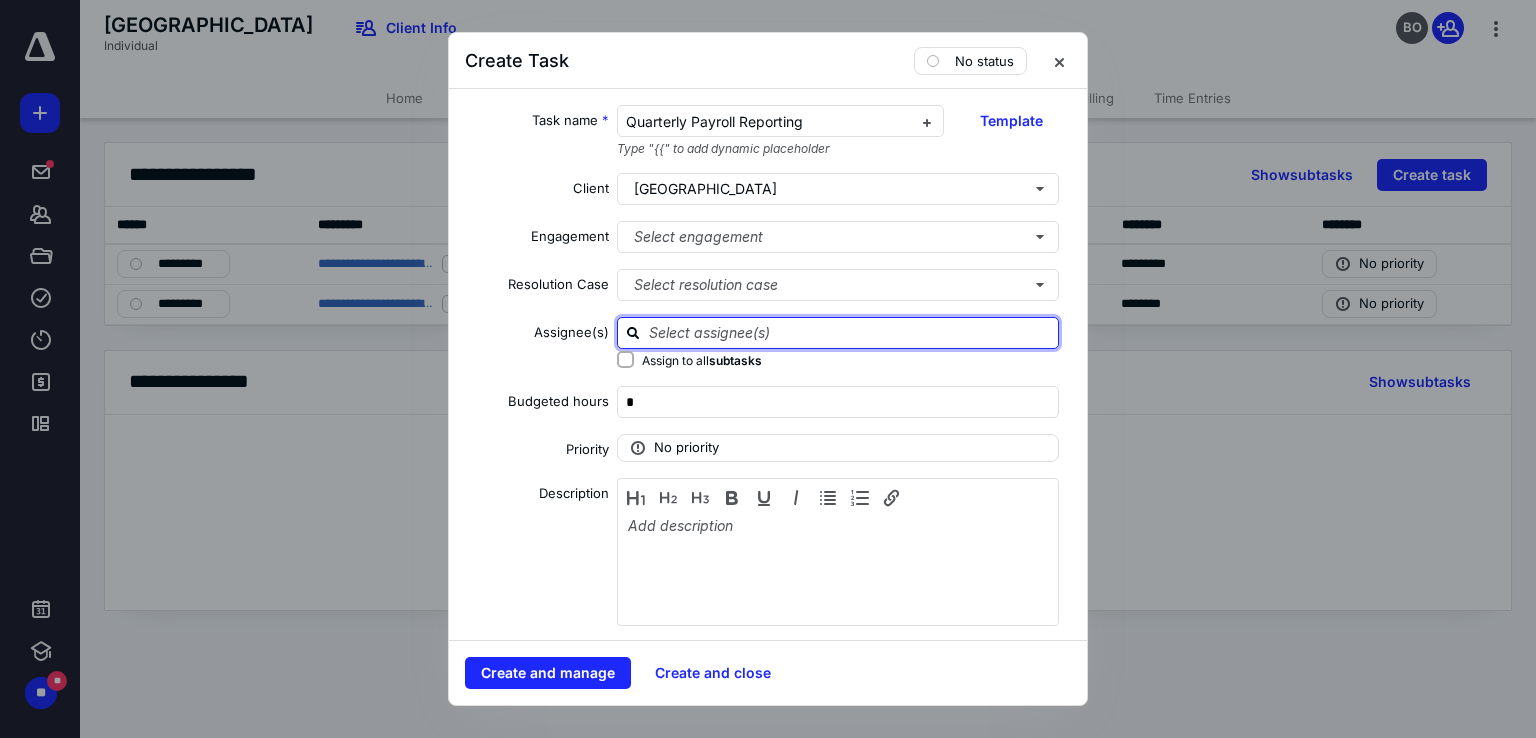 click at bounding box center (850, 332) 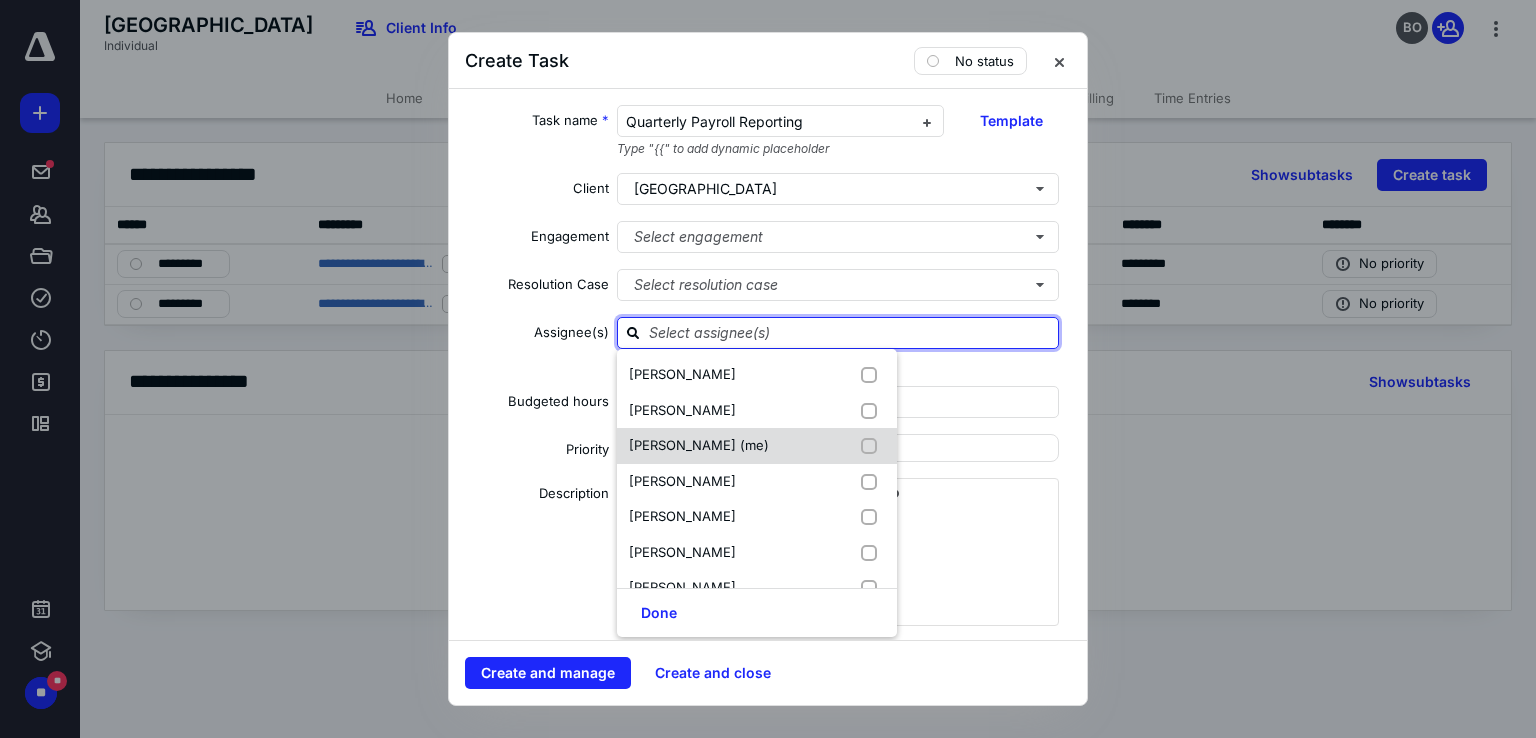 click at bounding box center (873, 446) 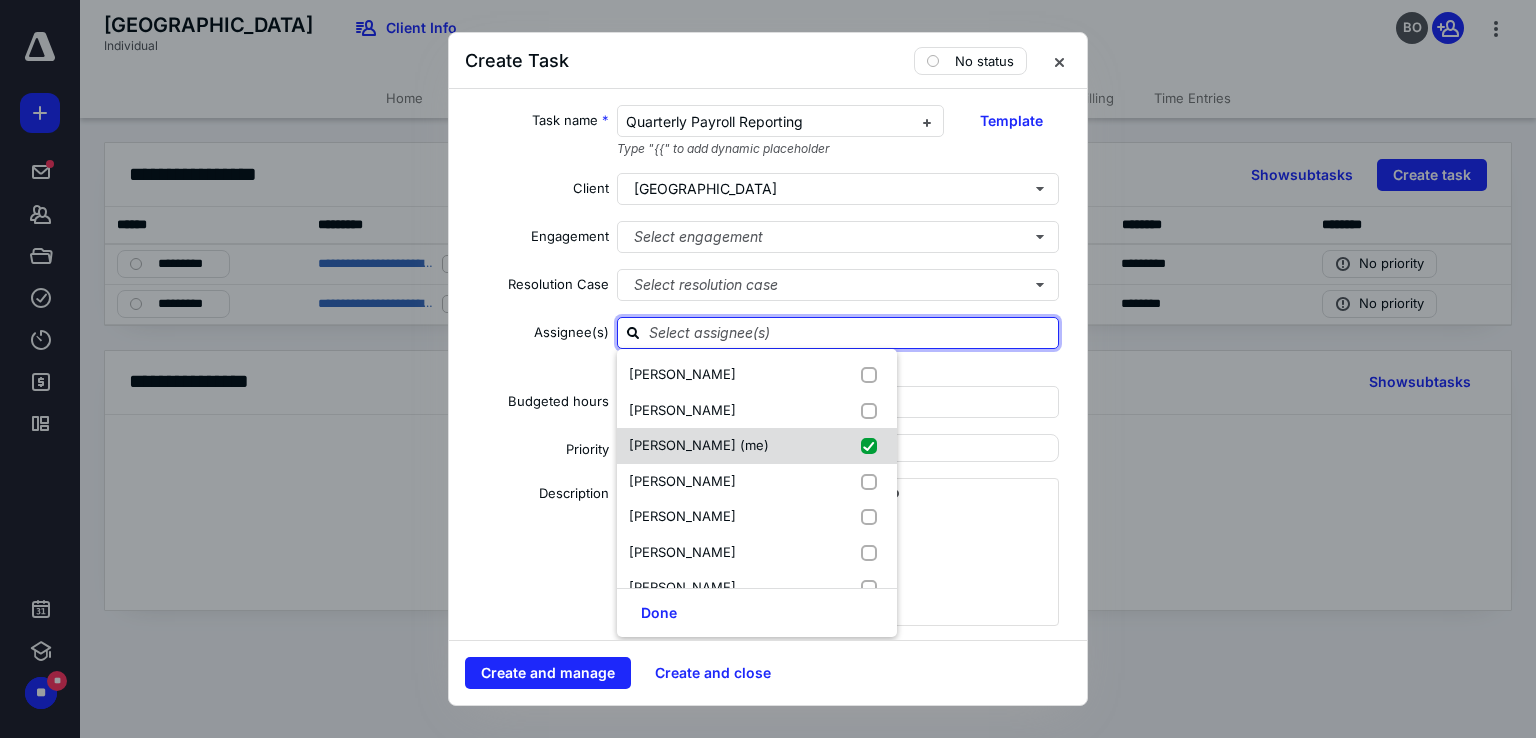 checkbox on "true" 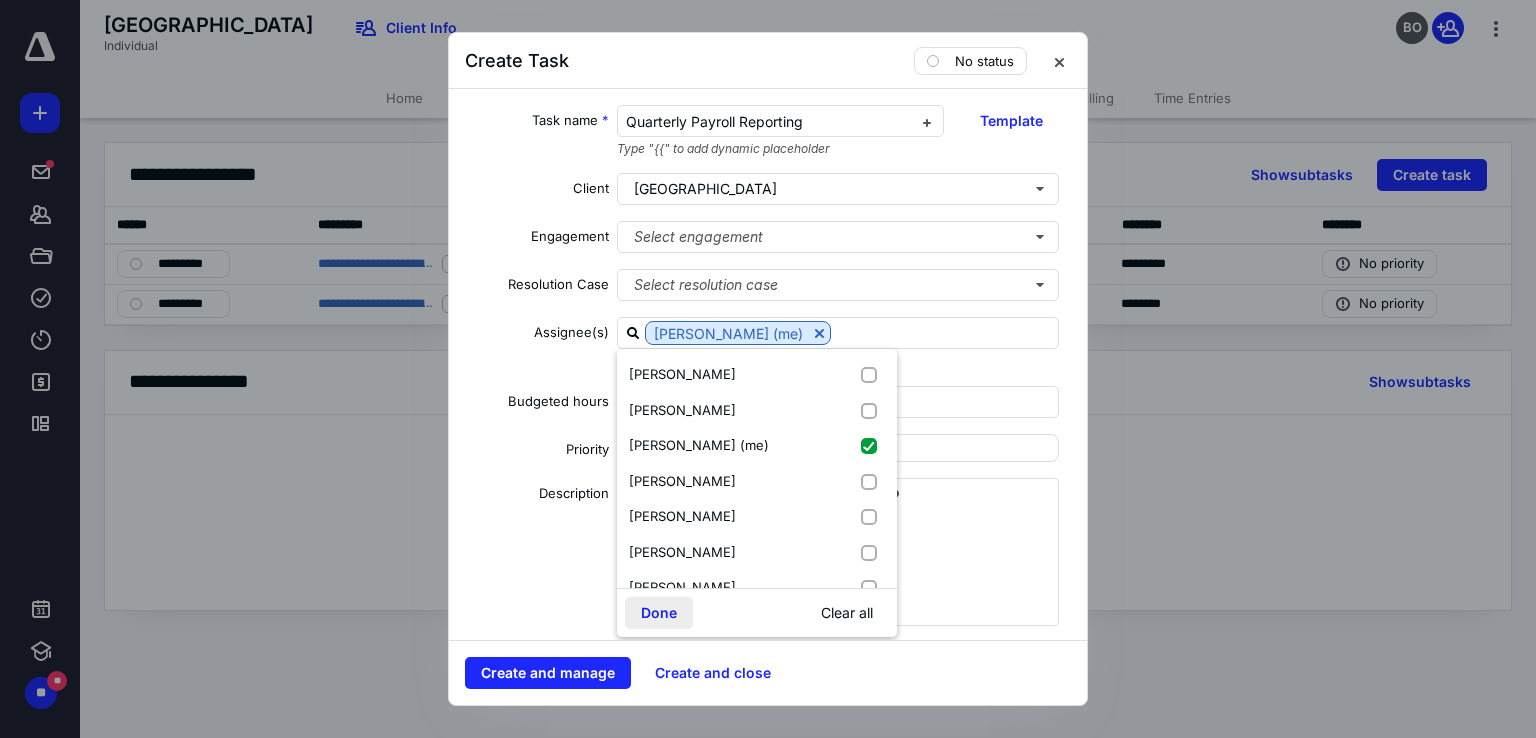 click on "Done" at bounding box center (659, 613) 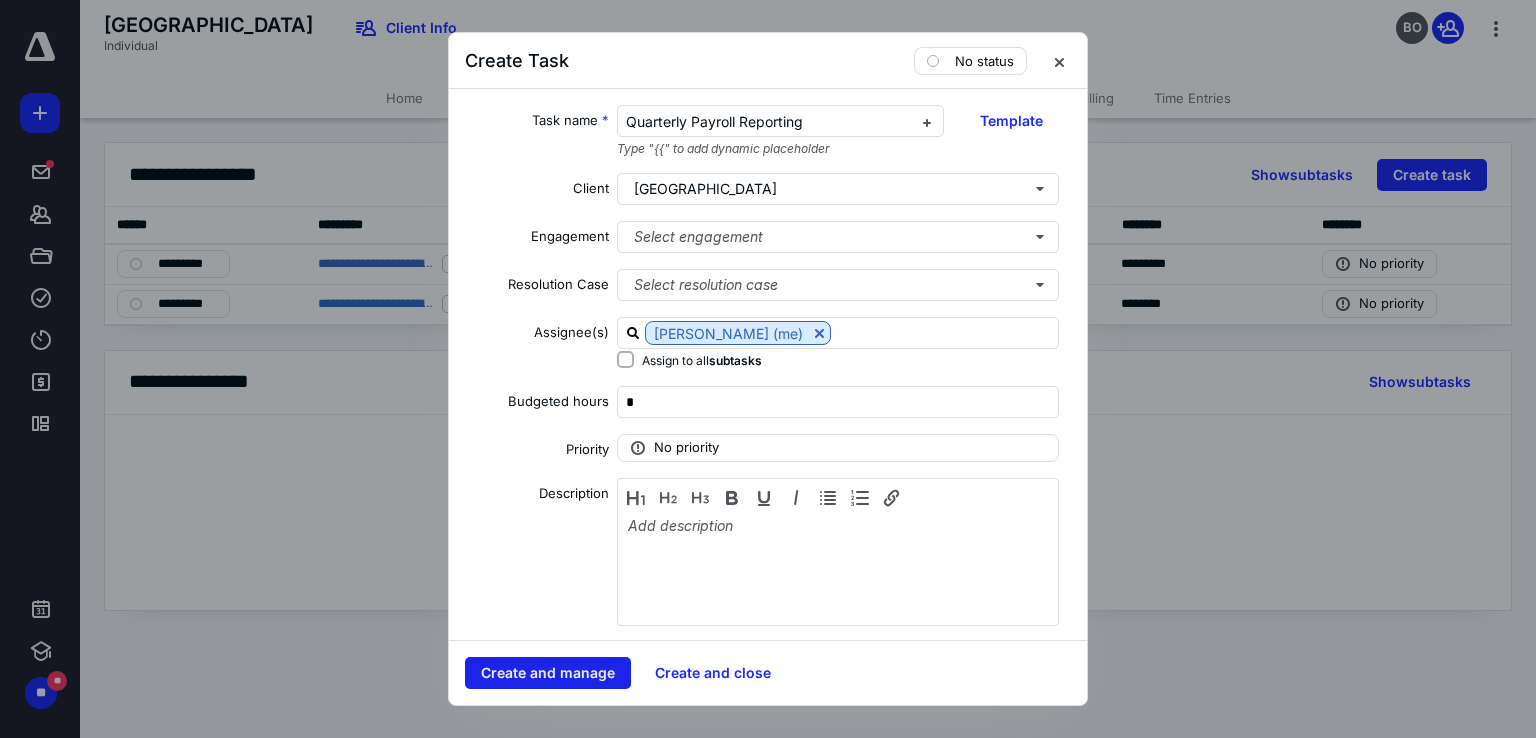 click on "Create and manage" at bounding box center [548, 673] 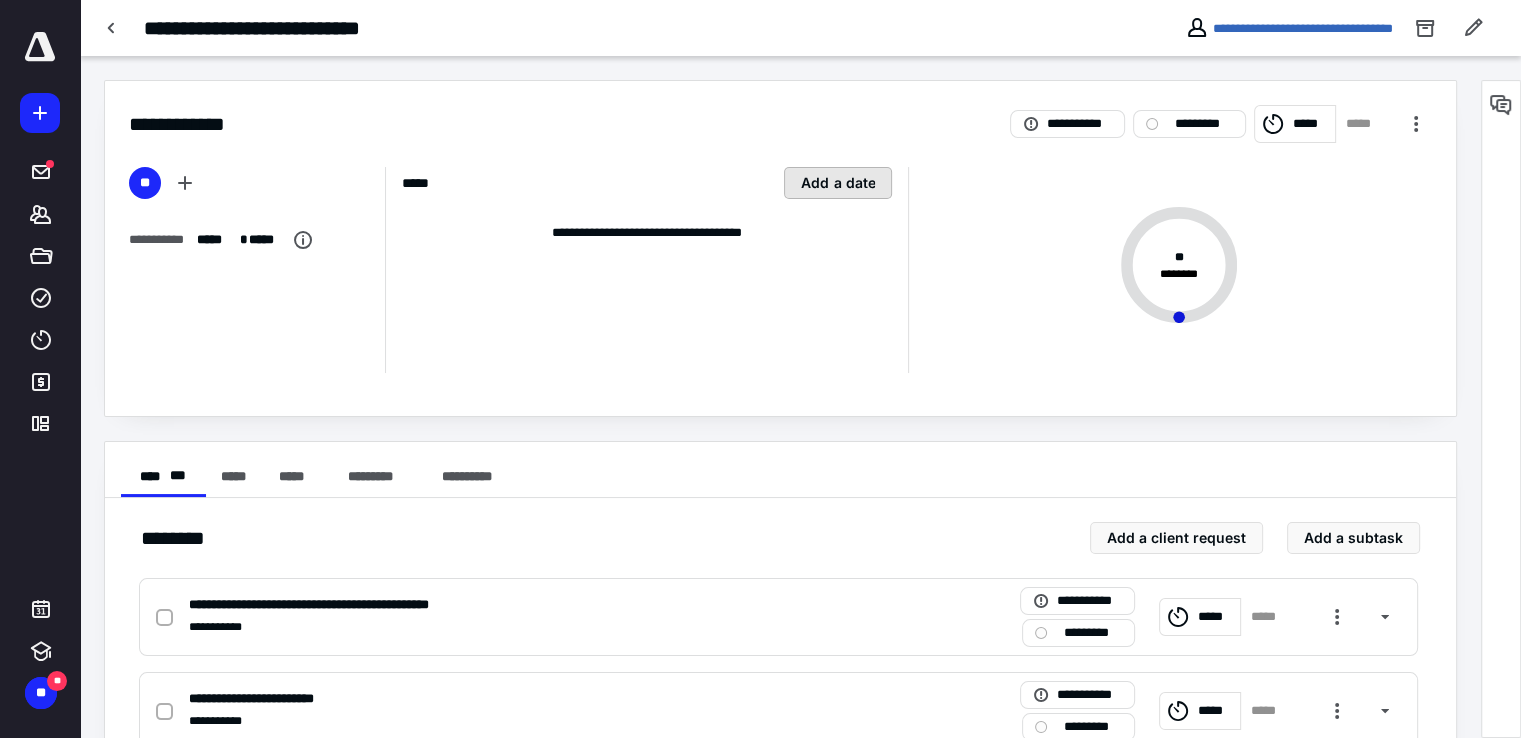 click on "Add a date" at bounding box center [838, 183] 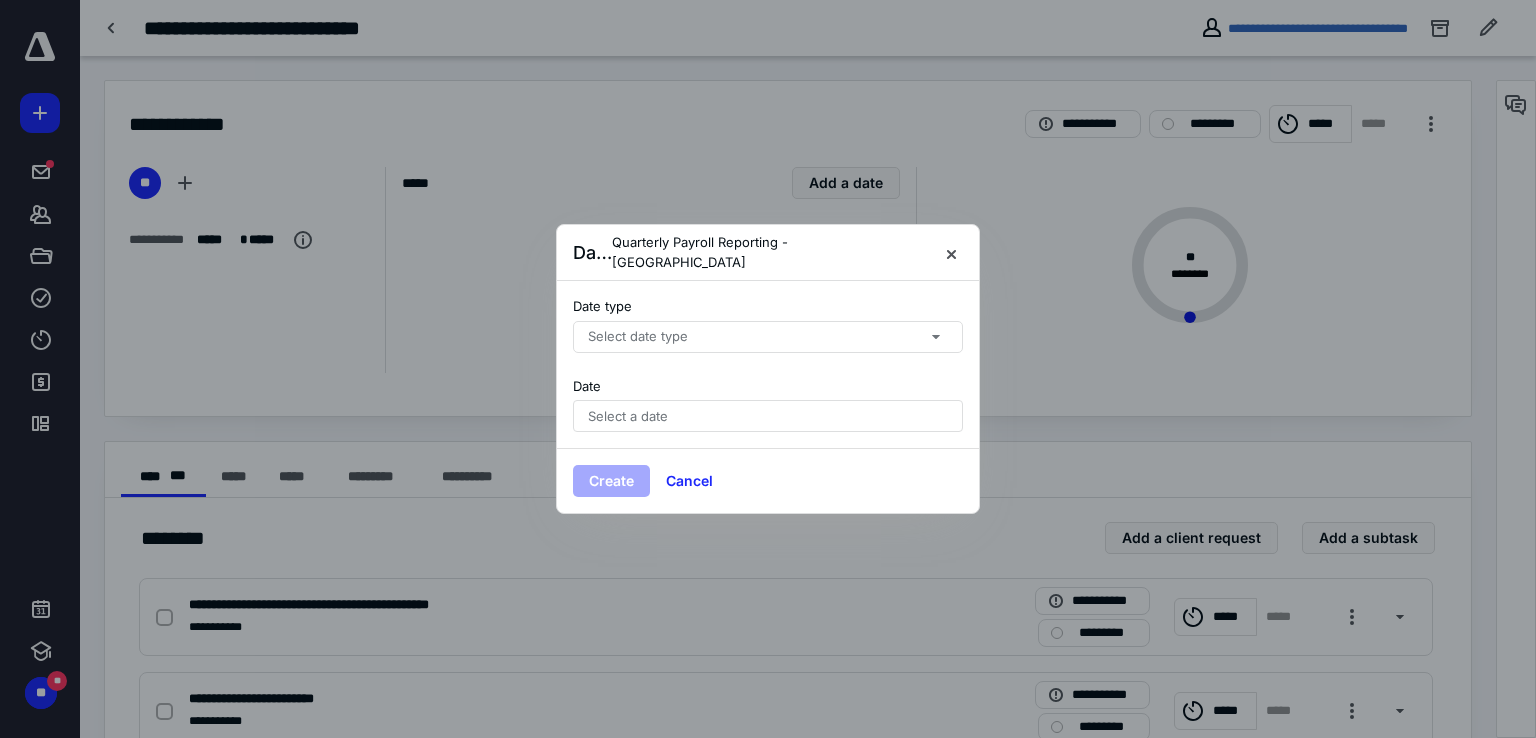 click on "Select date type" at bounding box center [768, 337] 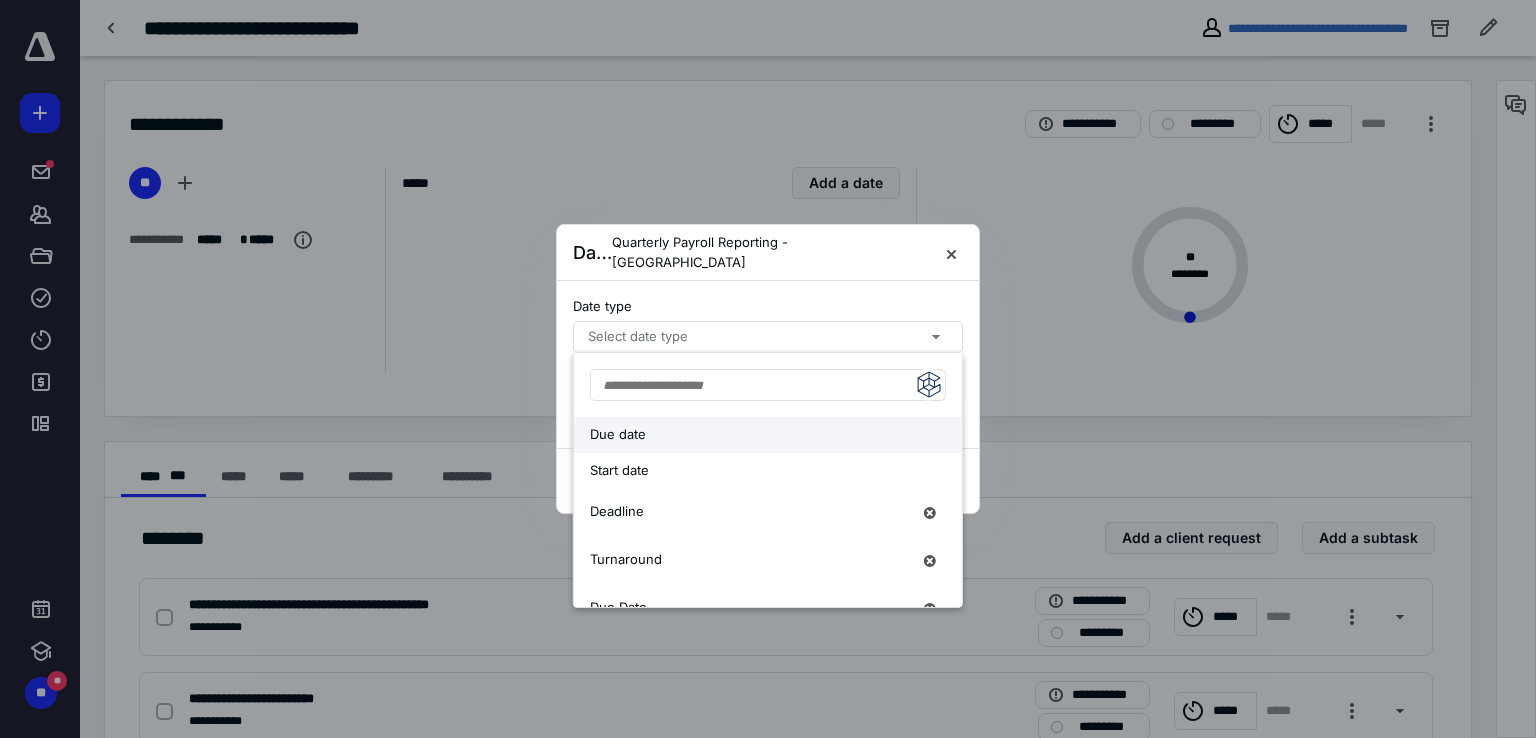 click on "Due date" at bounding box center (750, 435) 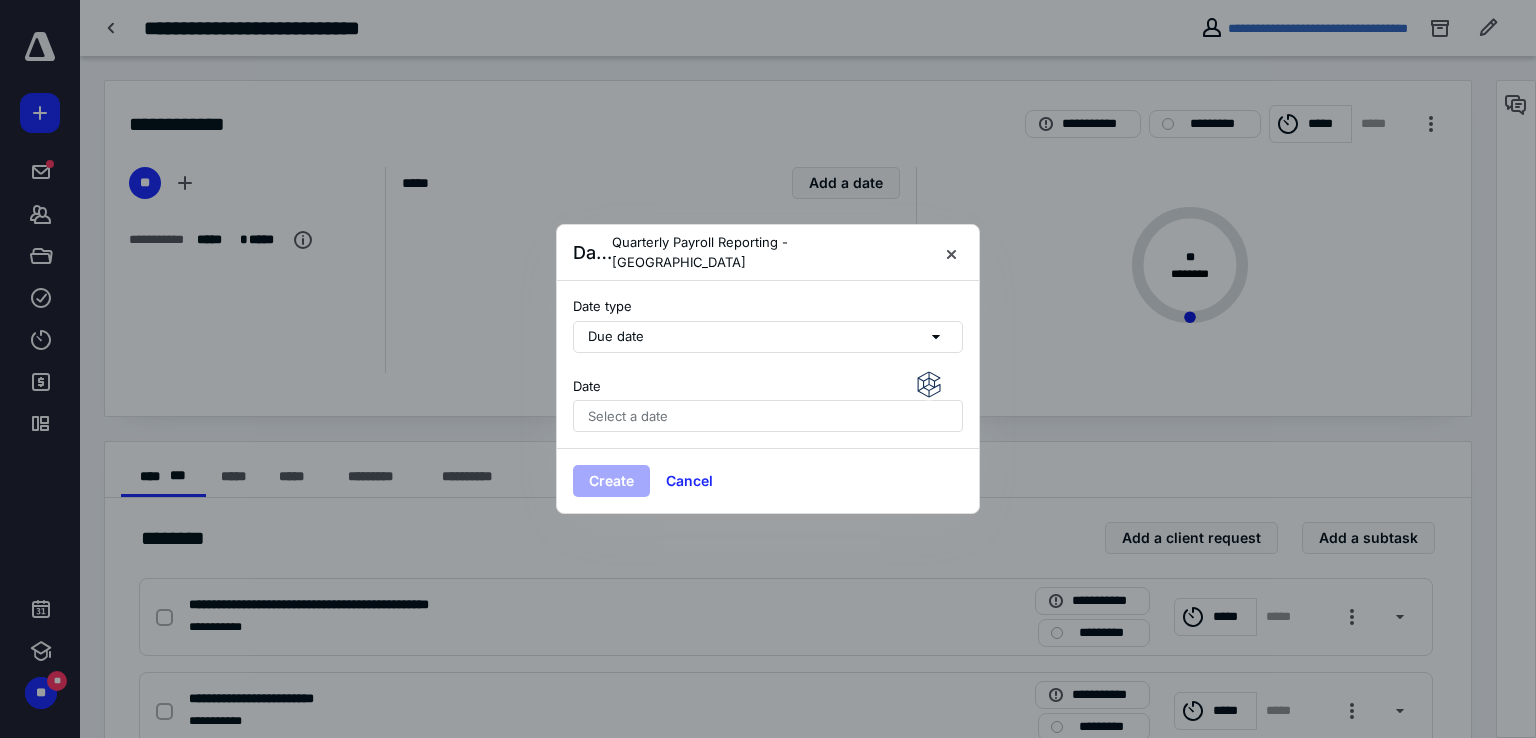 click on "Select a date" at bounding box center [628, 416] 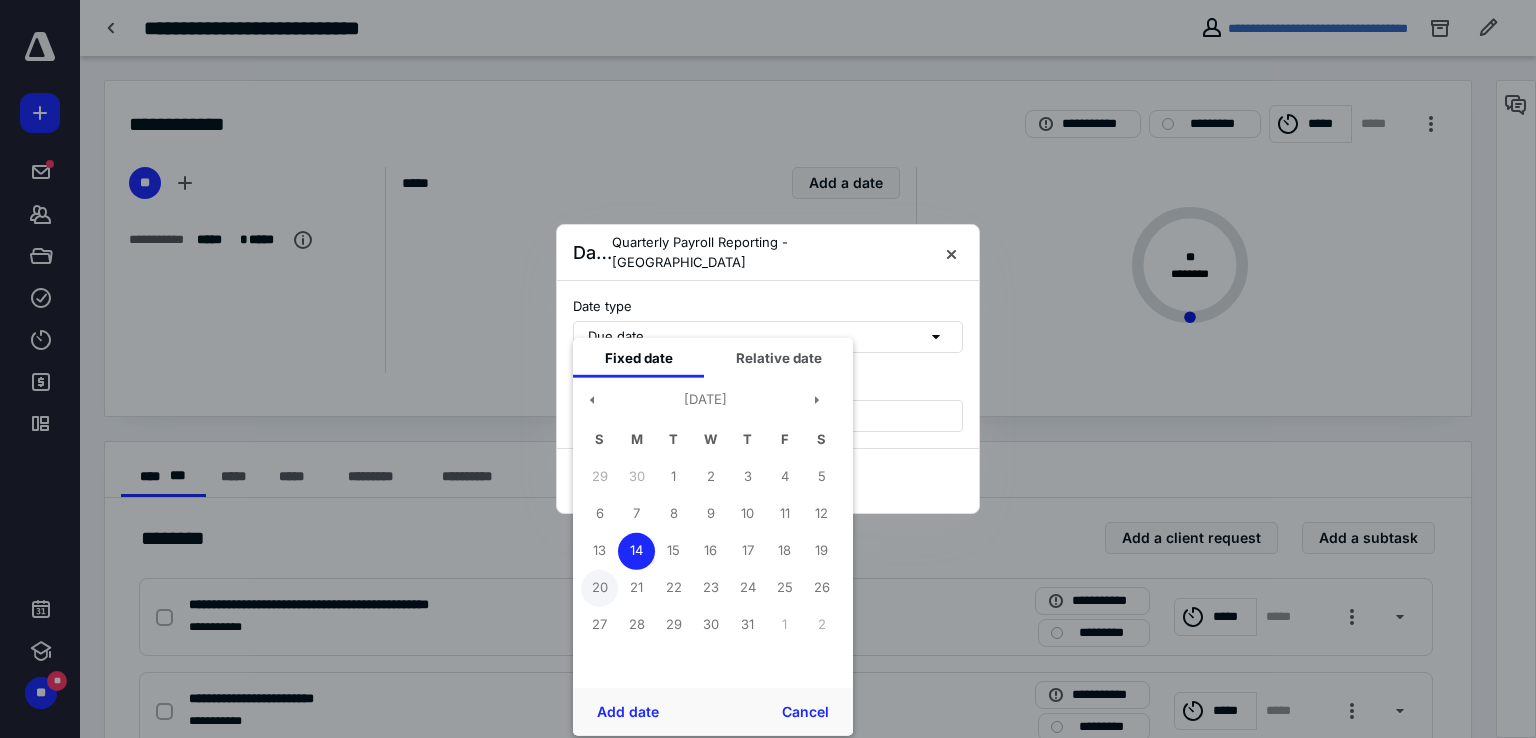 click on "20" at bounding box center [599, 587] 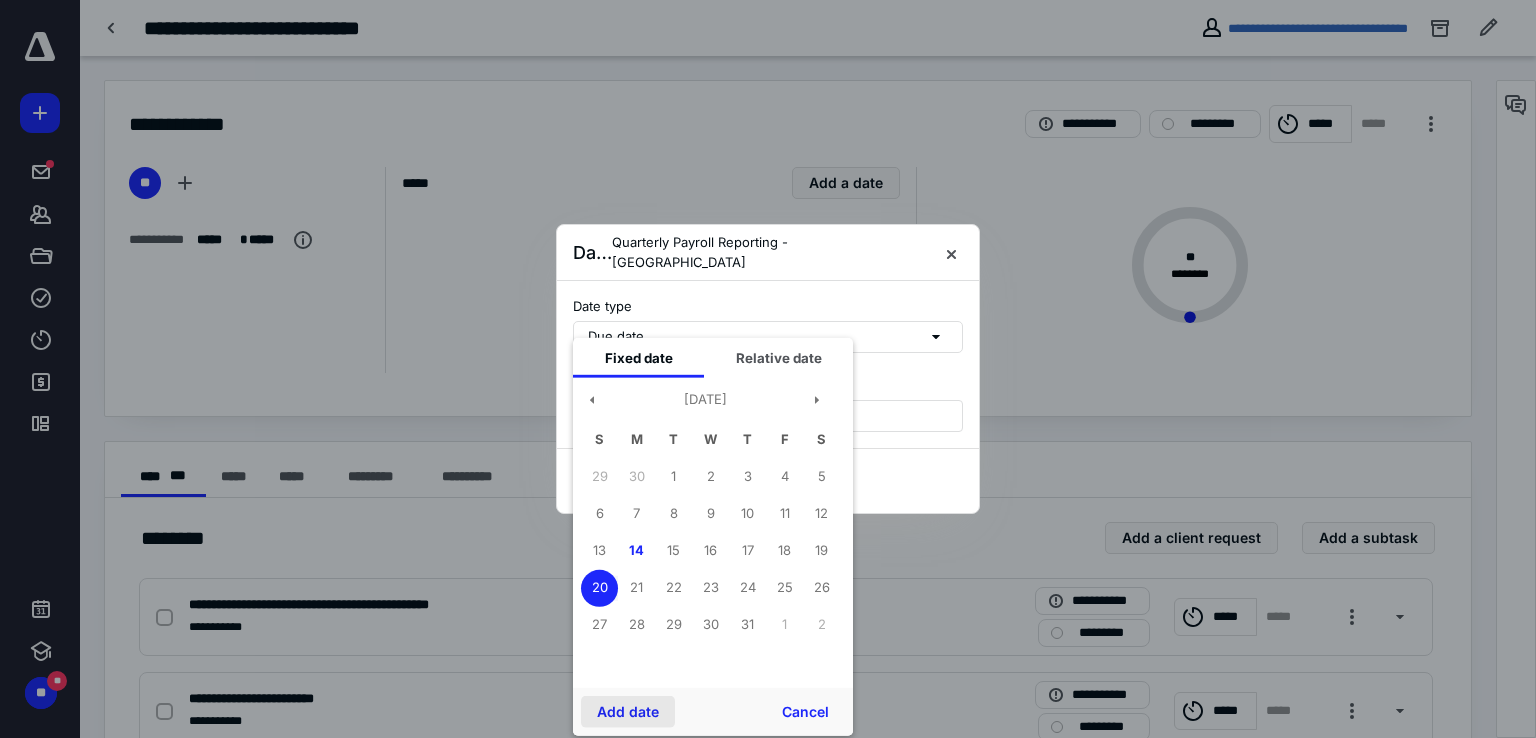 click on "Add date" at bounding box center (628, 712) 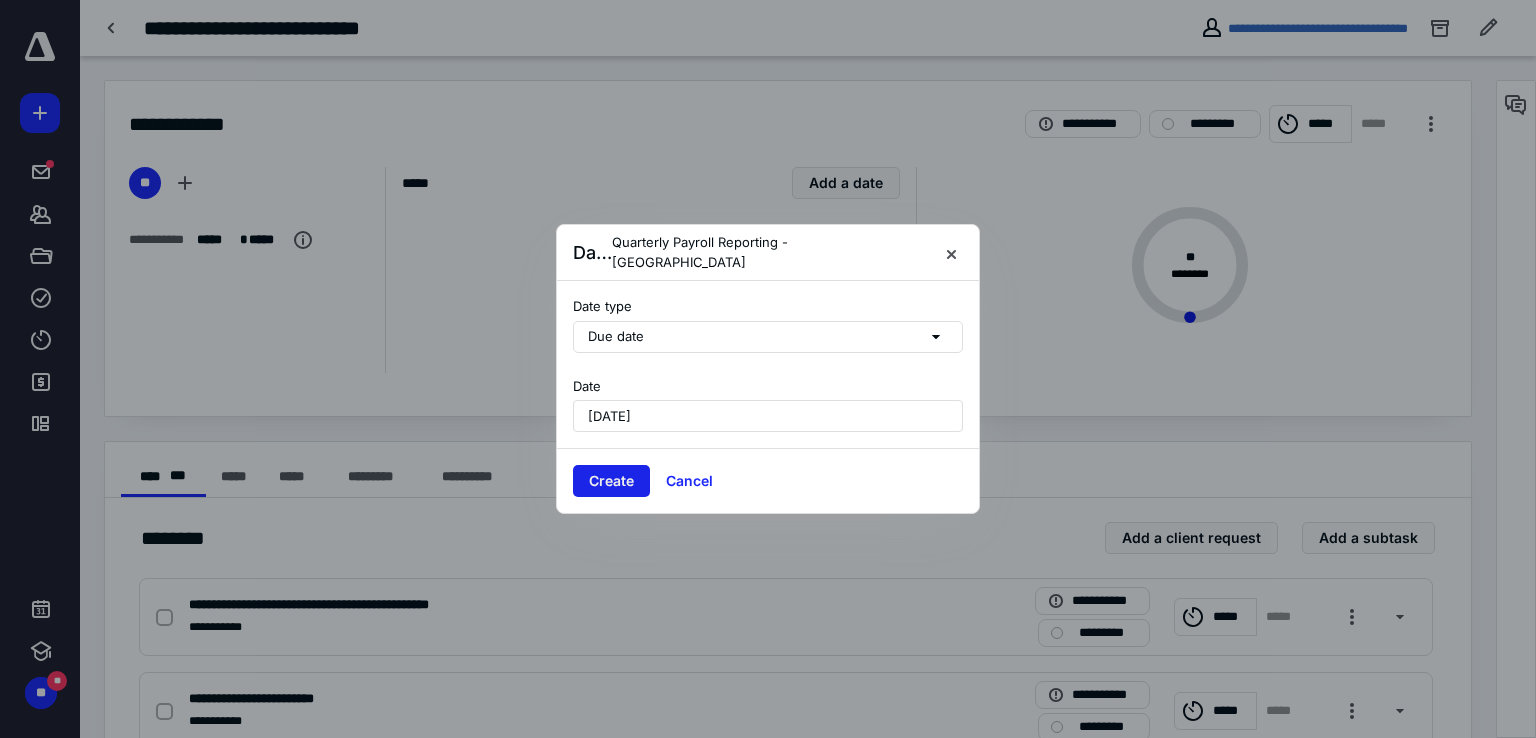 click on "Create" at bounding box center [611, 481] 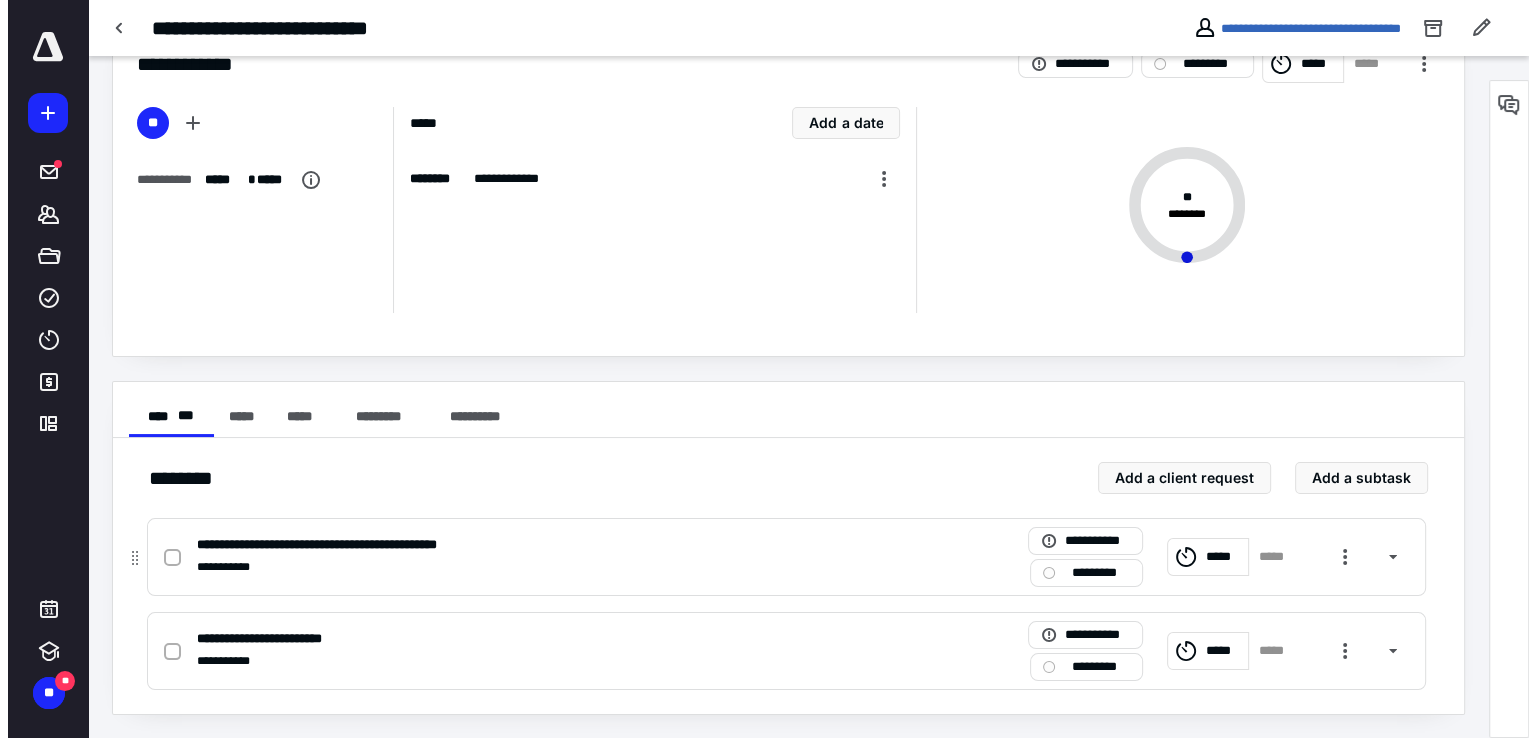 scroll, scrollTop: 0, scrollLeft: 0, axis: both 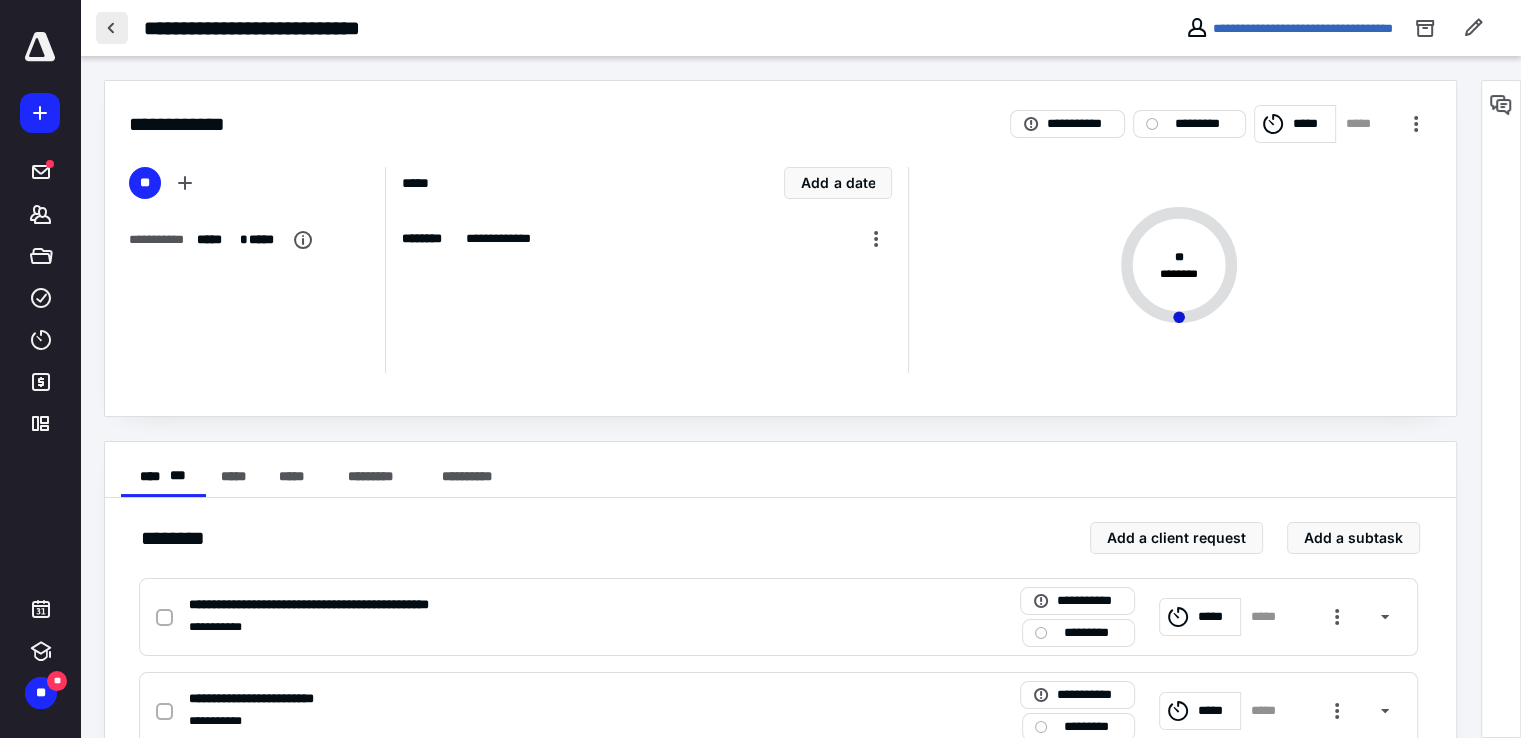 click at bounding box center (112, 28) 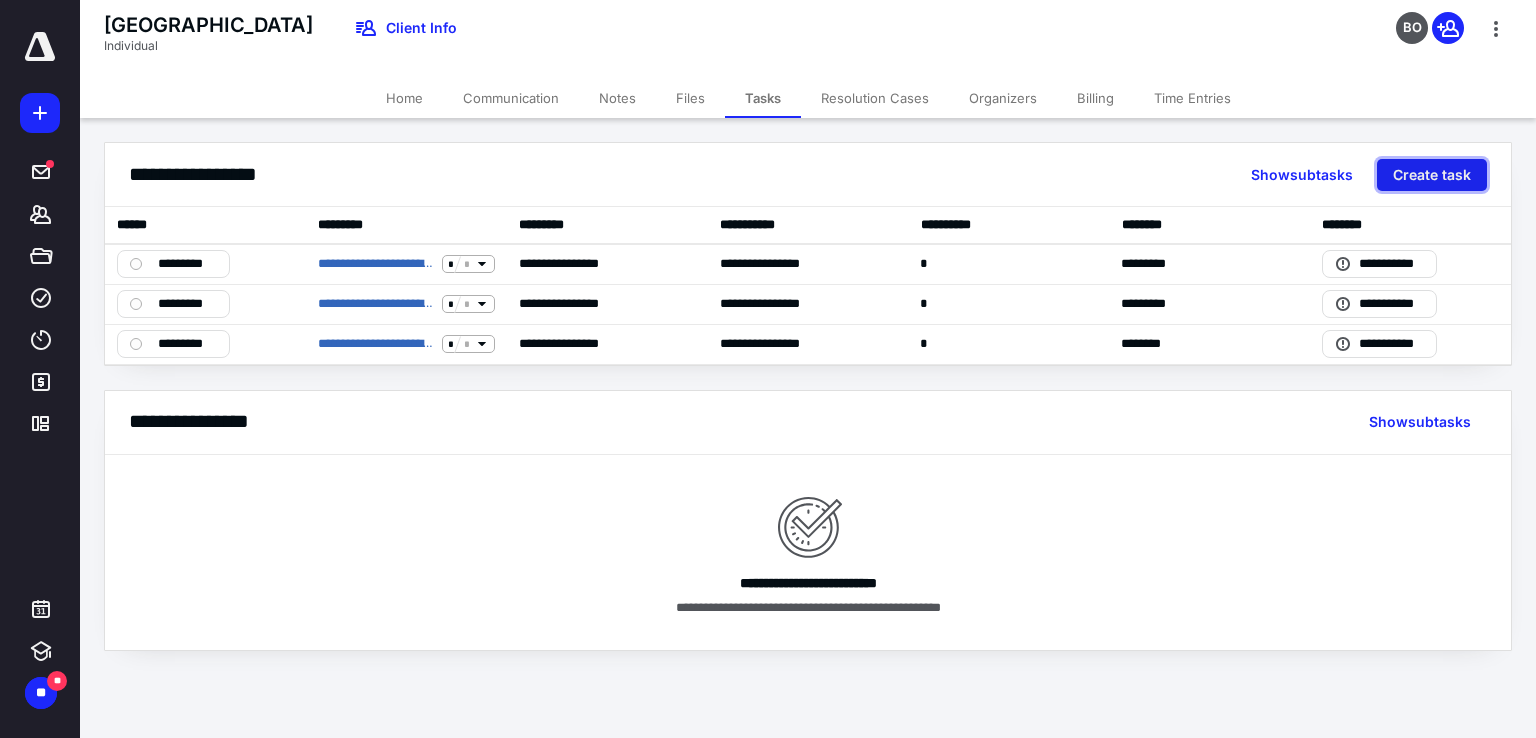 click on "Create task" at bounding box center [1432, 175] 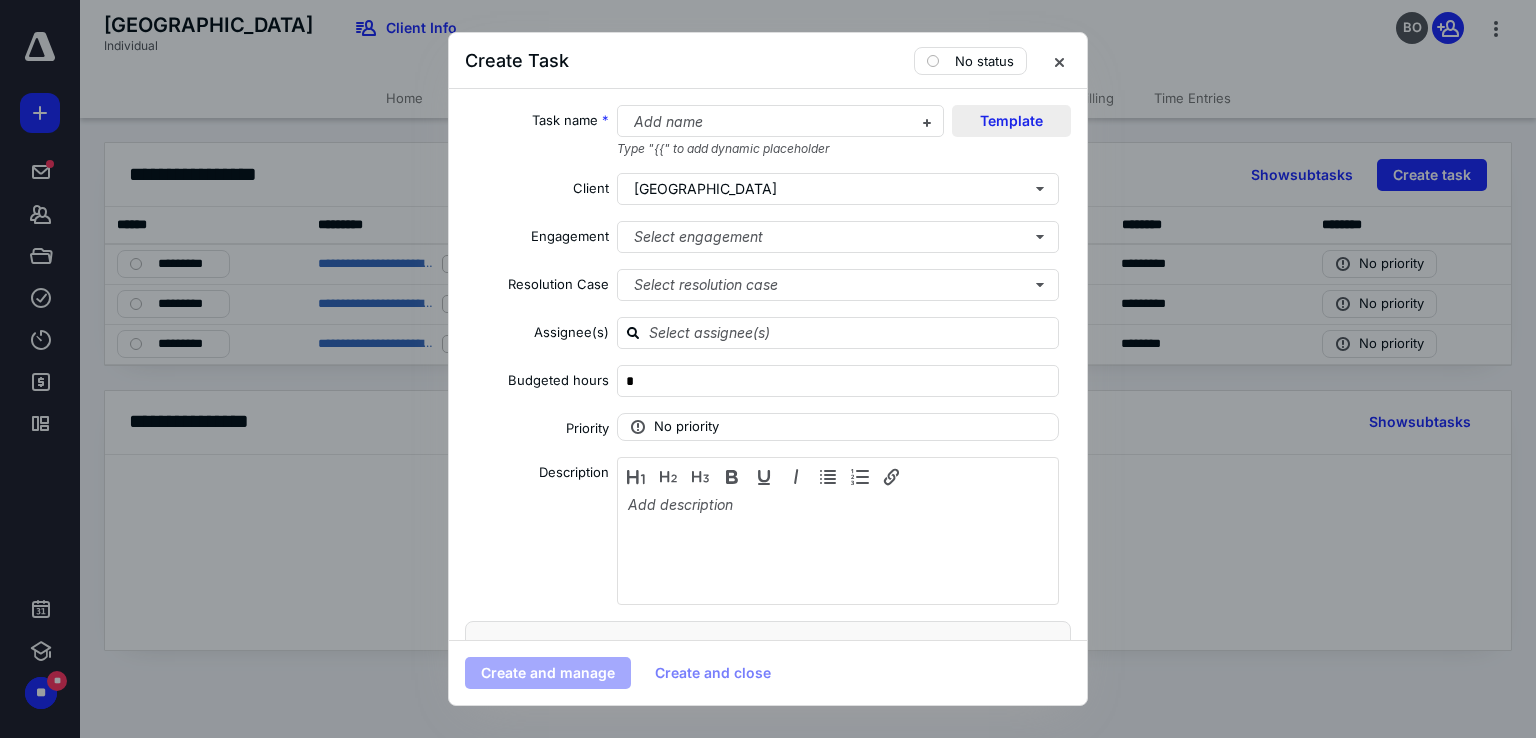 click on "Template" at bounding box center [1011, 121] 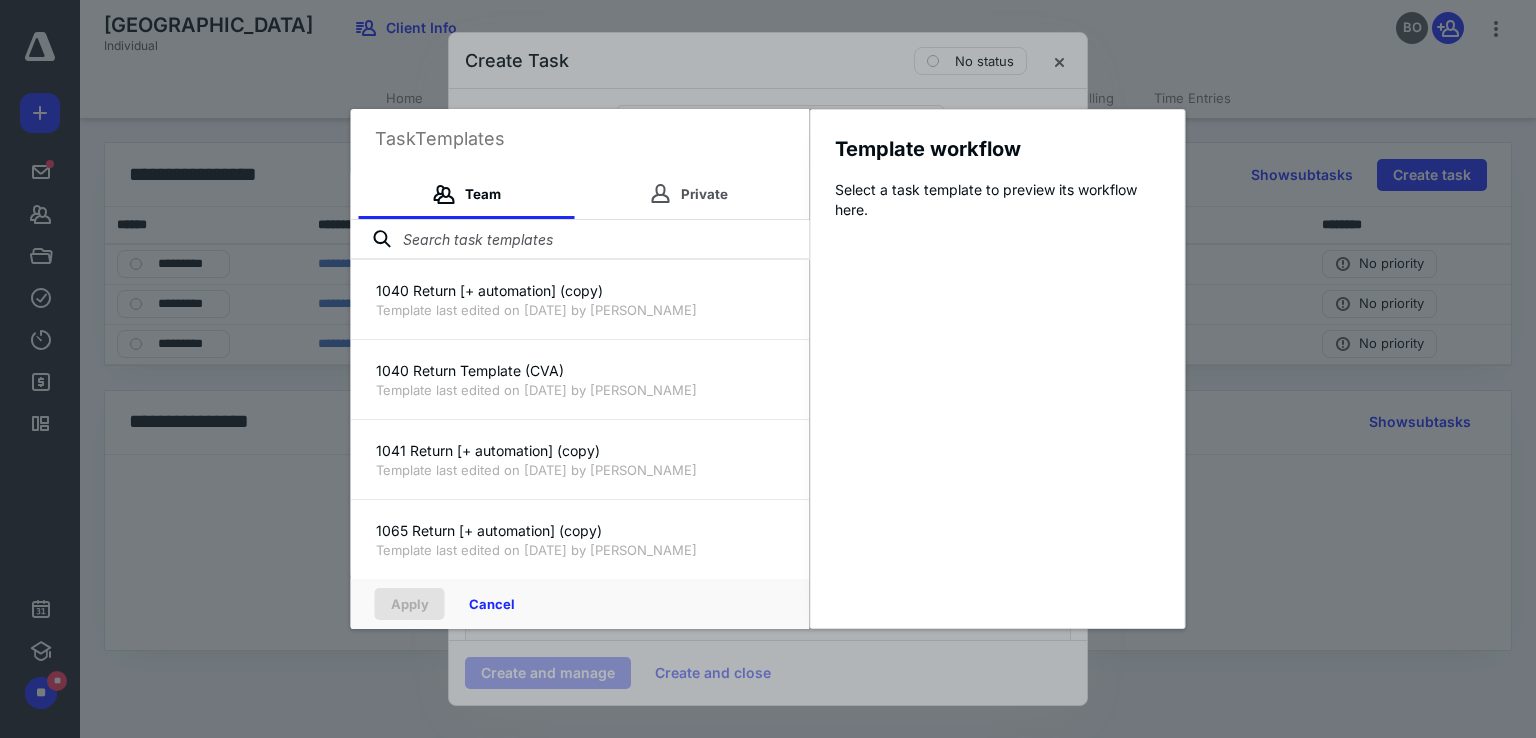 click at bounding box center [580, 240] 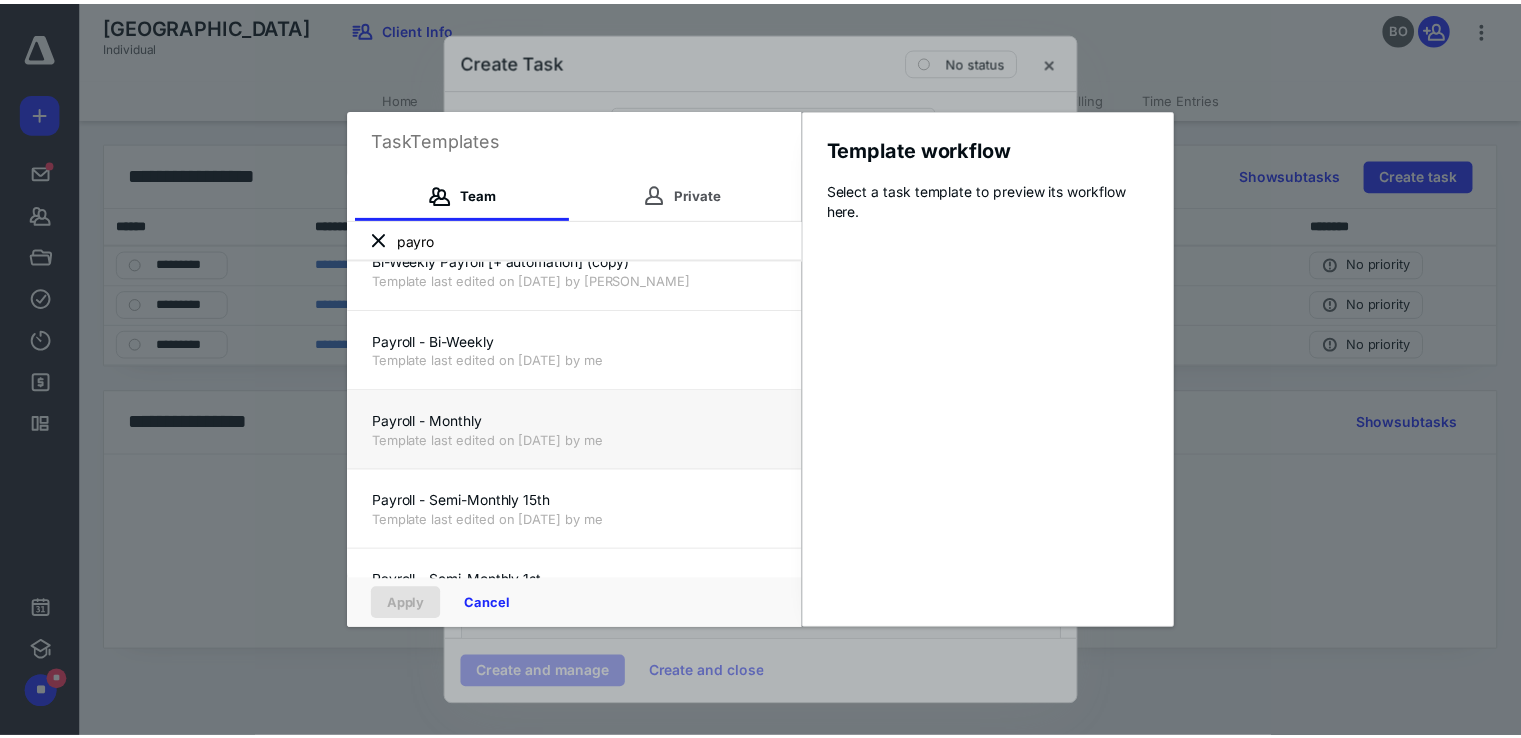scroll, scrollTop: 16, scrollLeft: 0, axis: vertical 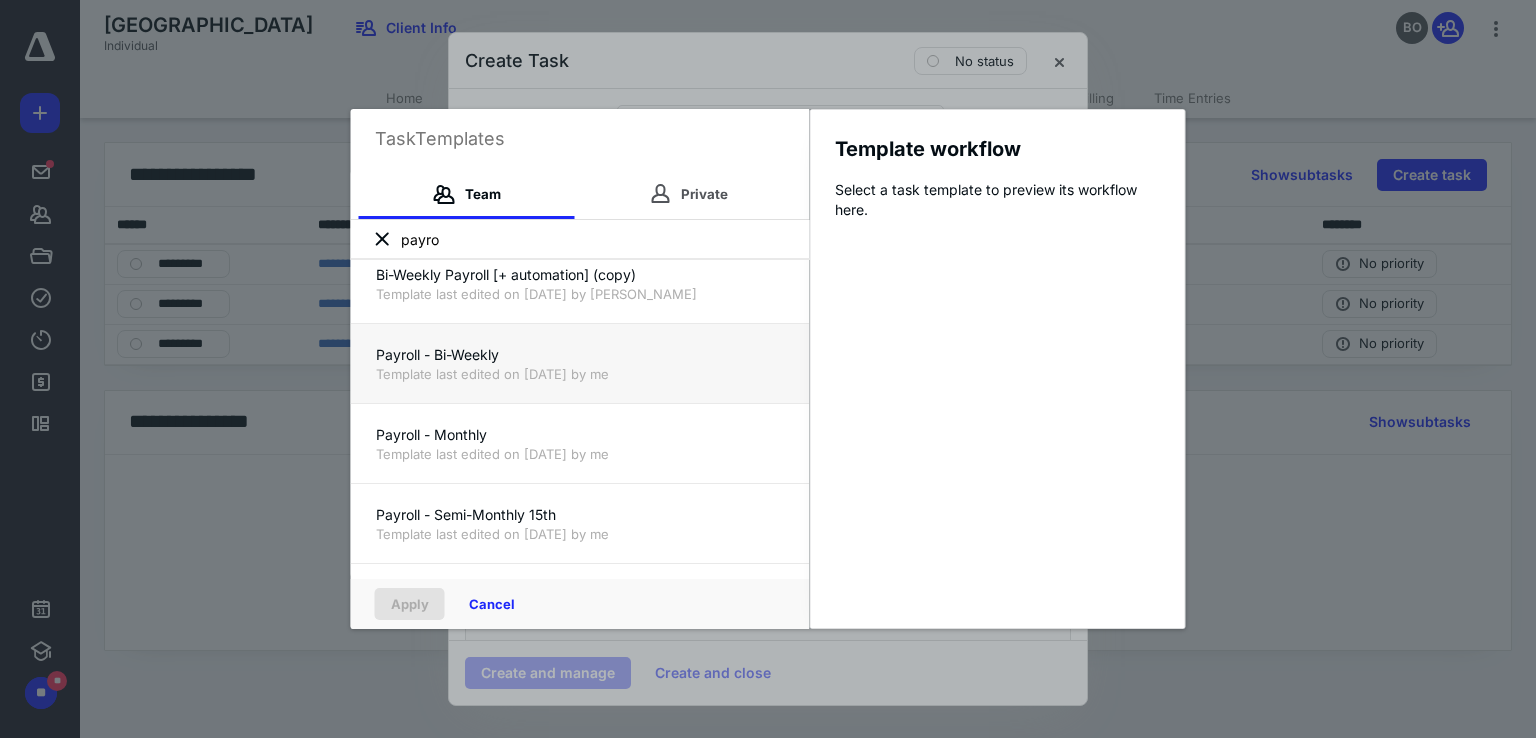 type on "payro" 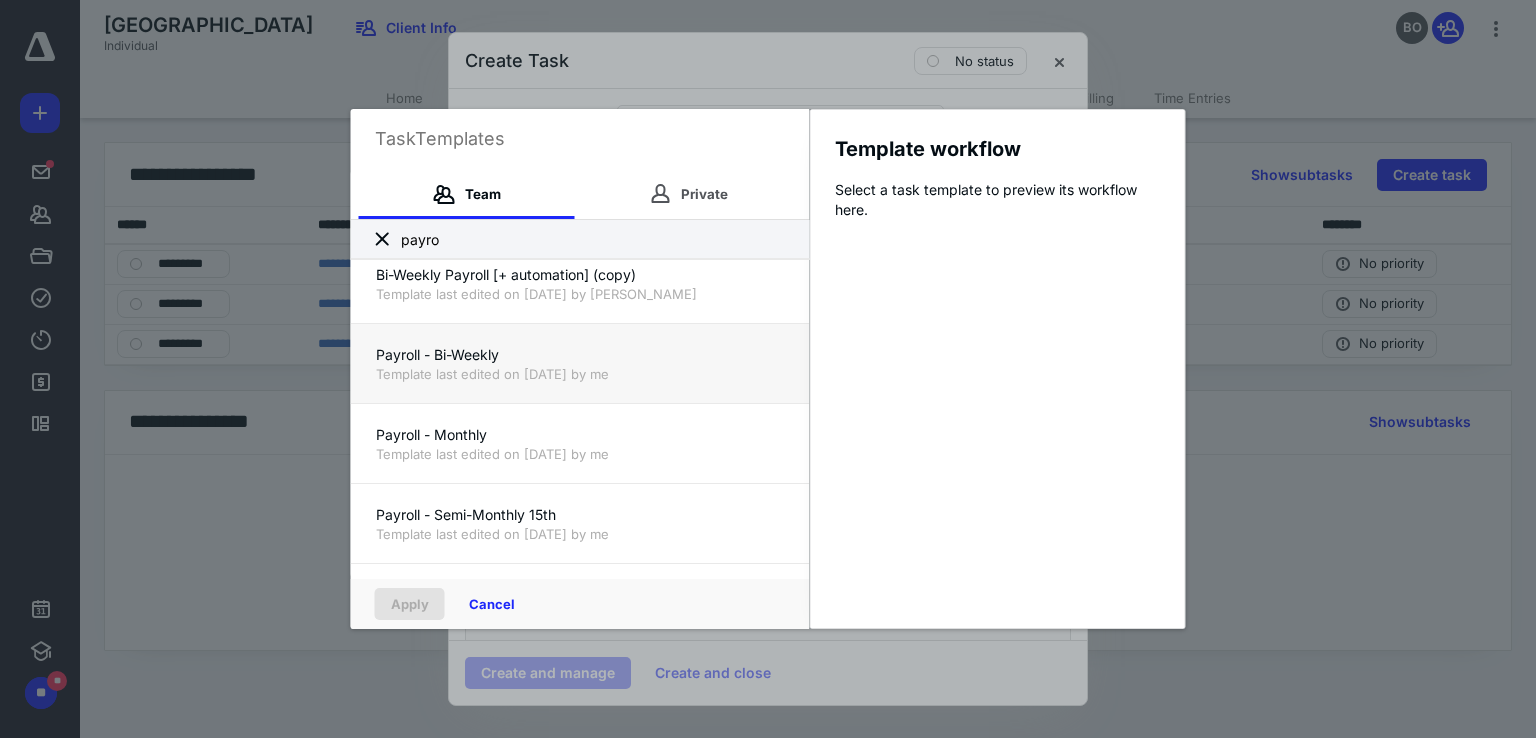 click on "Template last edited on [DATE] by me" at bounding box center (580, 374) 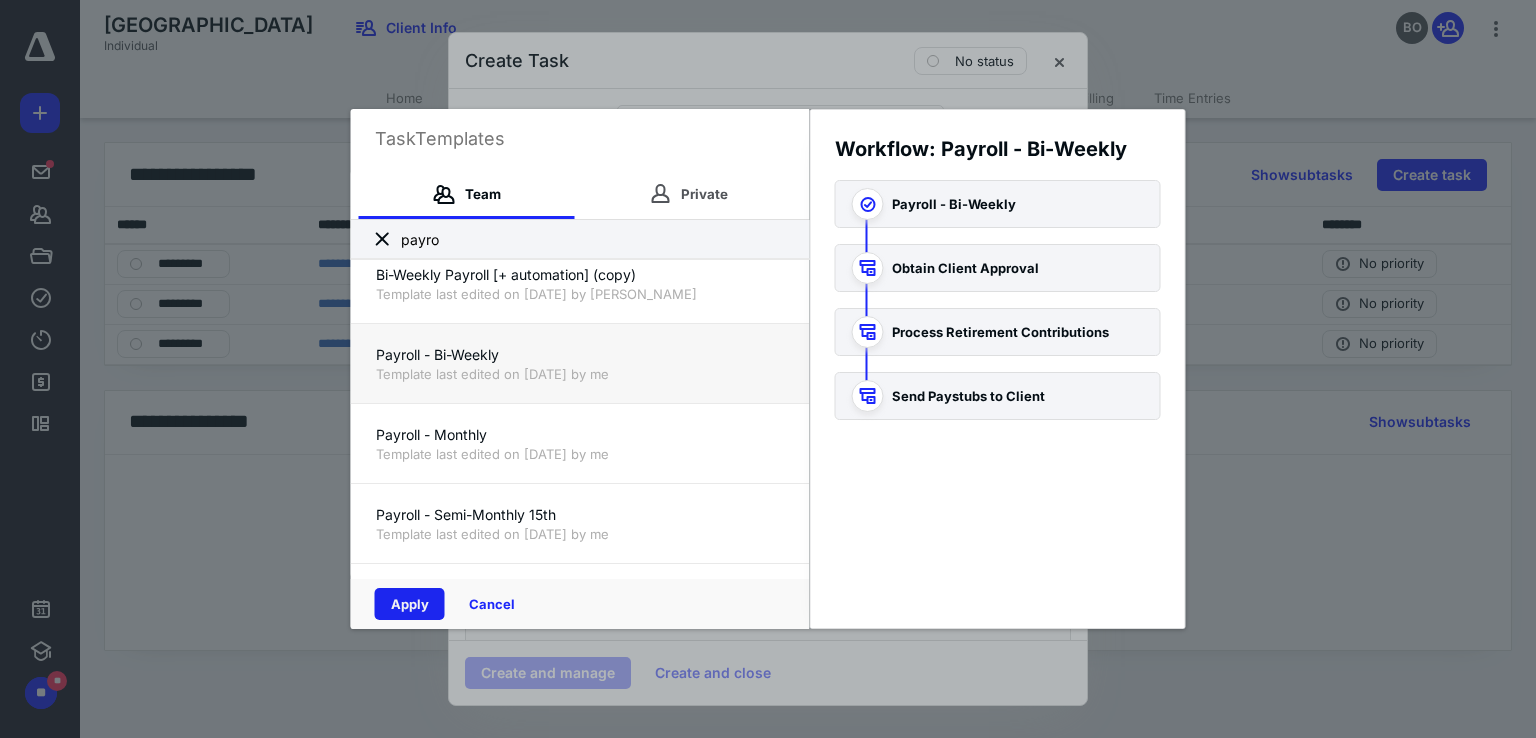 click on "Apply" at bounding box center [410, 604] 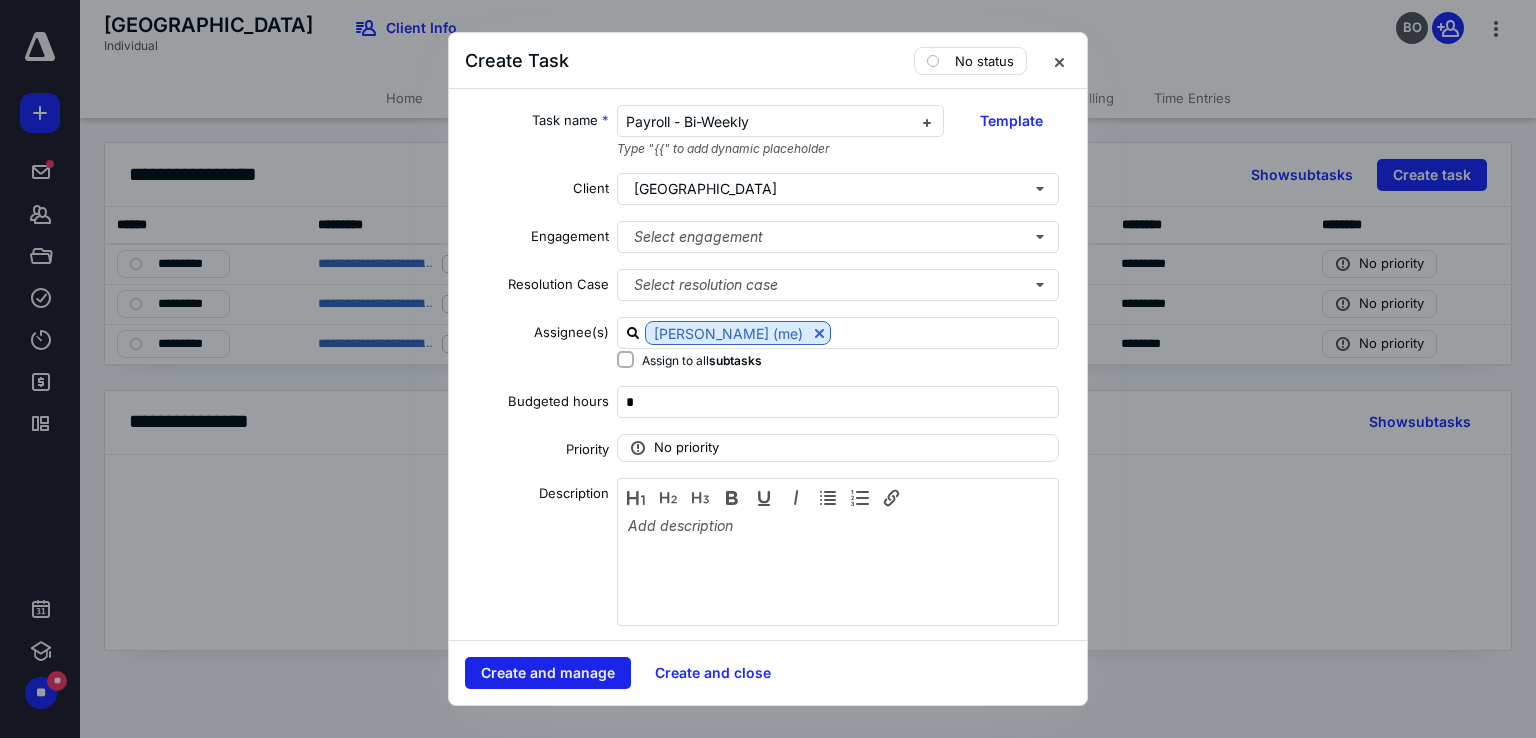click on "Create and manage" at bounding box center [548, 673] 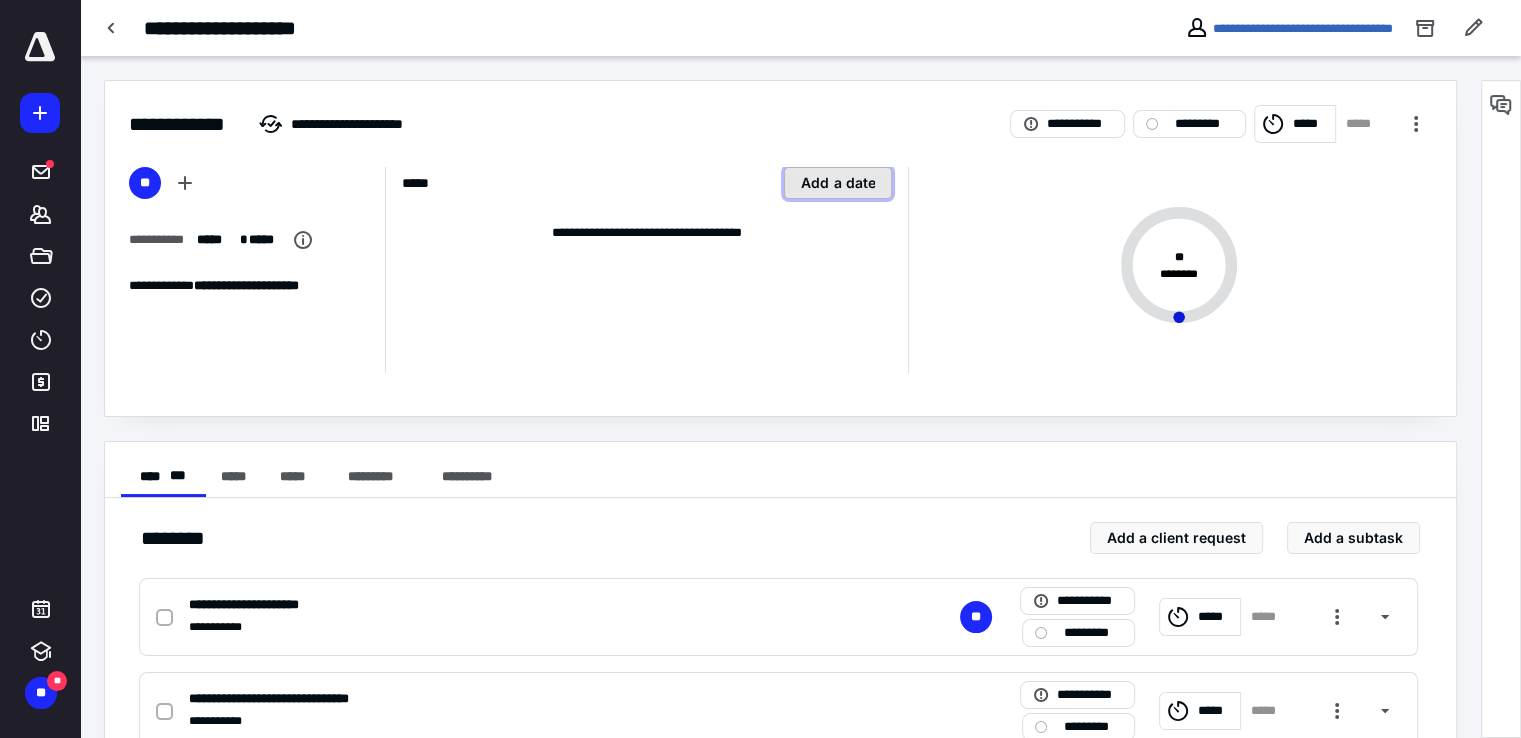 click on "Add a date" at bounding box center (838, 183) 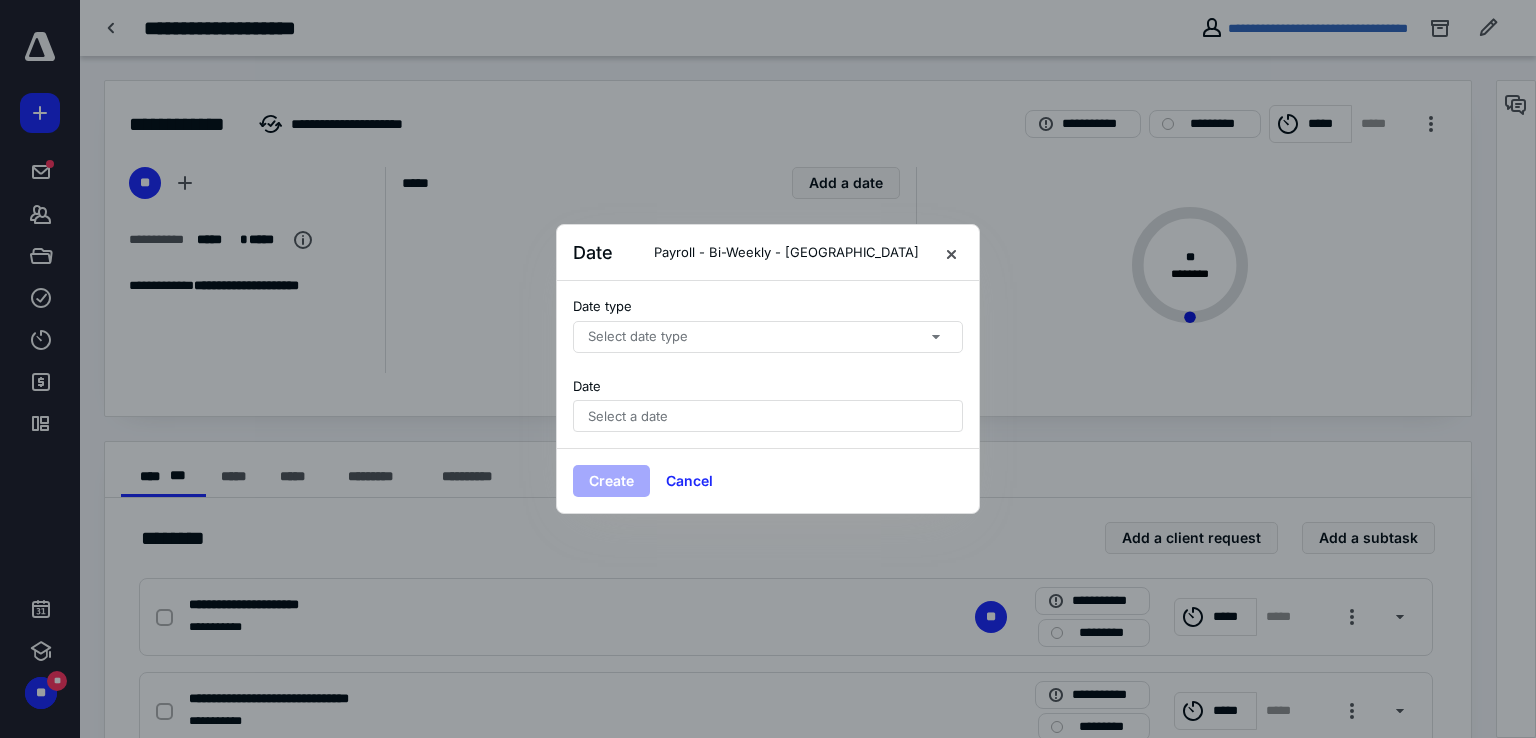 click on "Select date type" at bounding box center [768, 337] 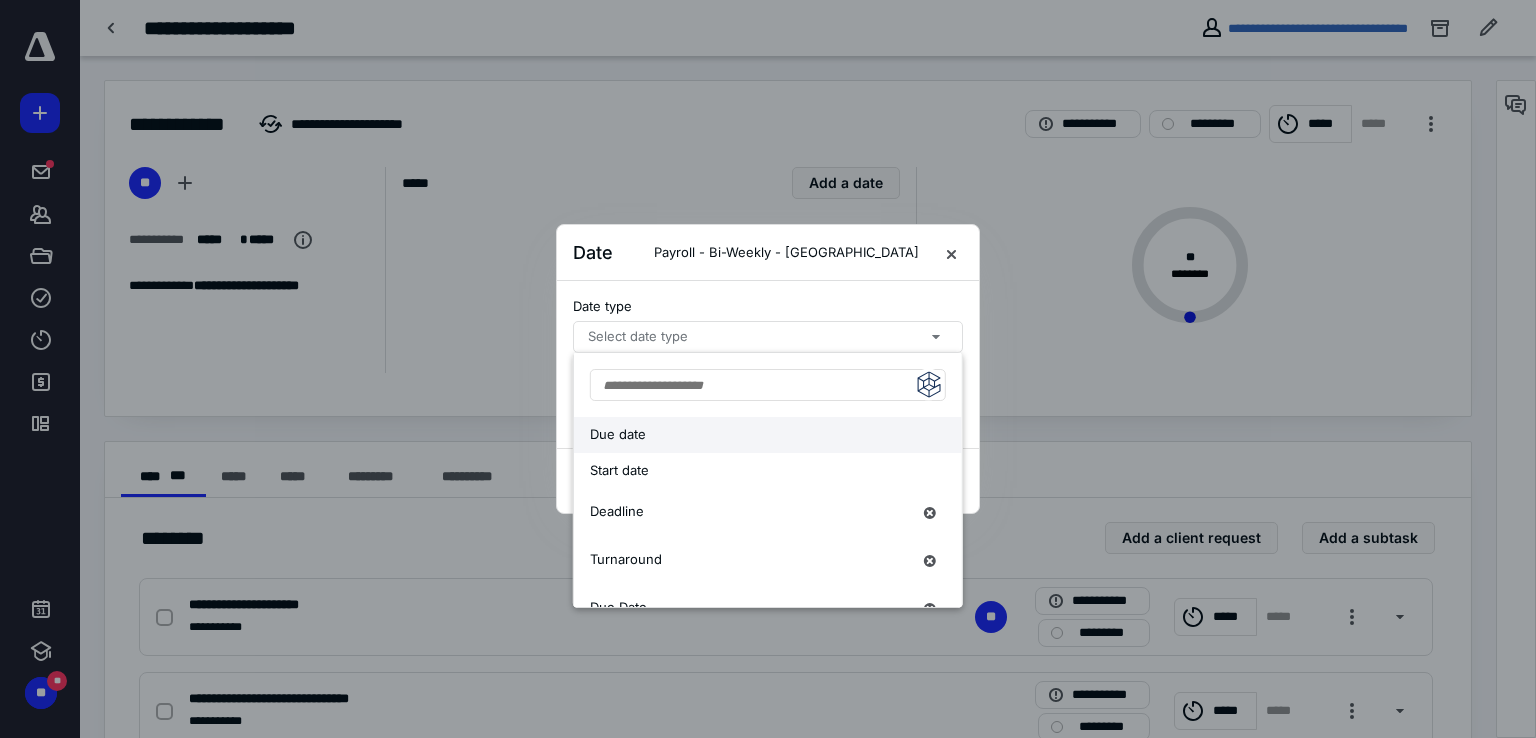 click on "Due date" at bounding box center (750, 435) 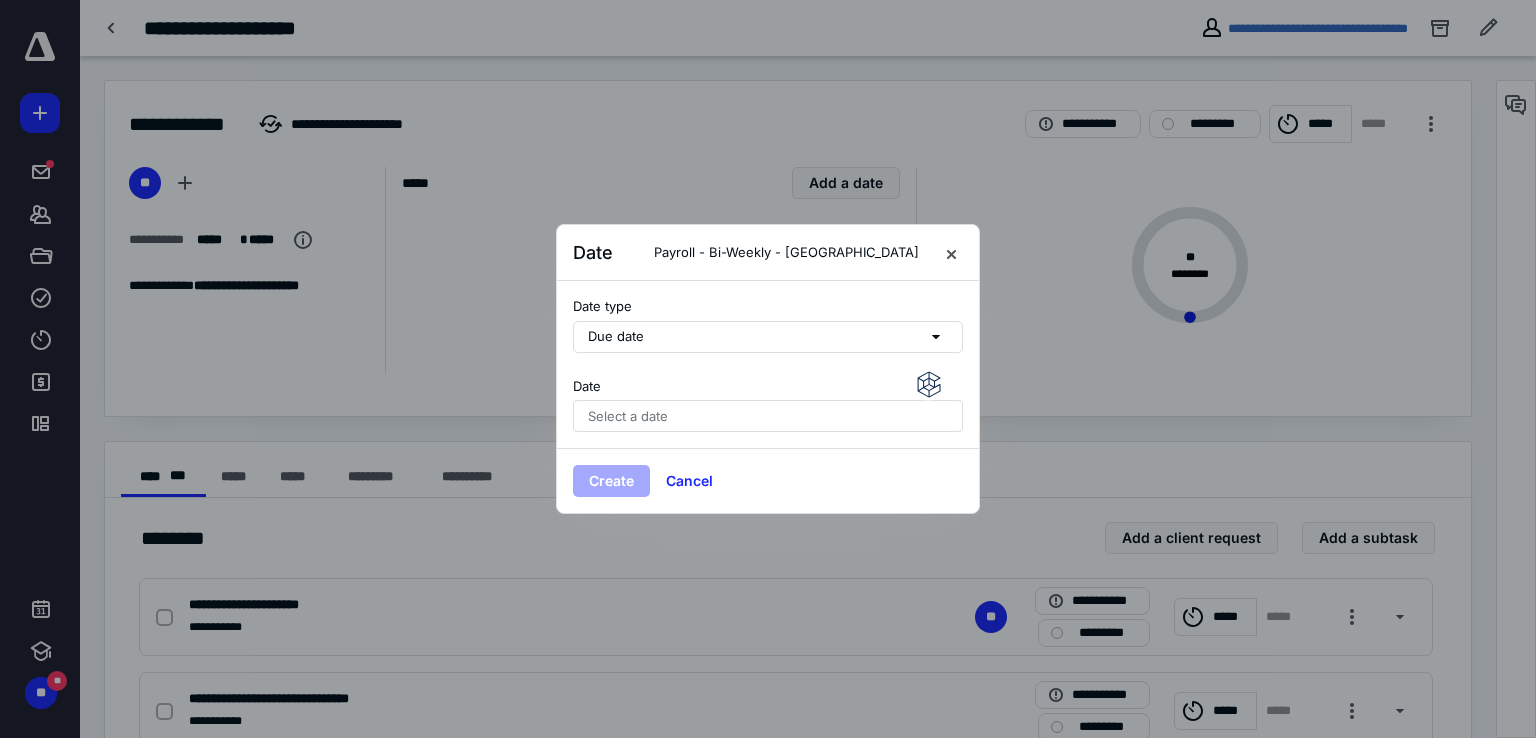 click on "Select a date" at bounding box center [628, 416] 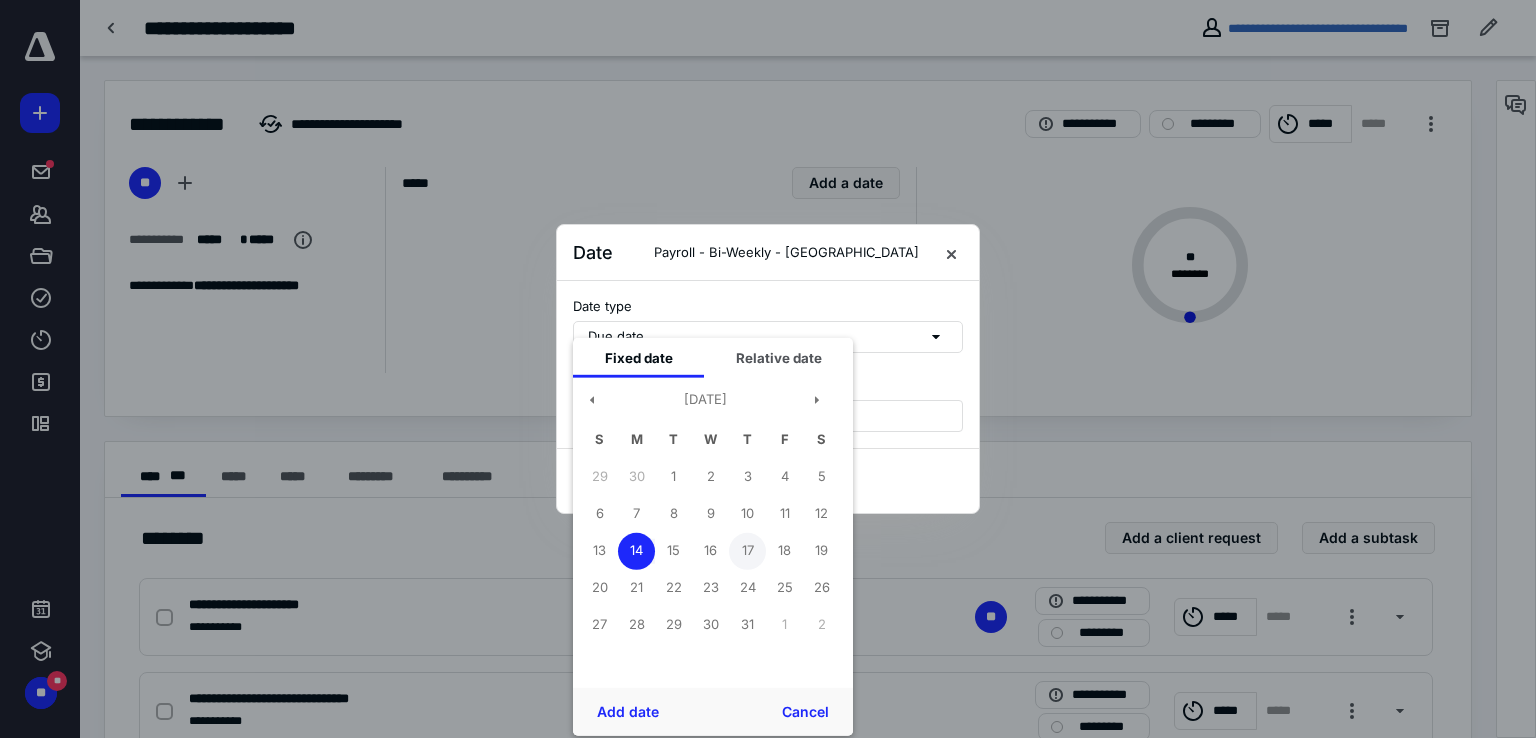 click on "17" at bounding box center (747, 550) 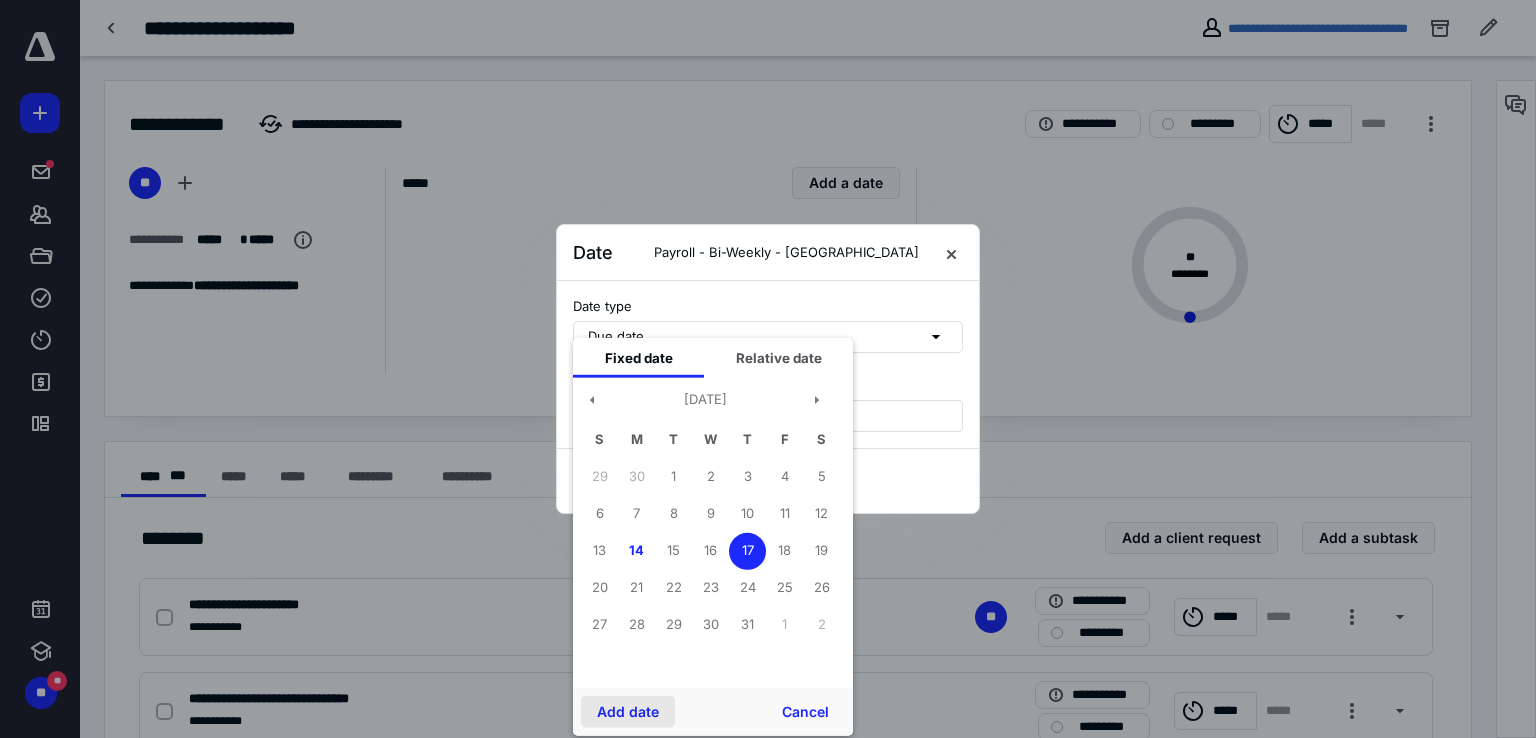 click on "Add date" at bounding box center [628, 712] 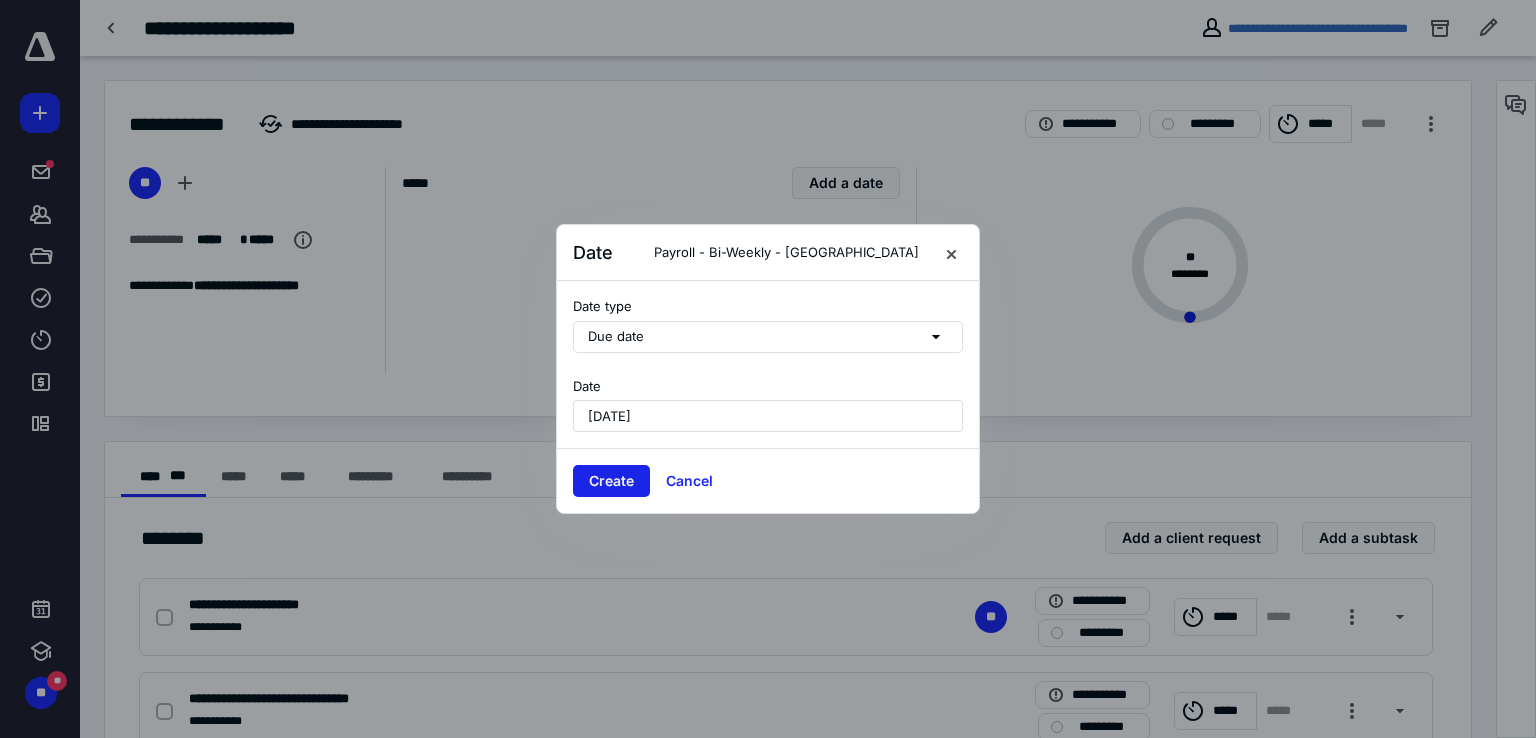 click on "Create" at bounding box center [611, 481] 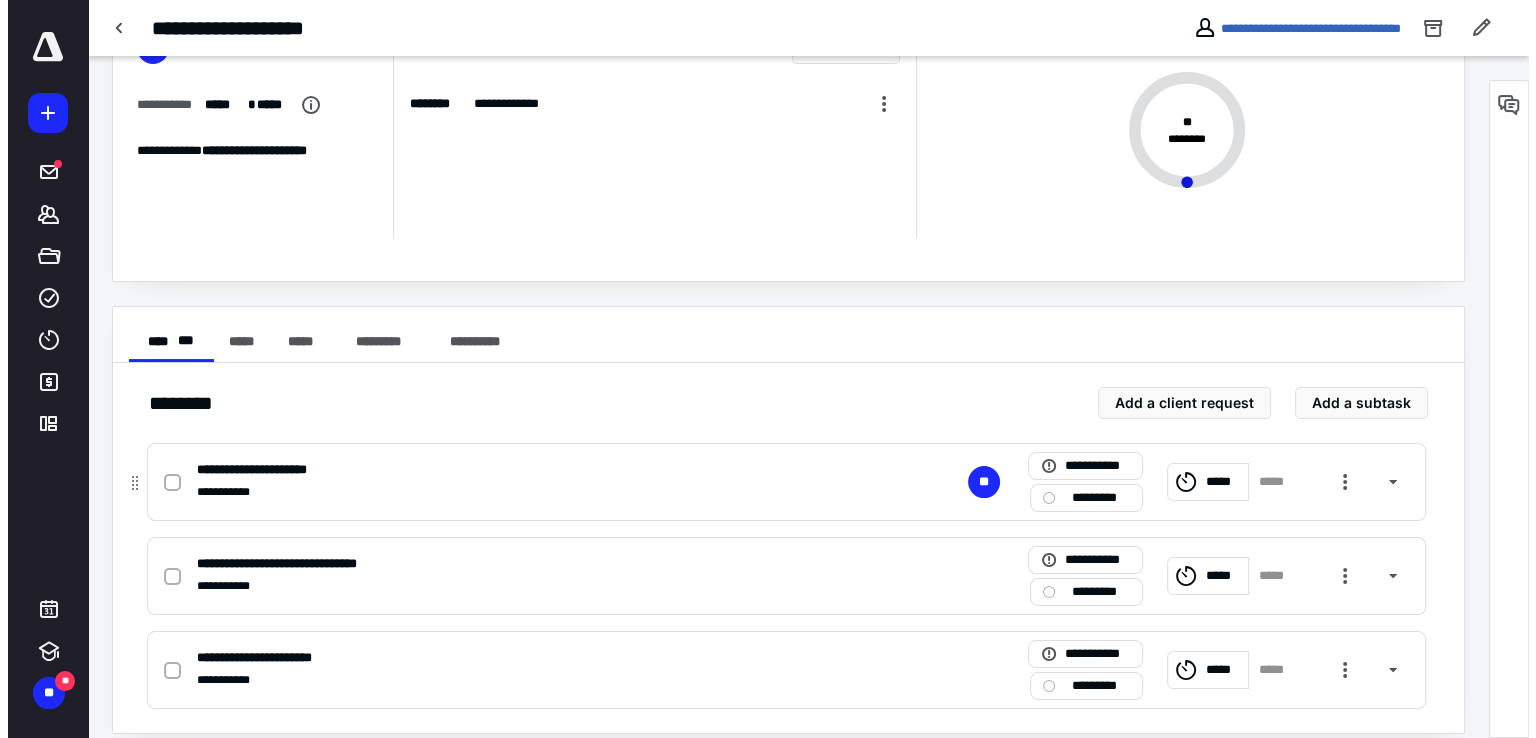 scroll, scrollTop: 155, scrollLeft: 0, axis: vertical 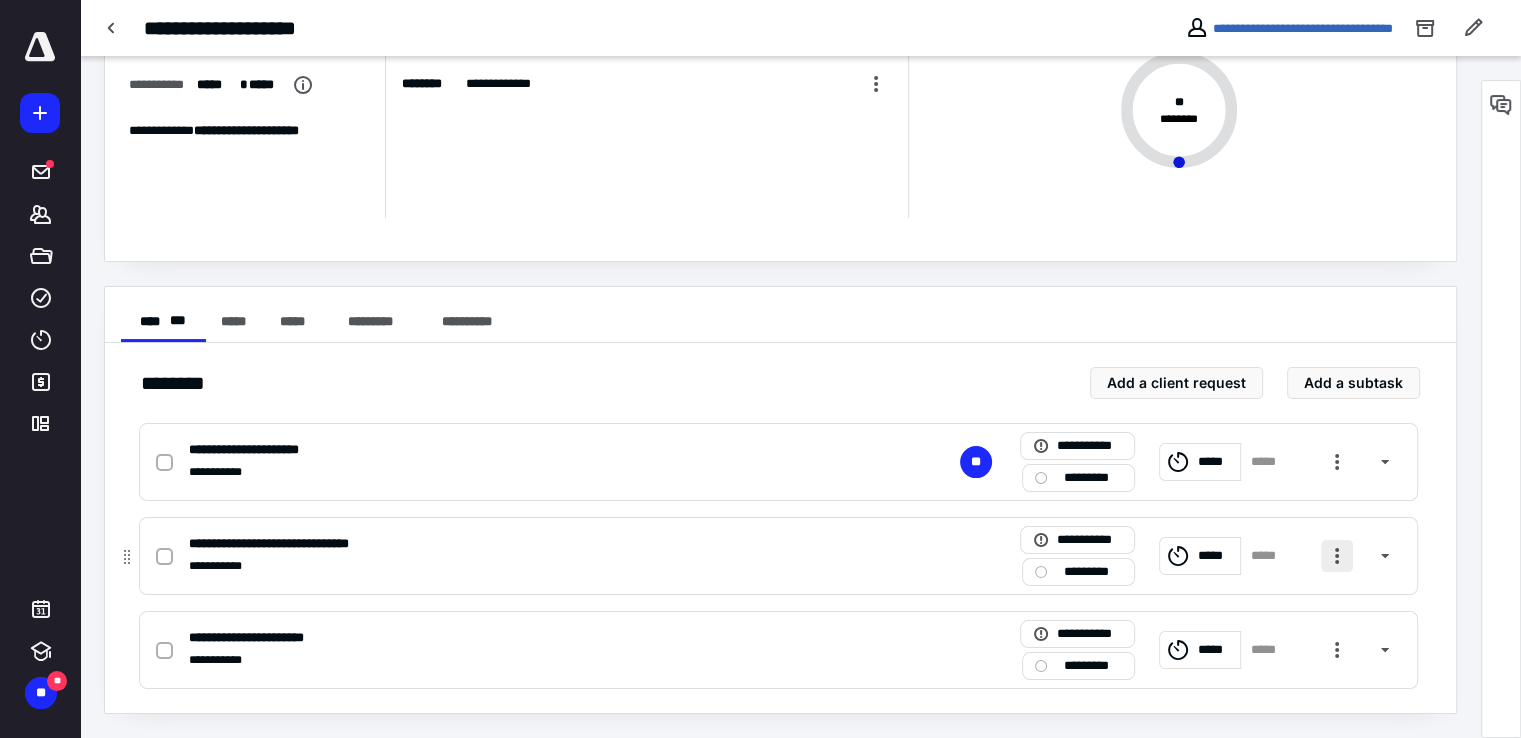 click at bounding box center [1337, 556] 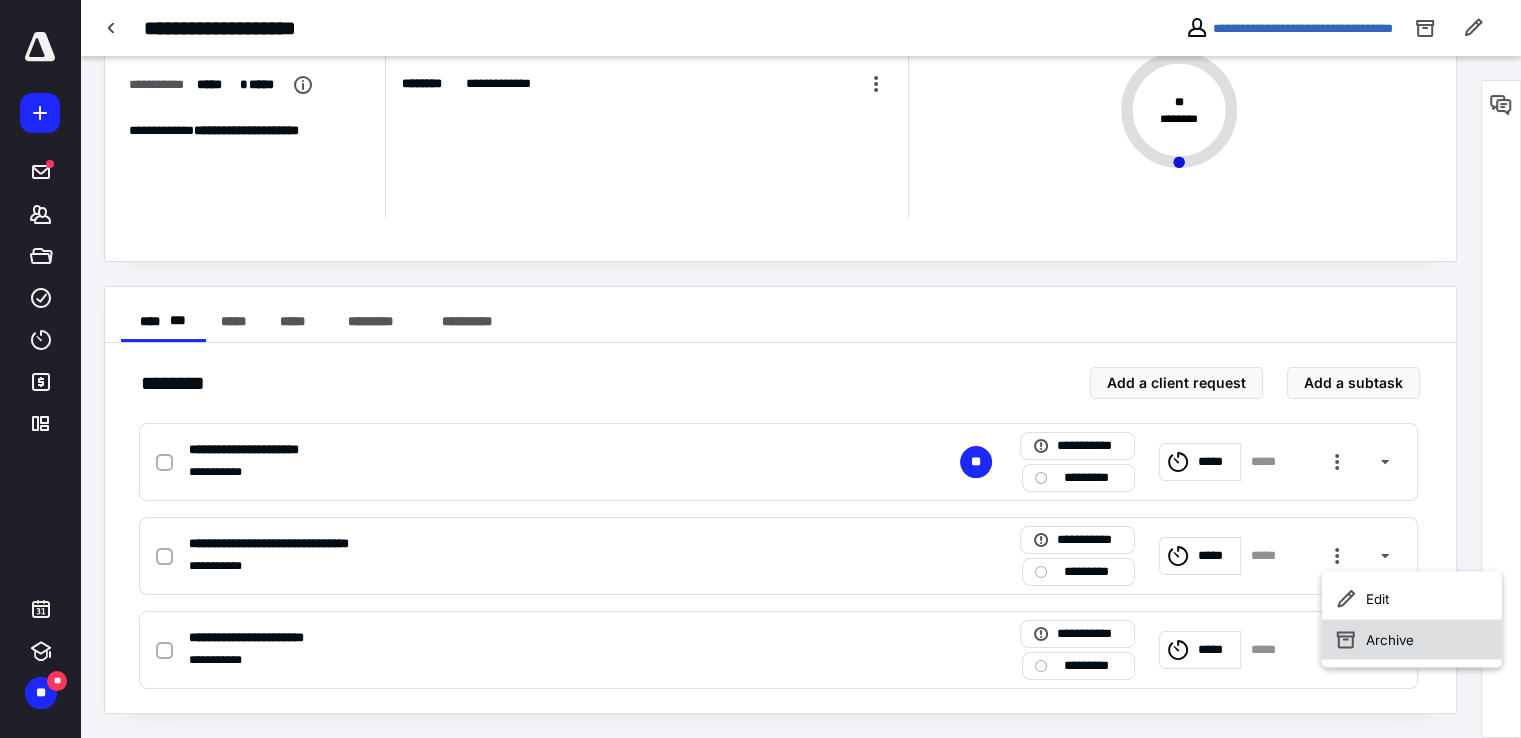 click on "Archive" at bounding box center (1412, 639) 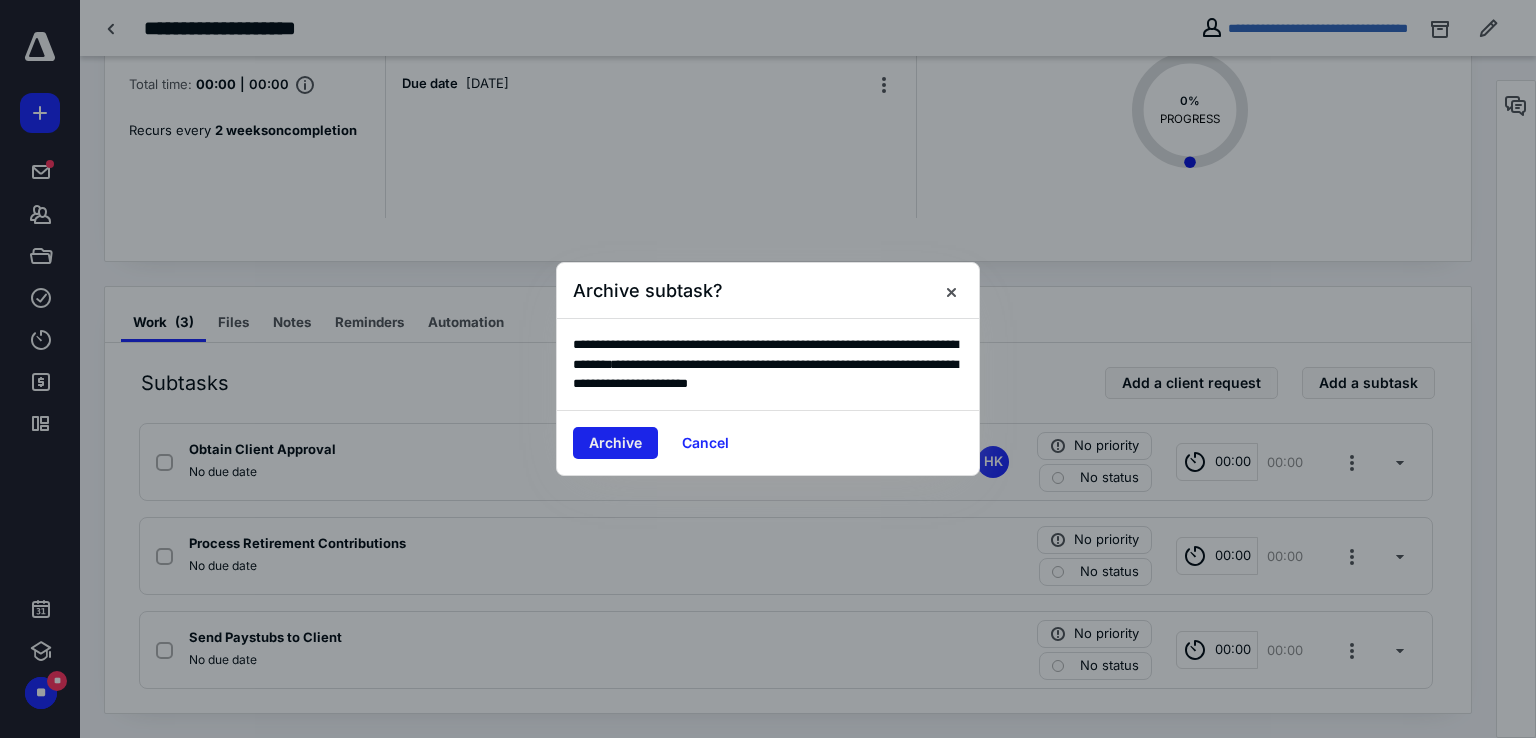 click on "Archive" at bounding box center [615, 443] 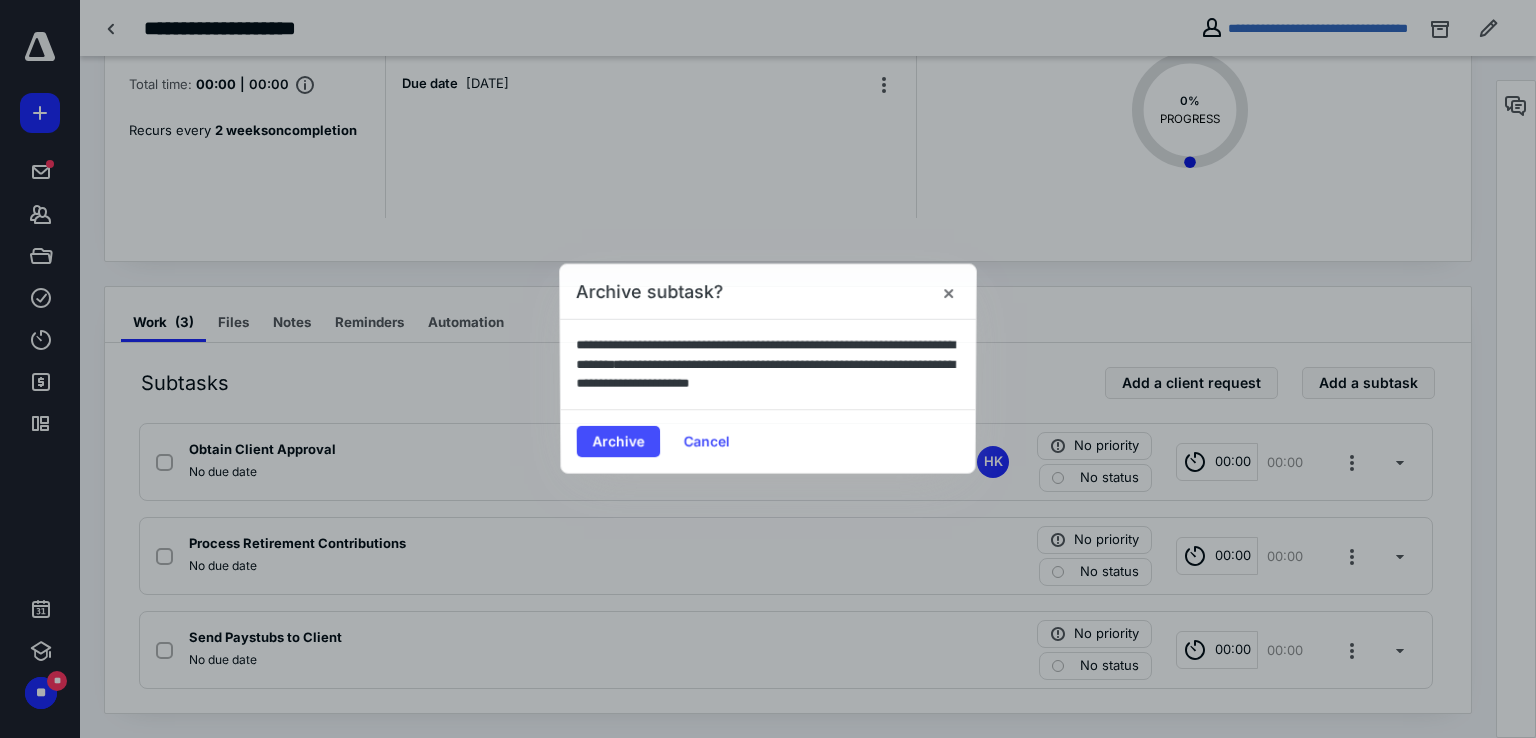 scroll, scrollTop: 60, scrollLeft: 0, axis: vertical 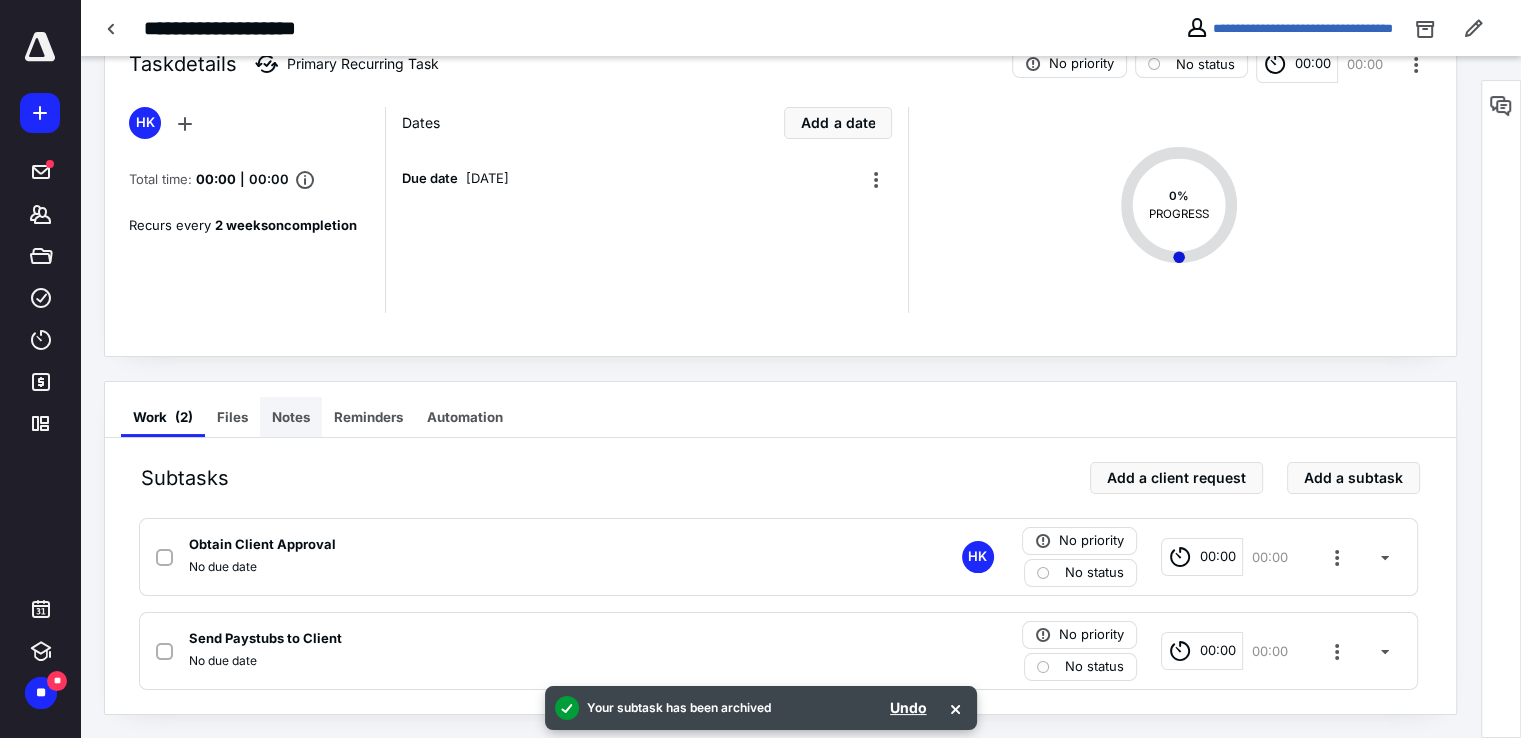 click on "Notes" at bounding box center [291, 417] 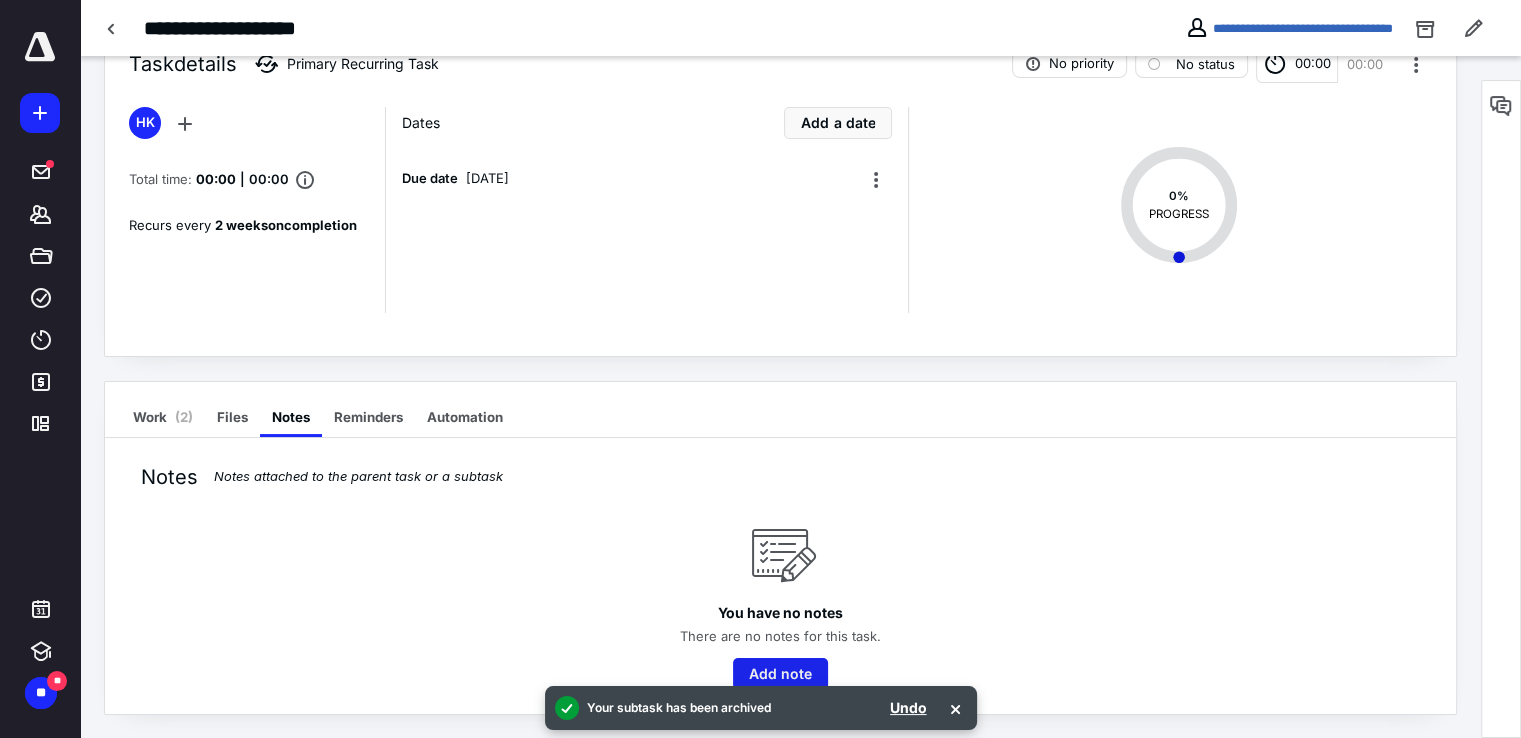 click on "Add note" at bounding box center [780, 674] 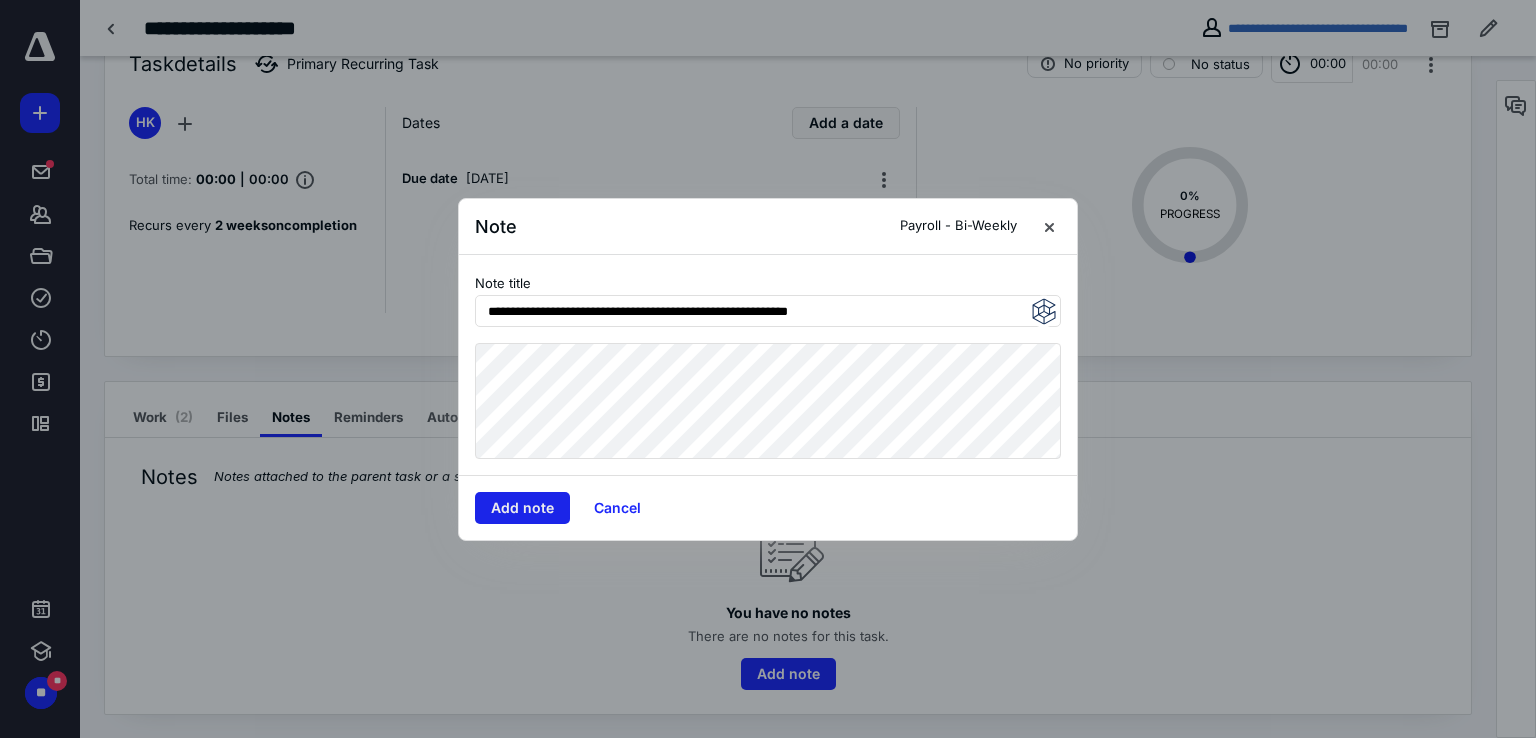 type on "**********" 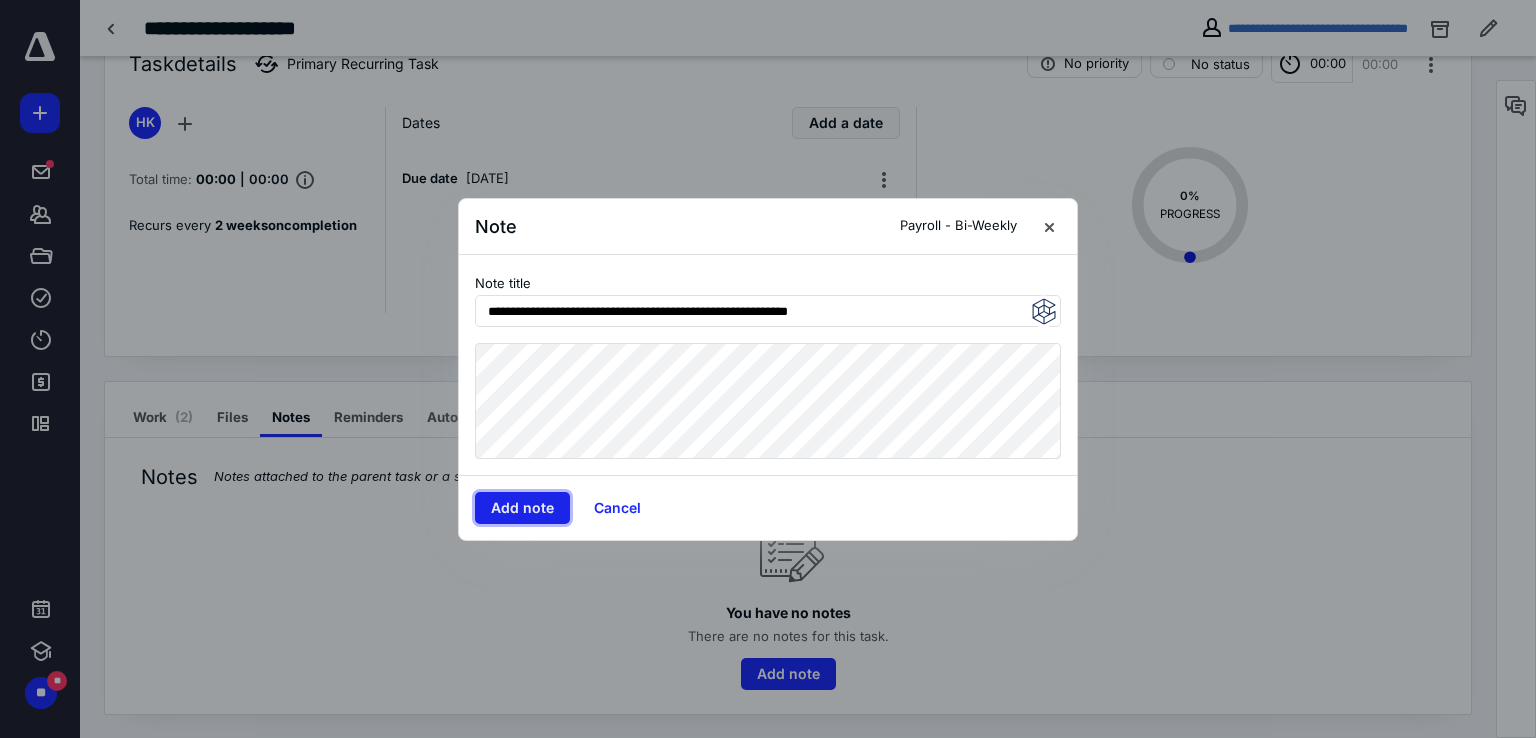 click on "Add note" at bounding box center (522, 508) 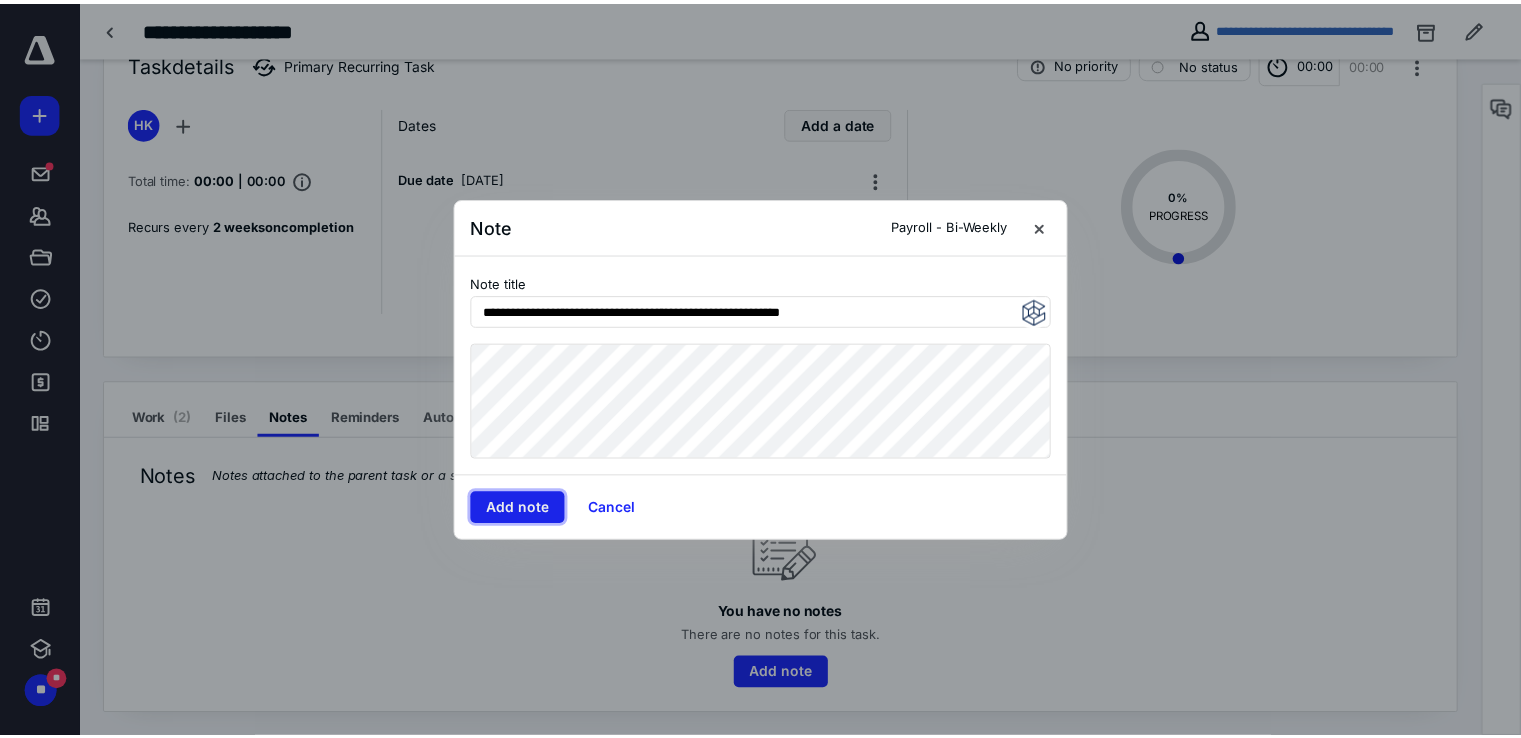 scroll, scrollTop: 0, scrollLeft: 0, axis: both 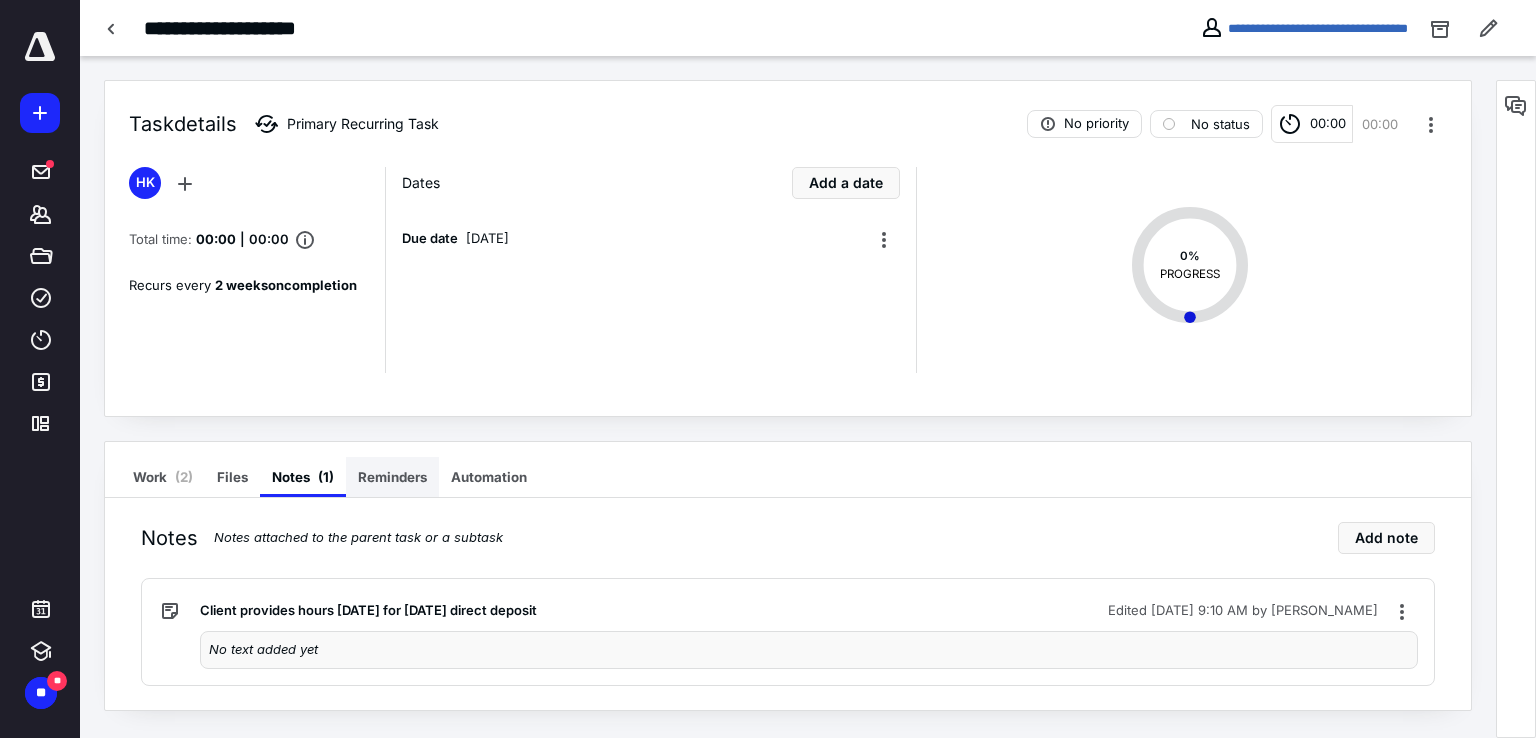 click on "Reminders" at bounding box center (392, 477) 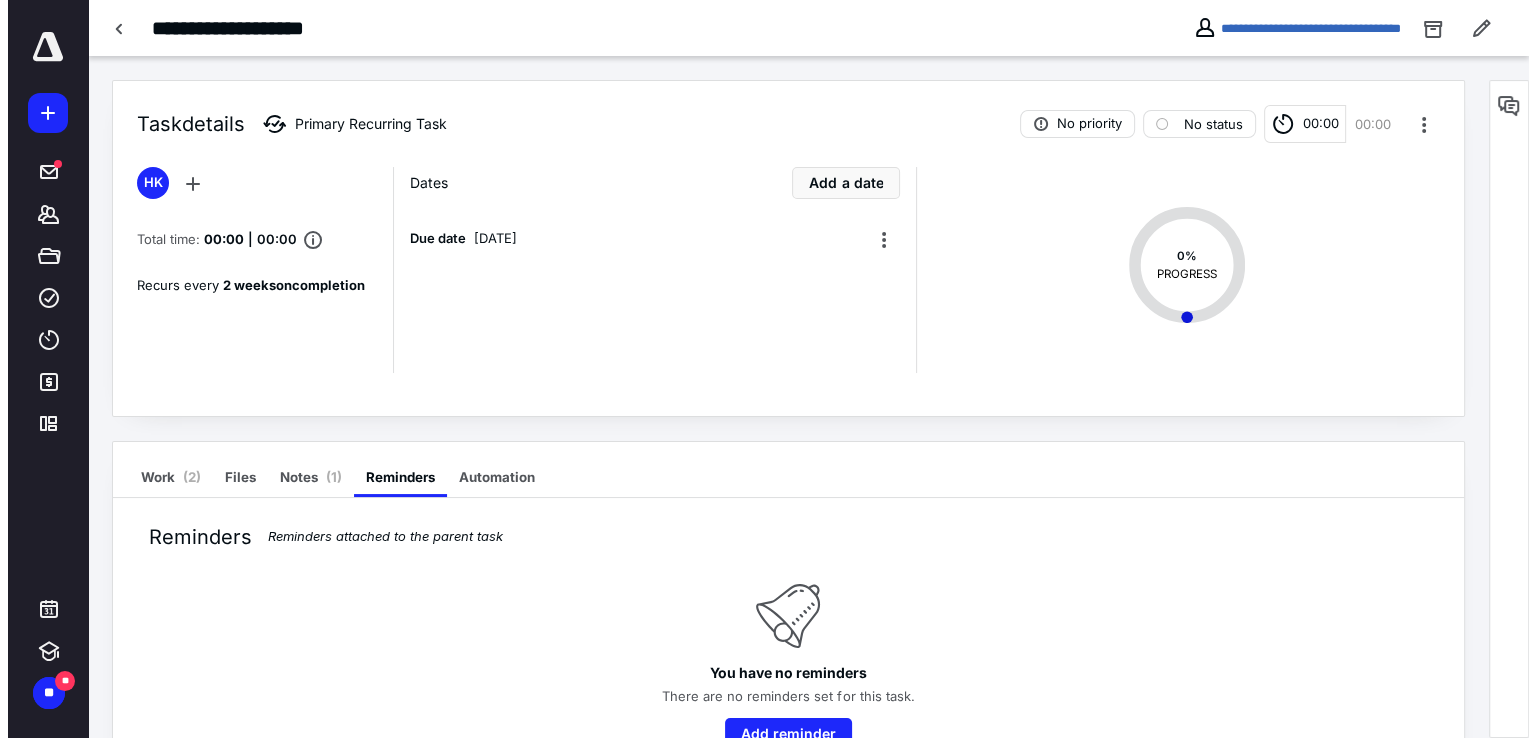 scroll, scrollTop: 60, scrollLeft: 0, axis: vertical 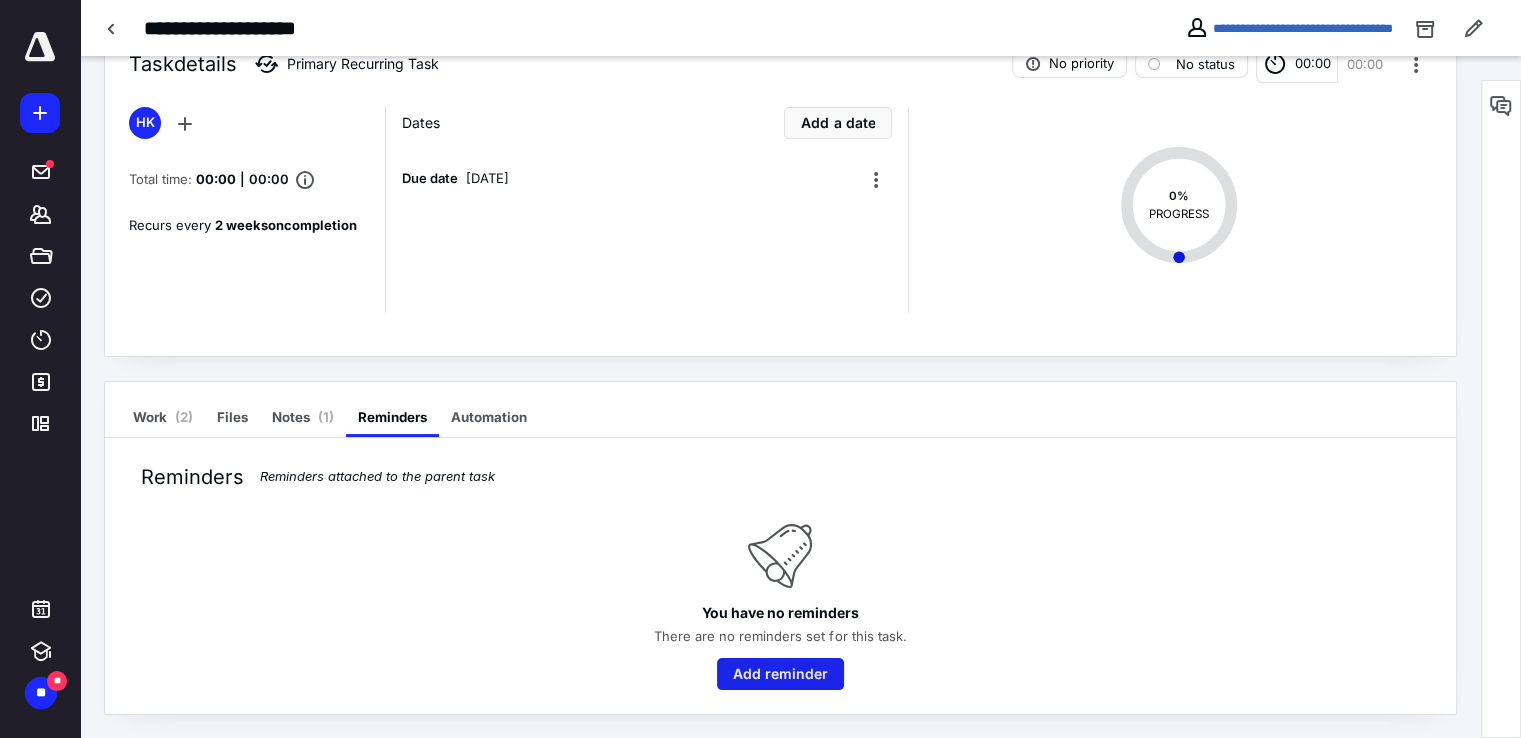click on "Add reminder" at bounding box center [780, 674] 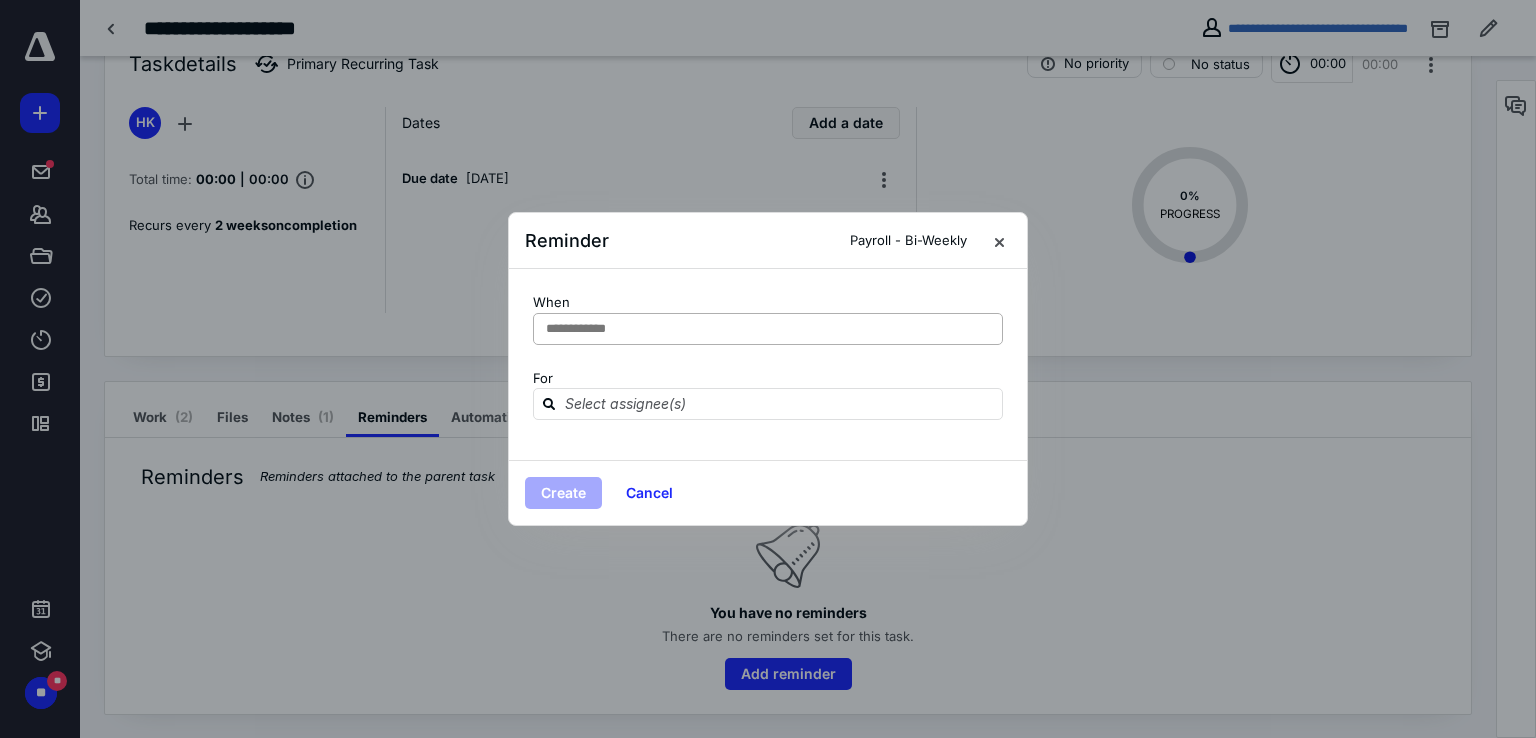 click on "**********" at bounding box center [768, 329] 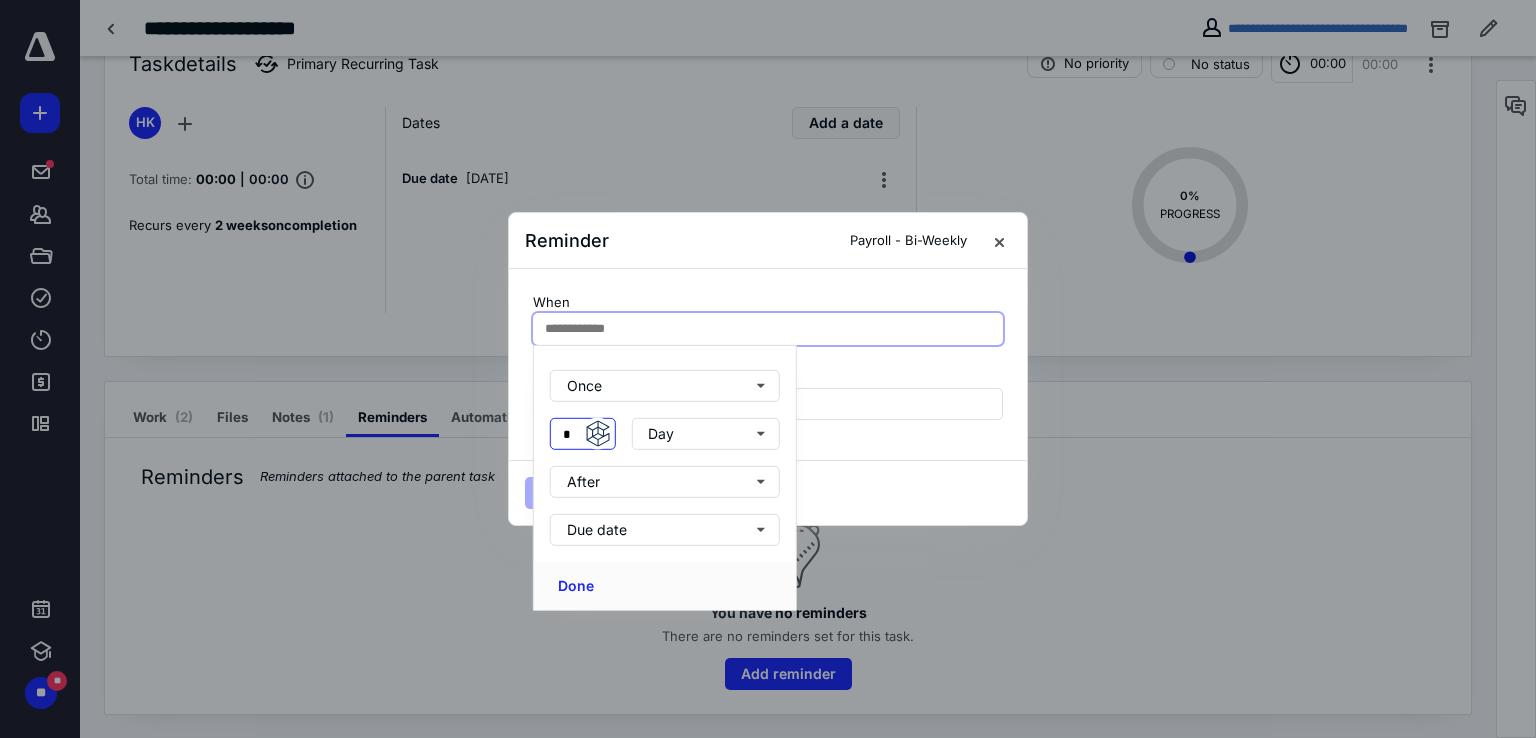 click on "*" at bounding box center (583, 434) 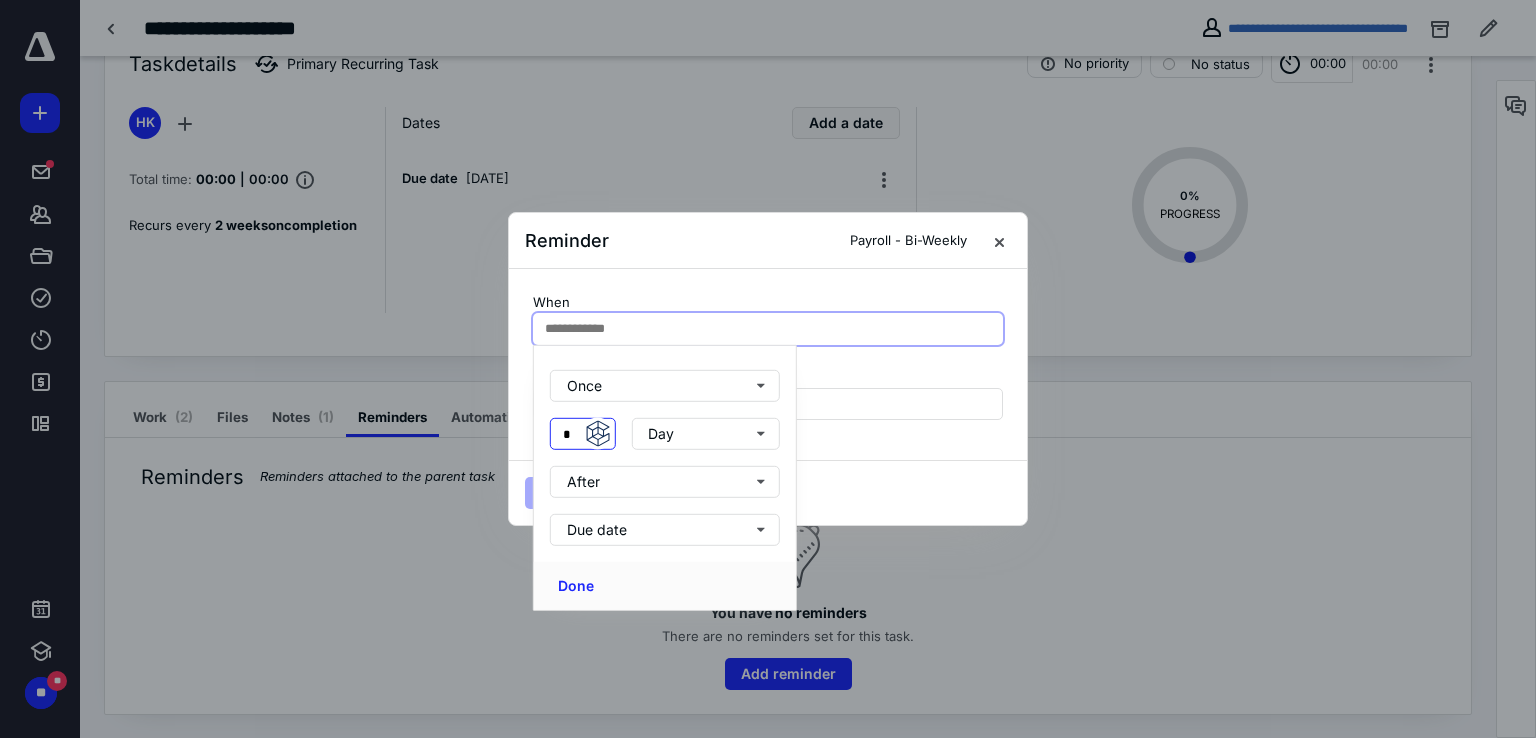 type on "*" 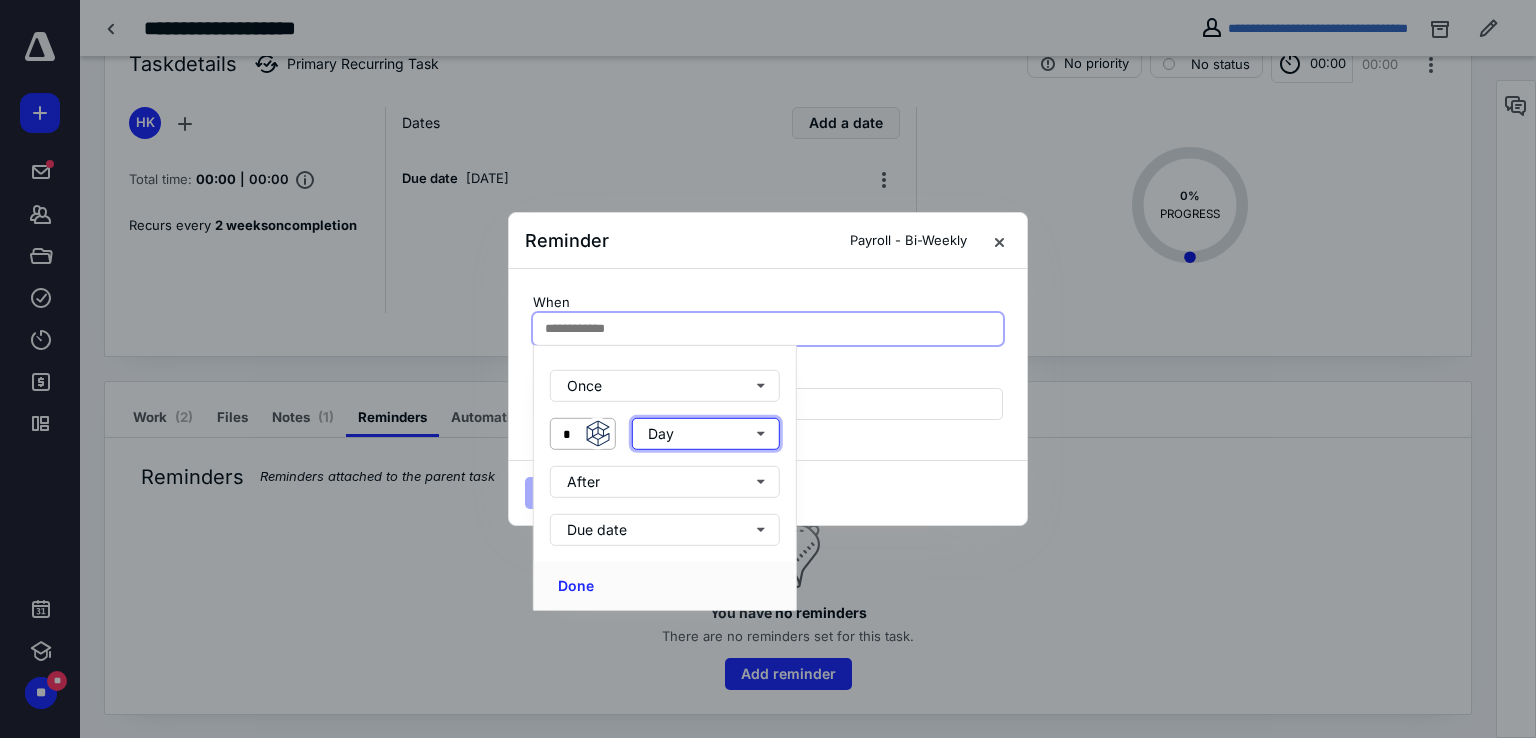 type 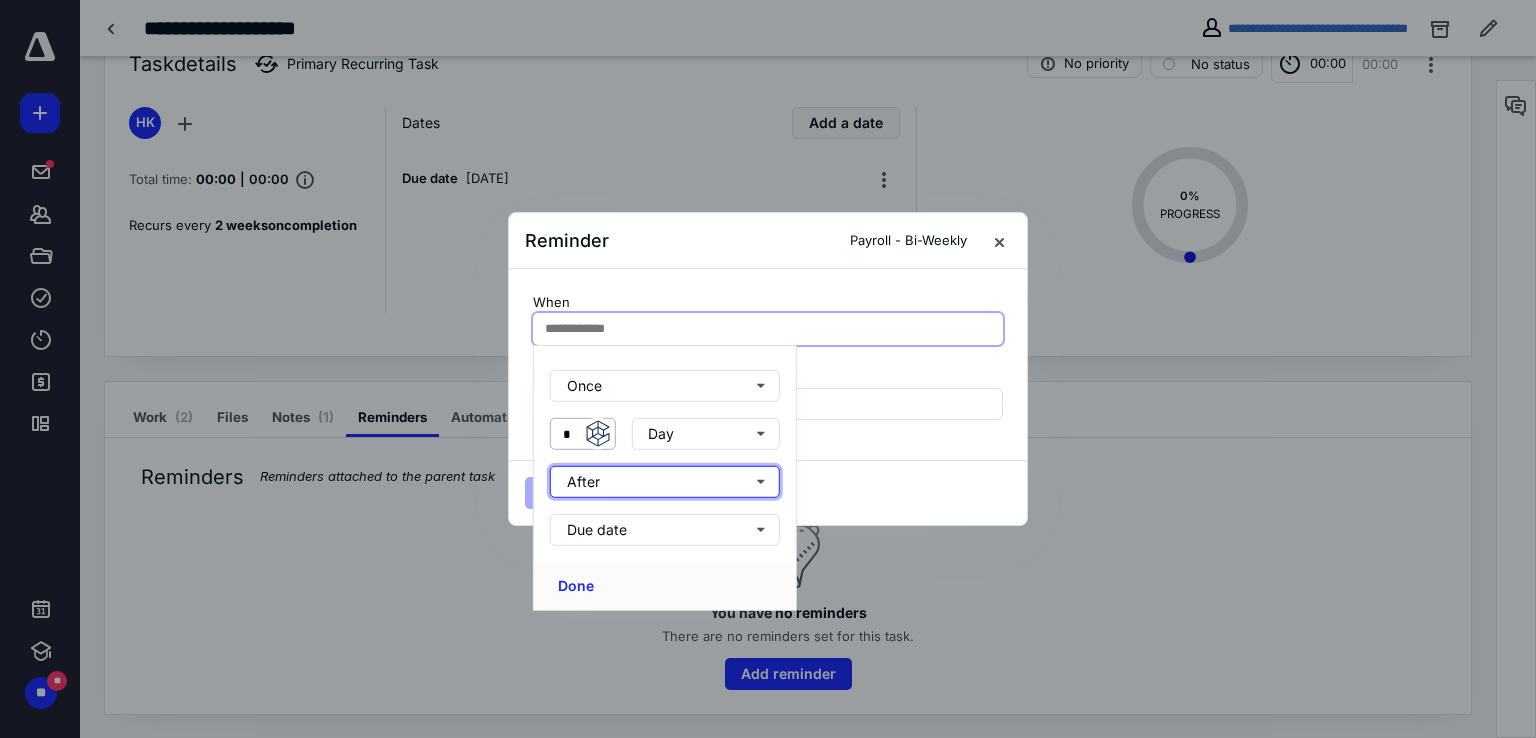 type 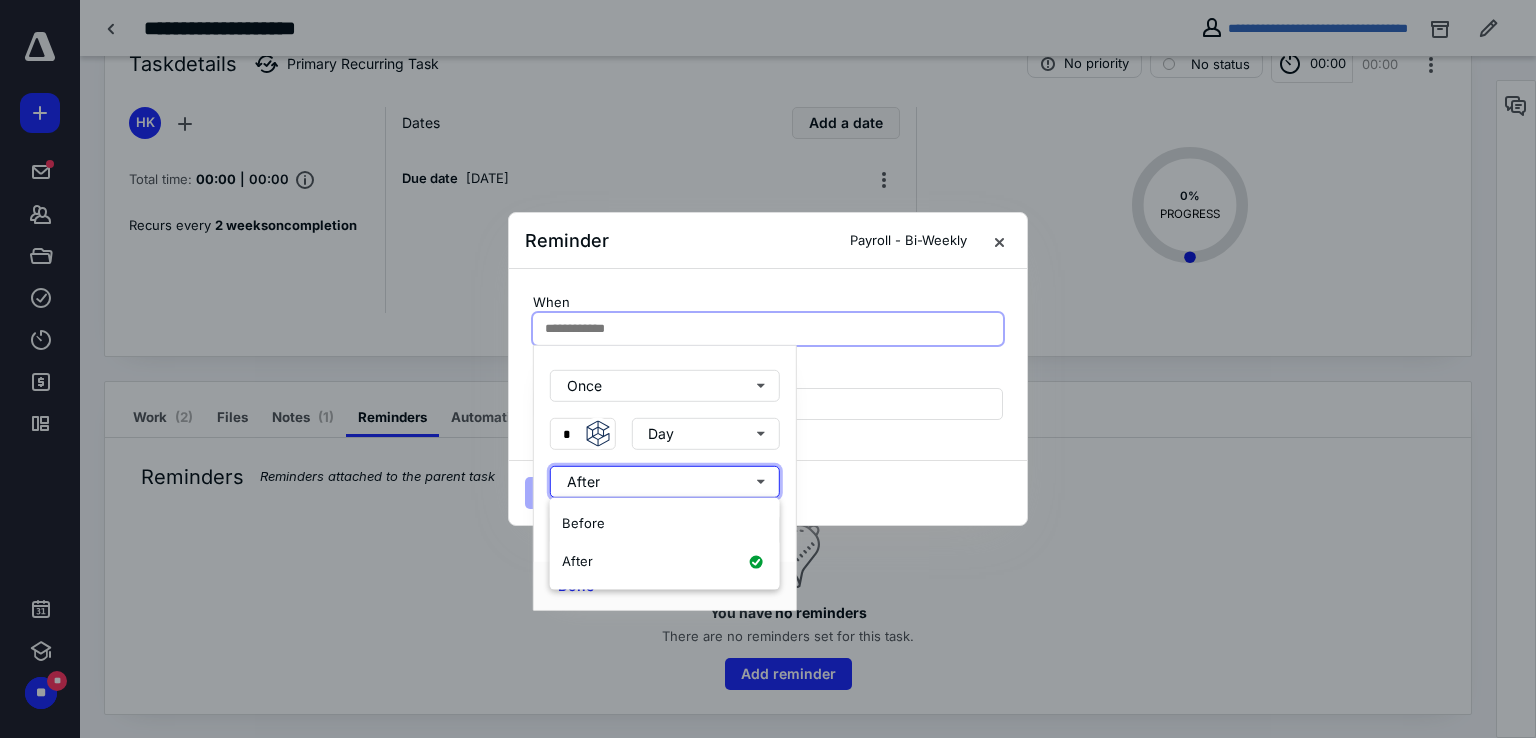 click on "Before" at bounding box center [583, 523] 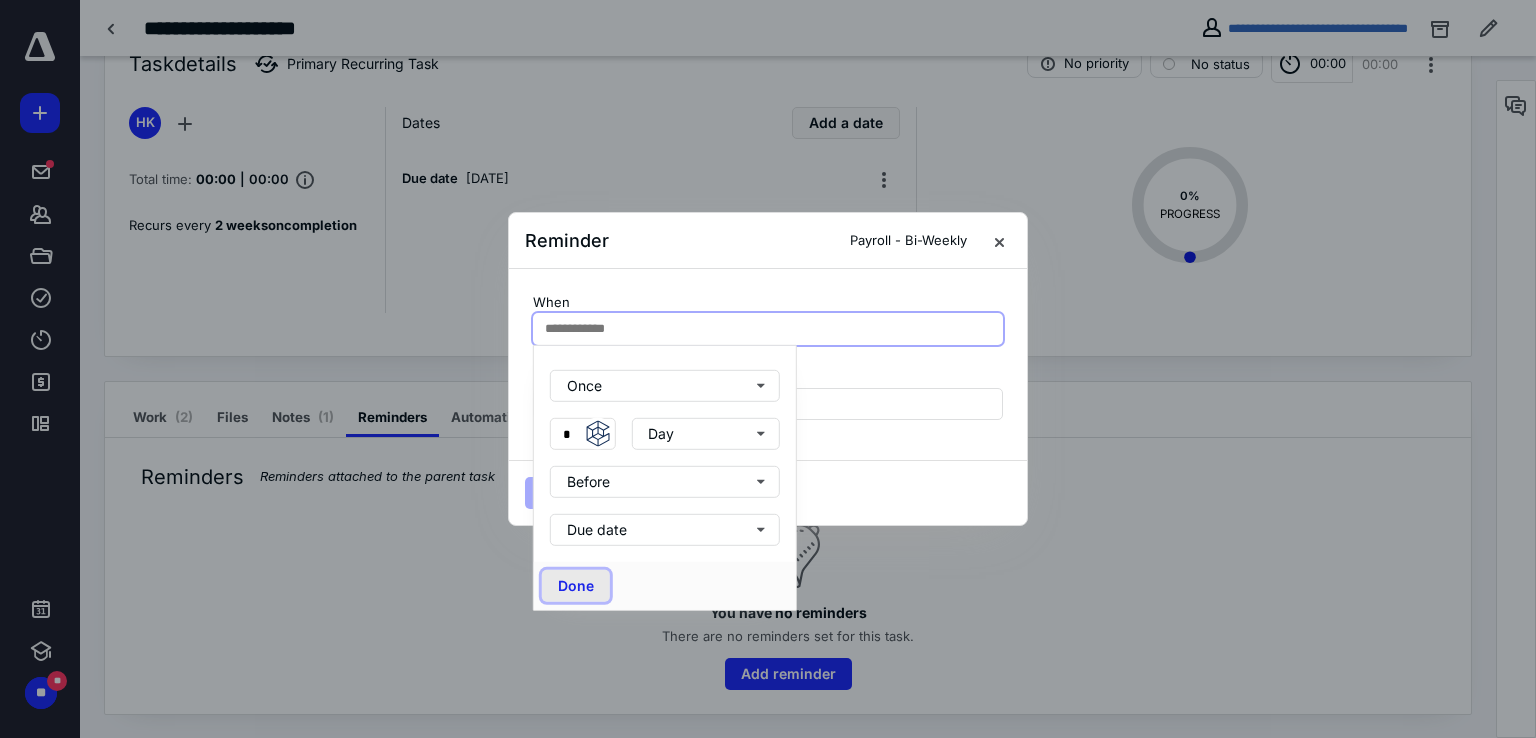 click on "Done" at bounding box center (576, 586) 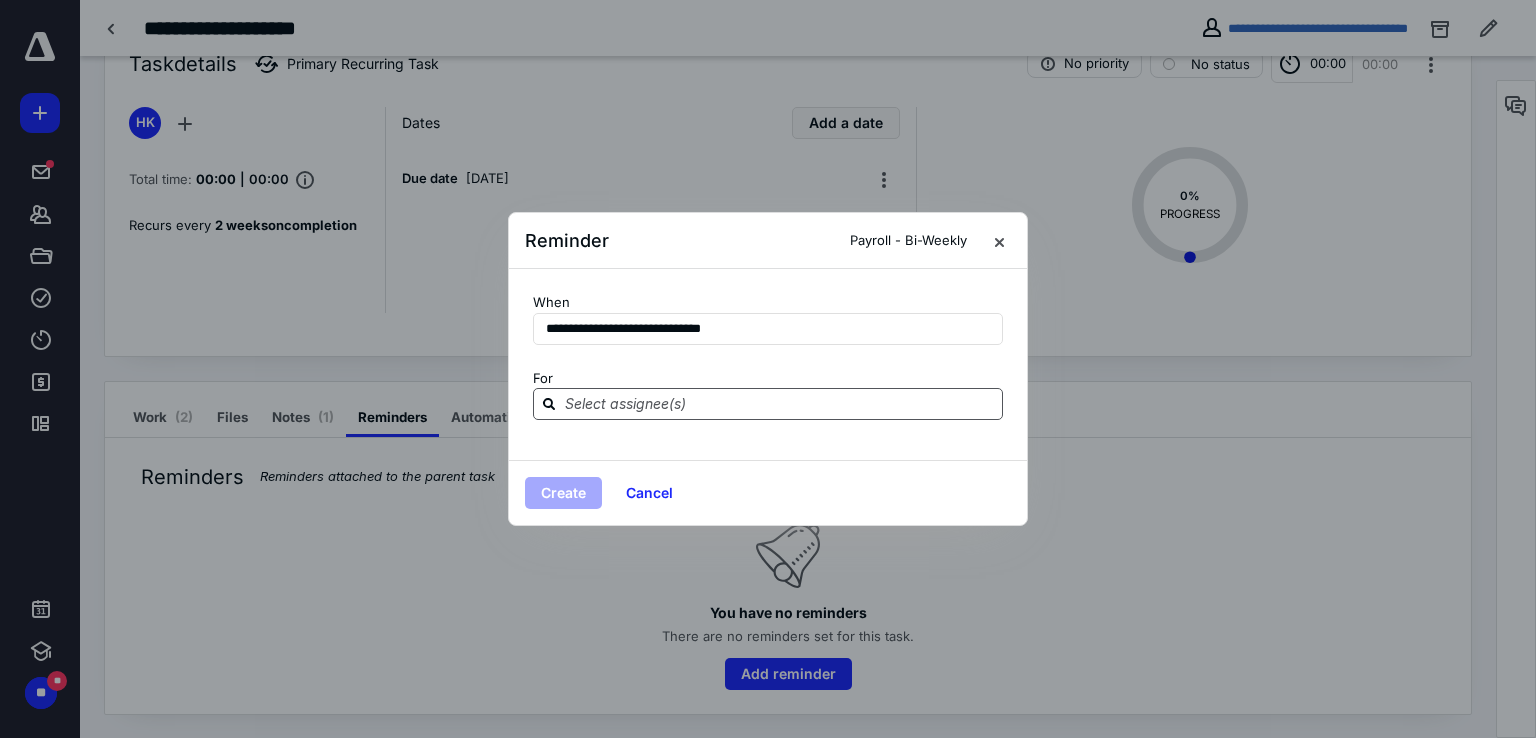 click at bounding box center [780, 403] 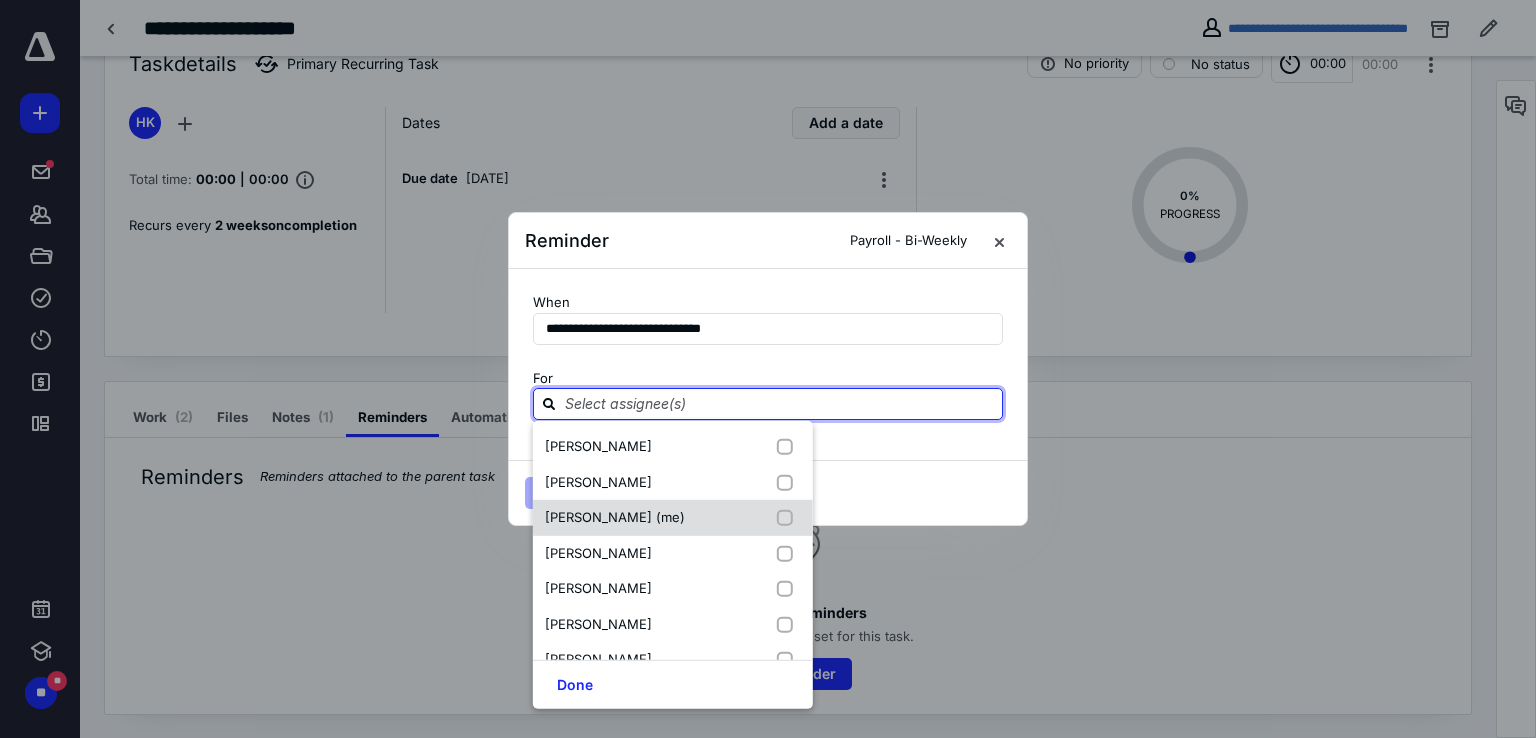 click at bounding box center (789, 518) 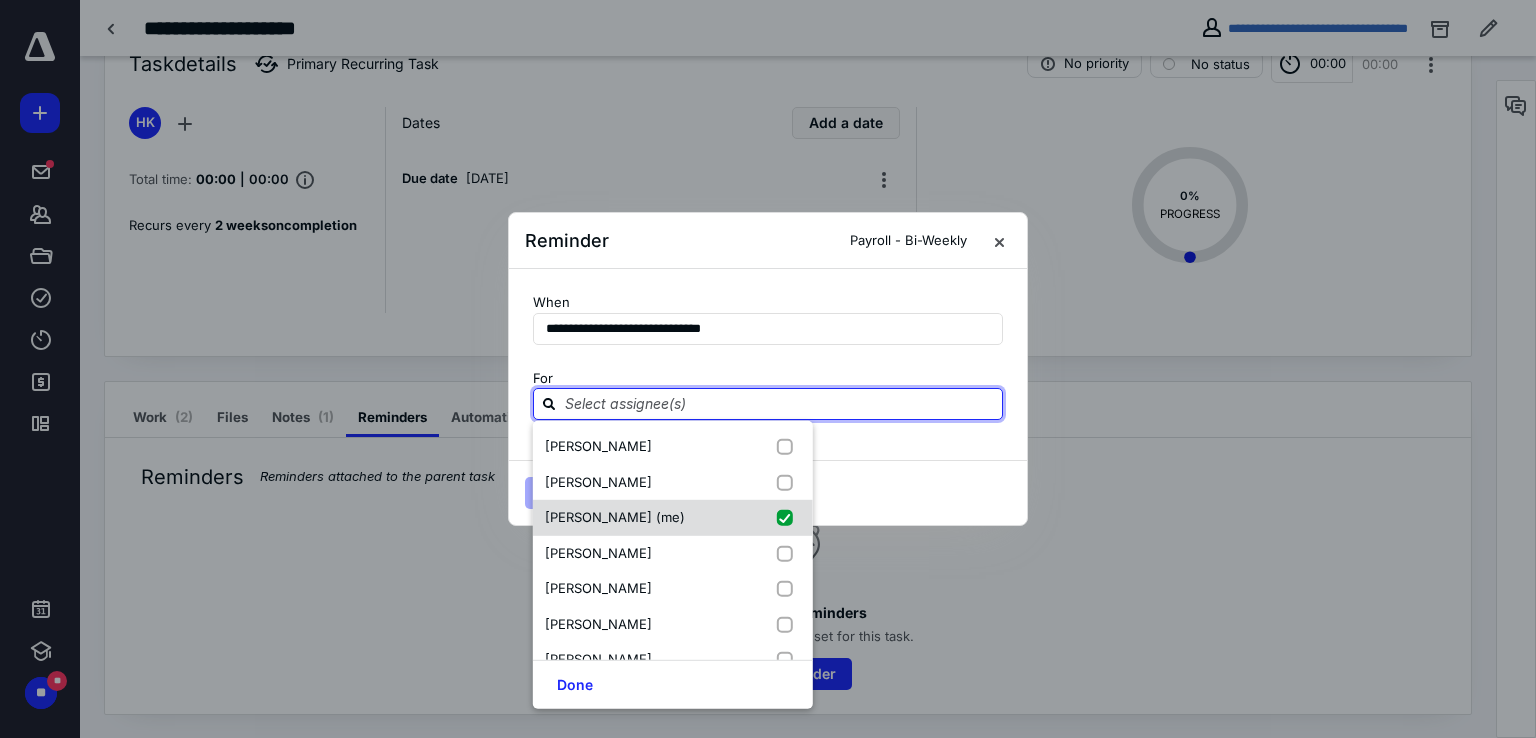 checkbox on "true" 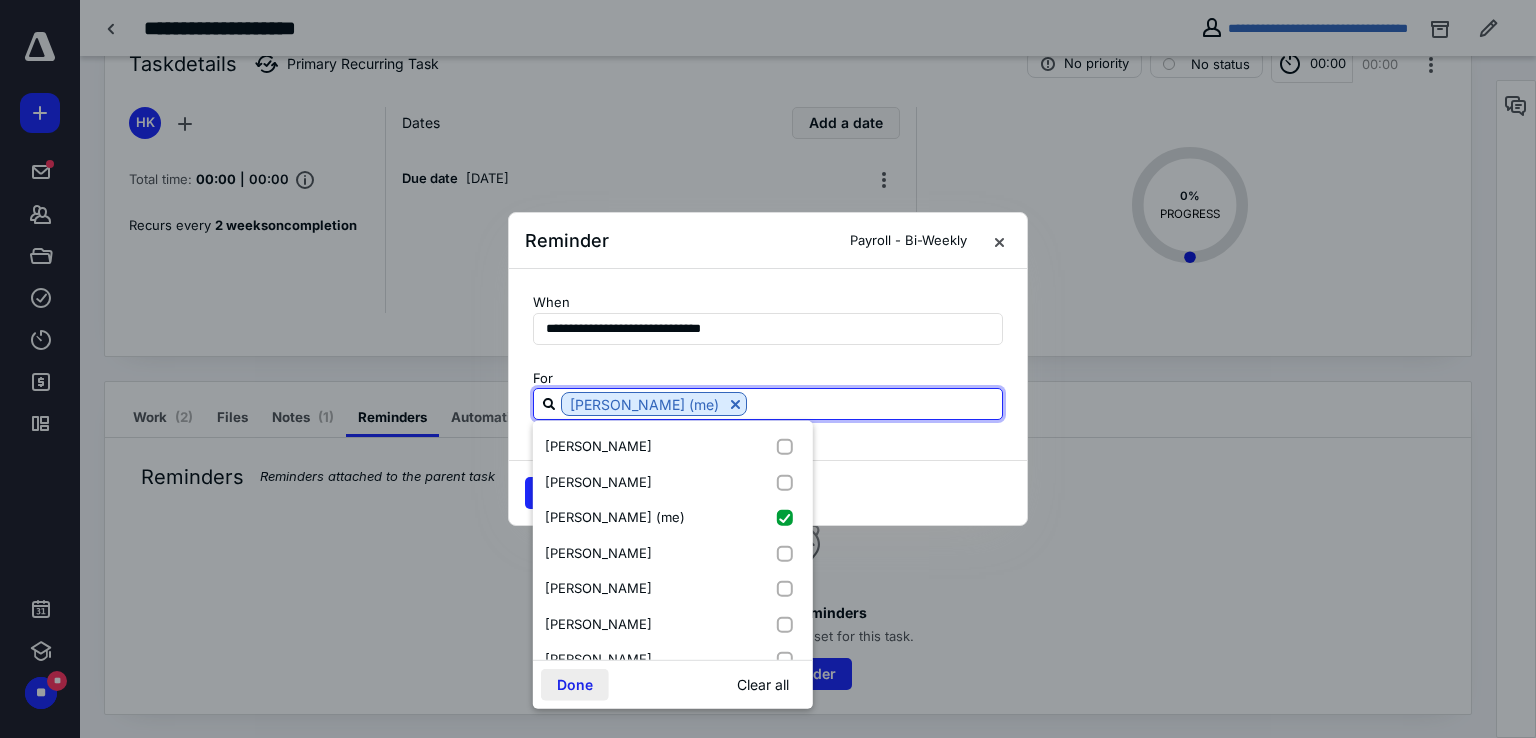 click on "Done" at bounding box center (575, 685) 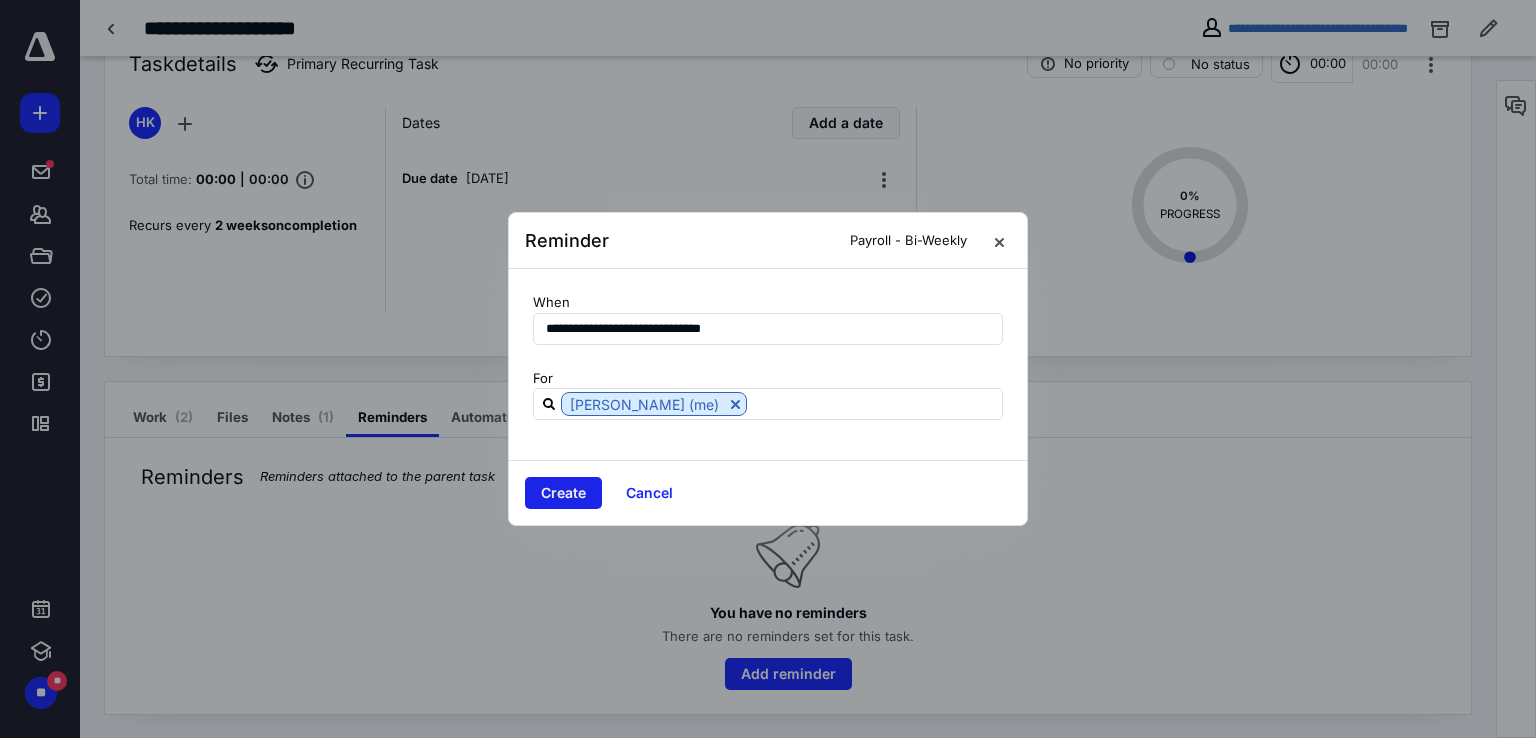 click on "Create" at bounding box center (563, 493) 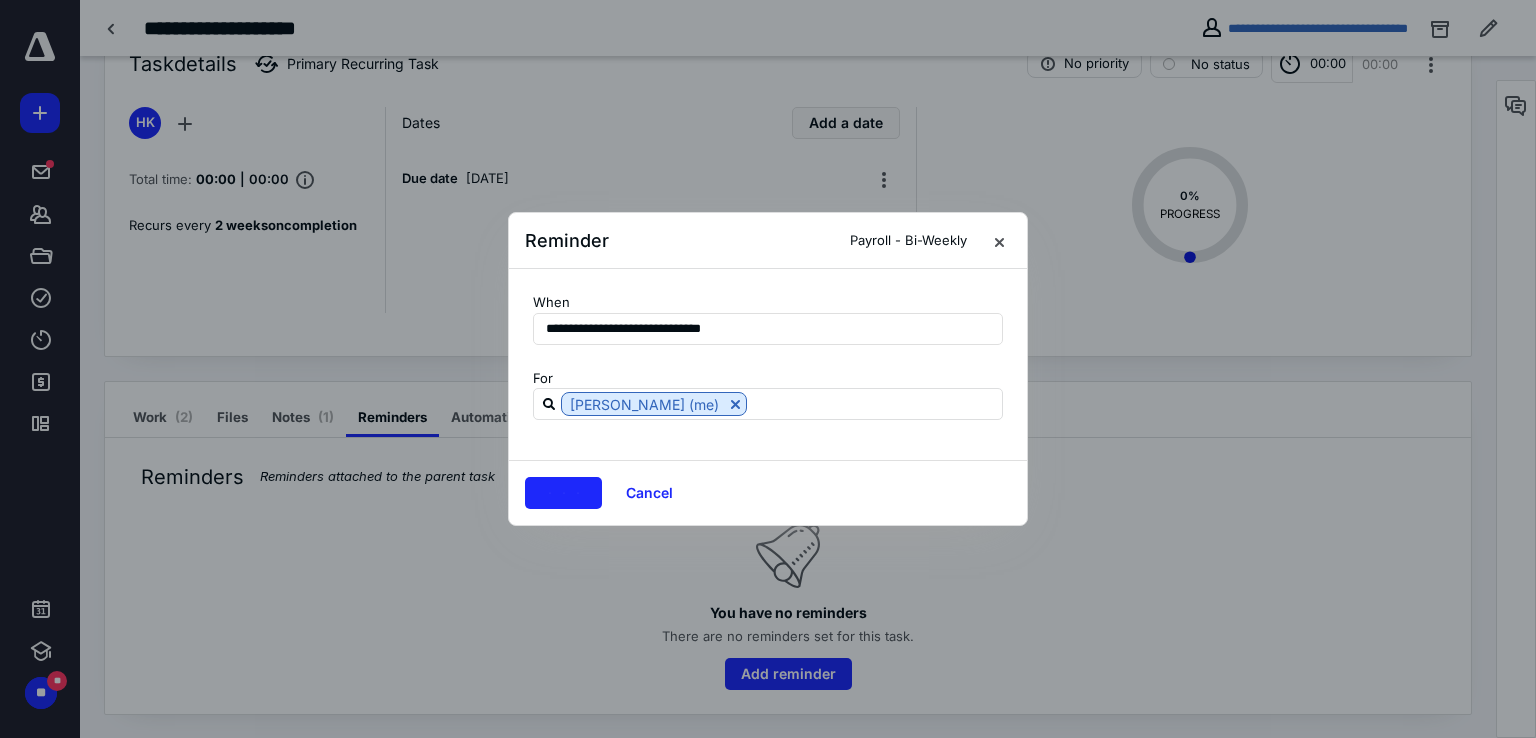 scroll, scrollTop: 0, scrollLeft: 0, axis: both 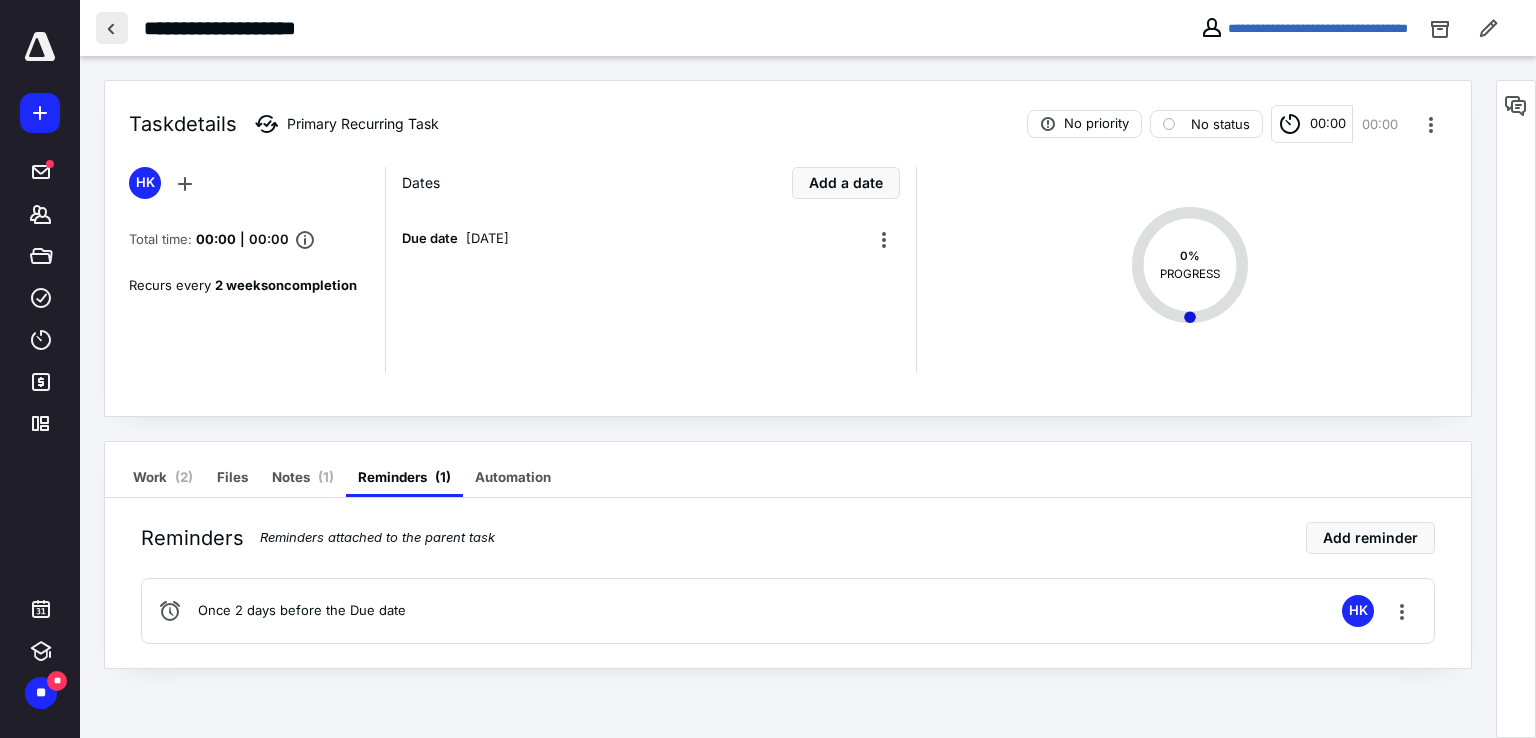 click at bounding box center [112, 28] 